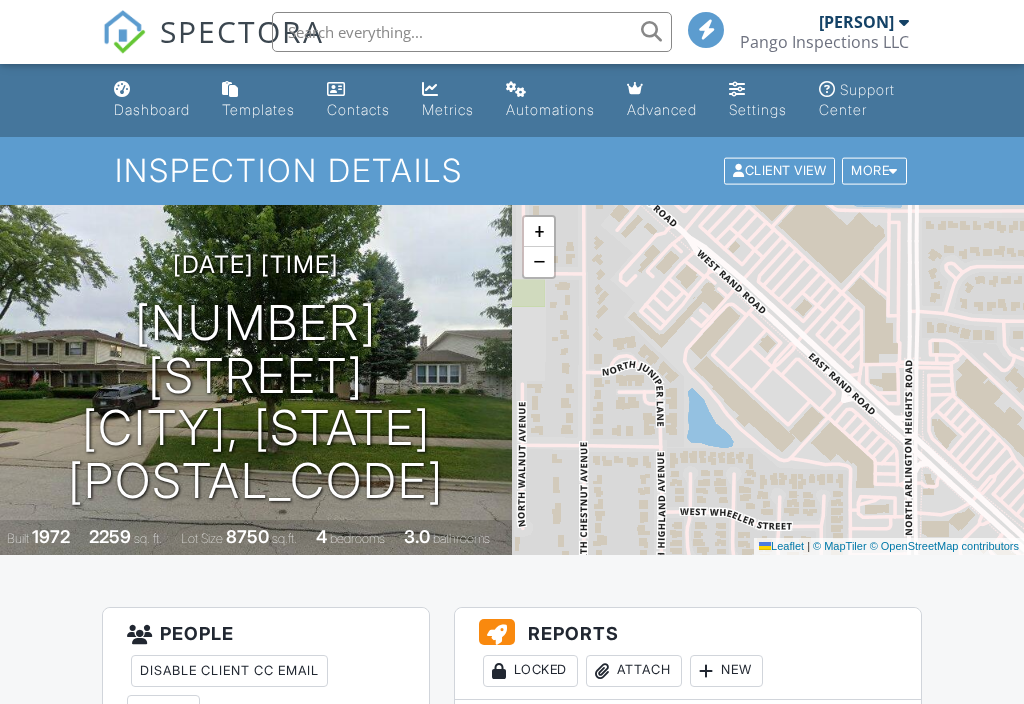 scroll, scrollTop: 1049, scrollLeft: 0, axis: vertical 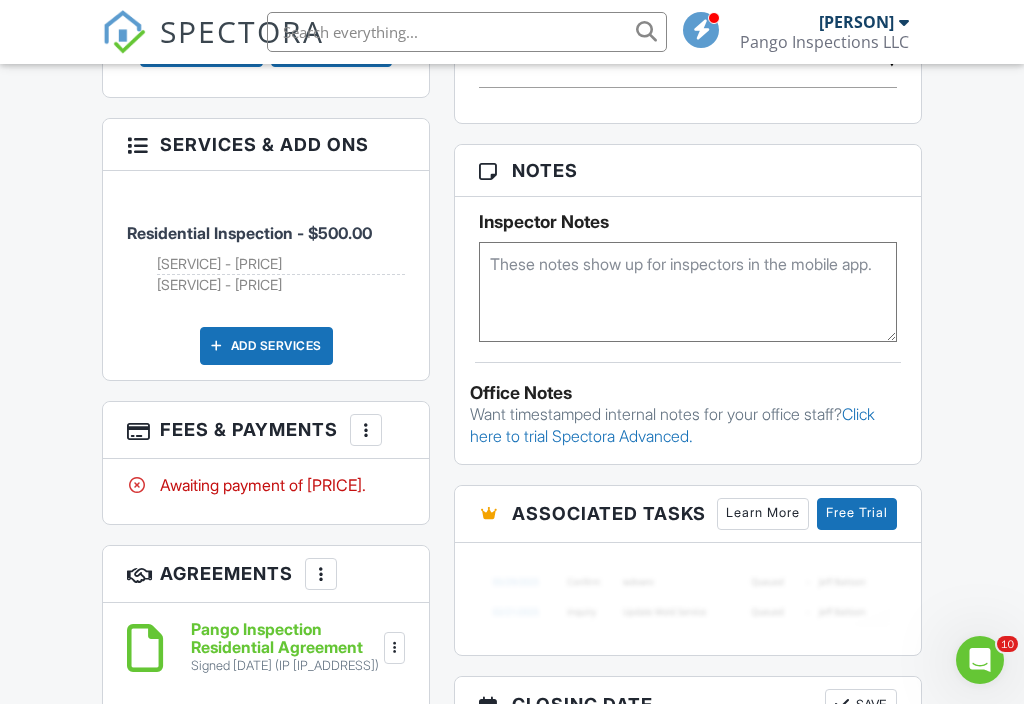 click at bounding box center (366, 430) 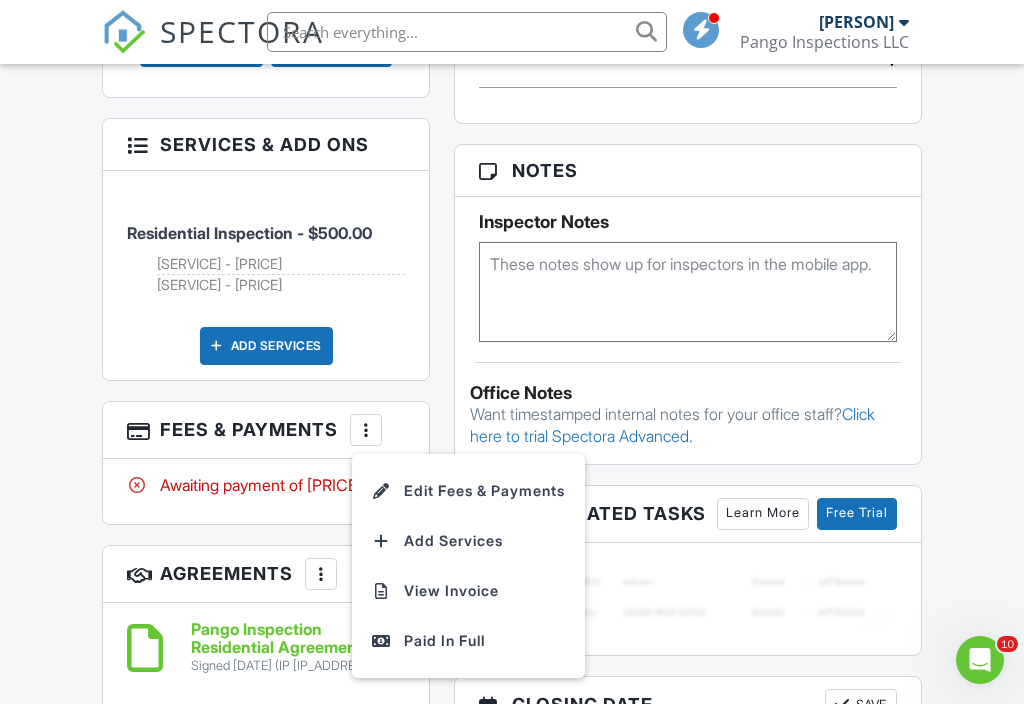click on "Edit Fees & Payments" at bounding box center [468, 491] 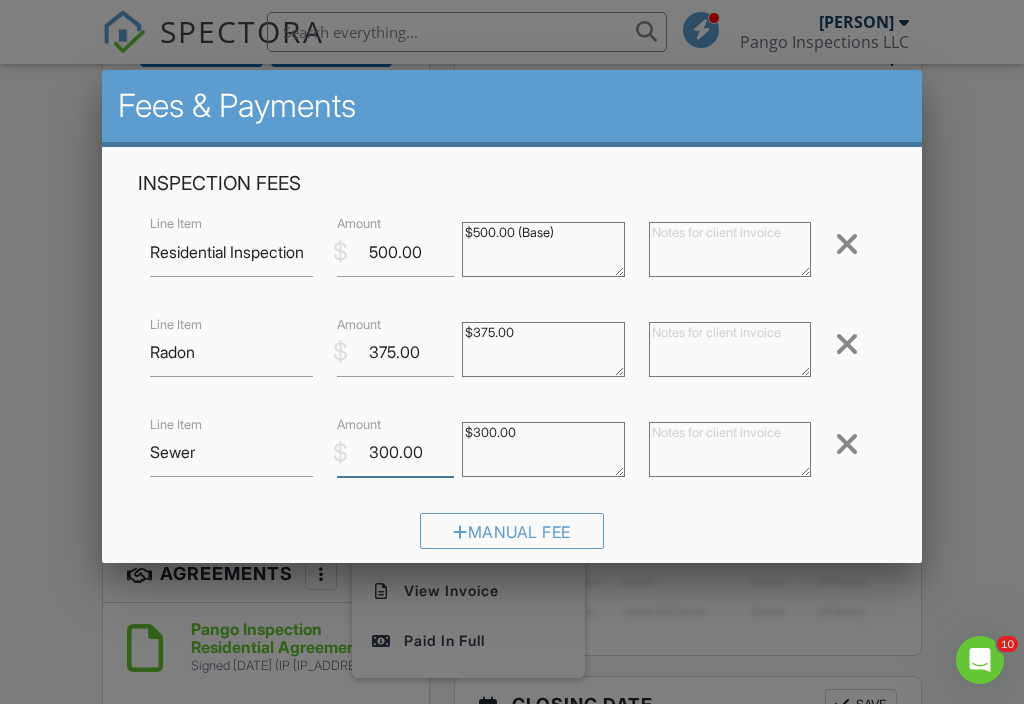 click on "300.00" at bounding box center [395, 452] 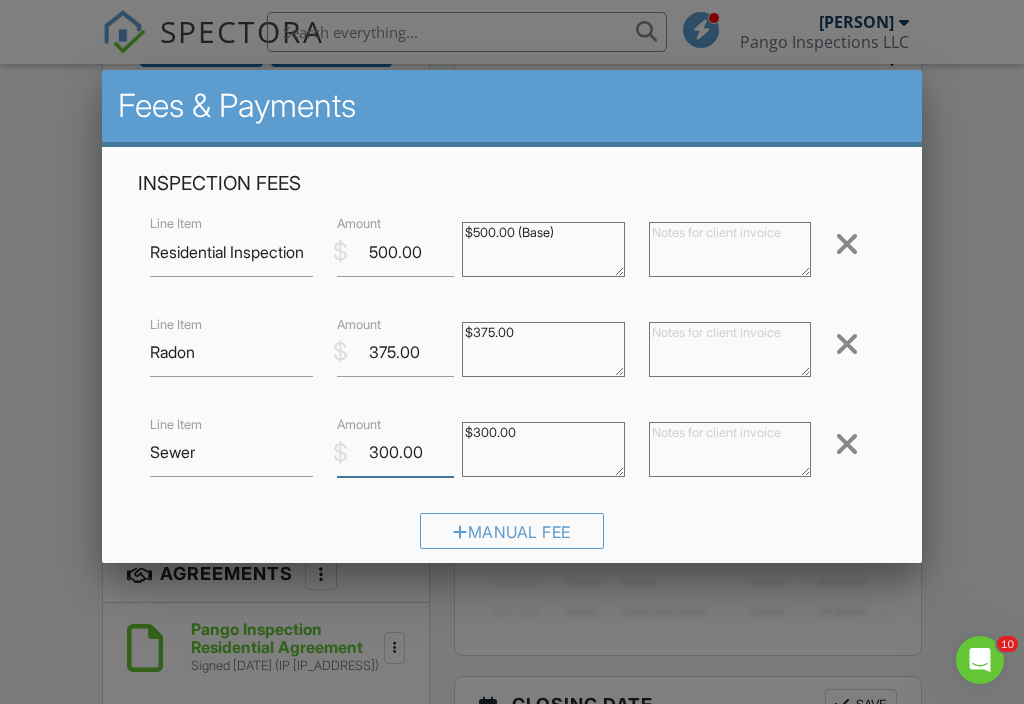 scroll, scrollTop: 1298, scrollLeft: 0, axis: vertical 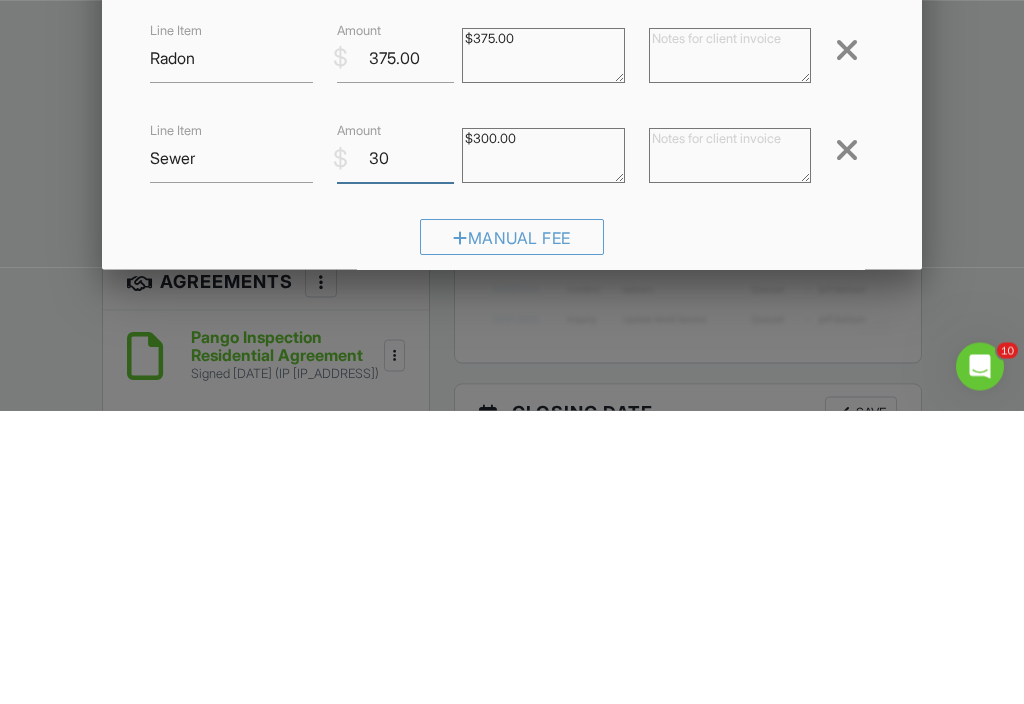type on "3" 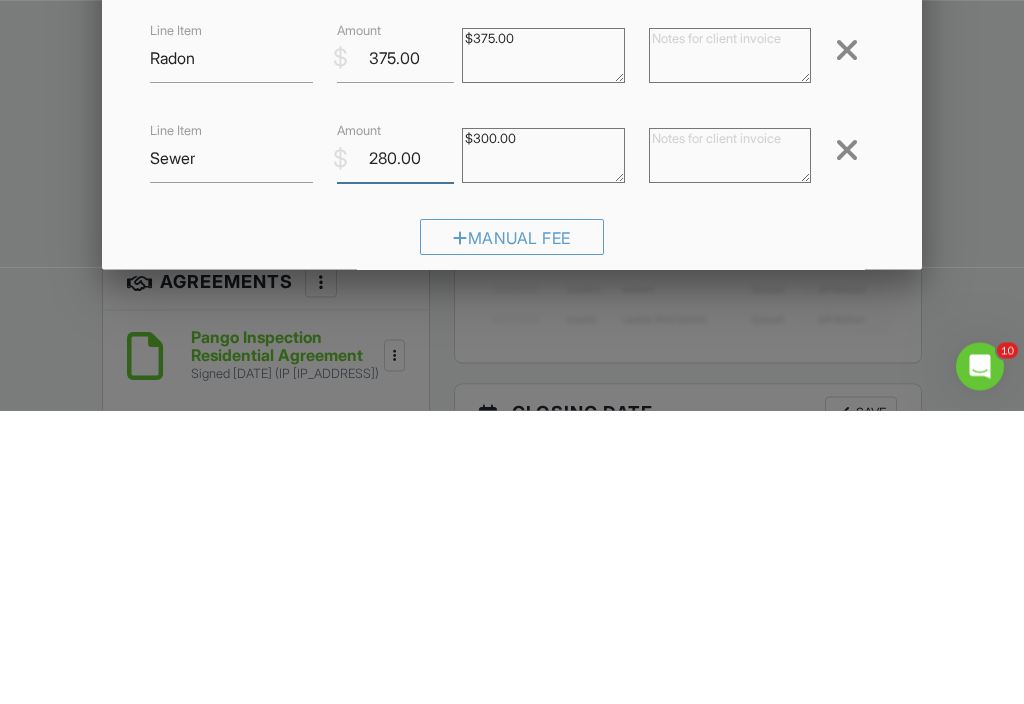type on "280.00" 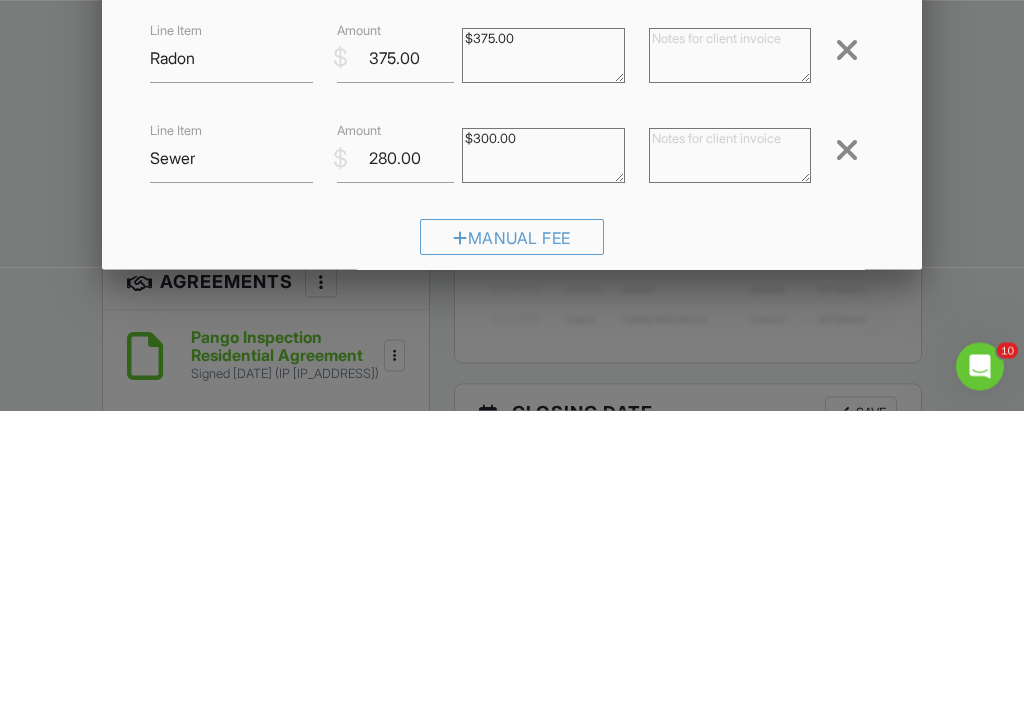 click on "Manual Fee" at bounding box center [511, 538] 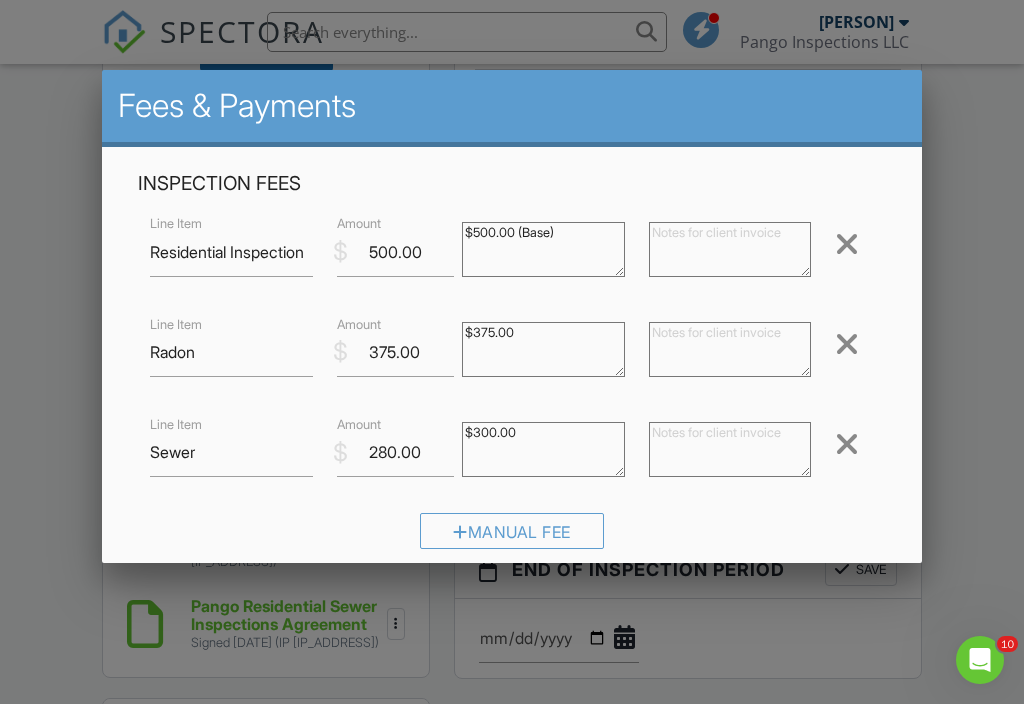 click on "$300.00" at bounding box center [543, 449] 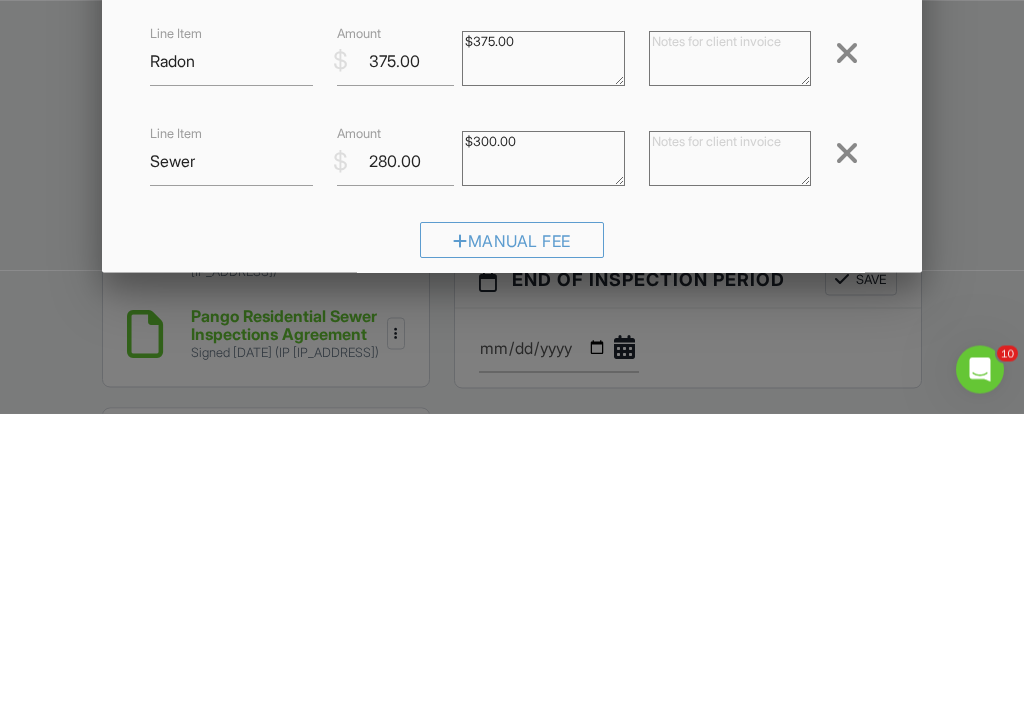 click on "$300.00" at bounding box center [543, 449] 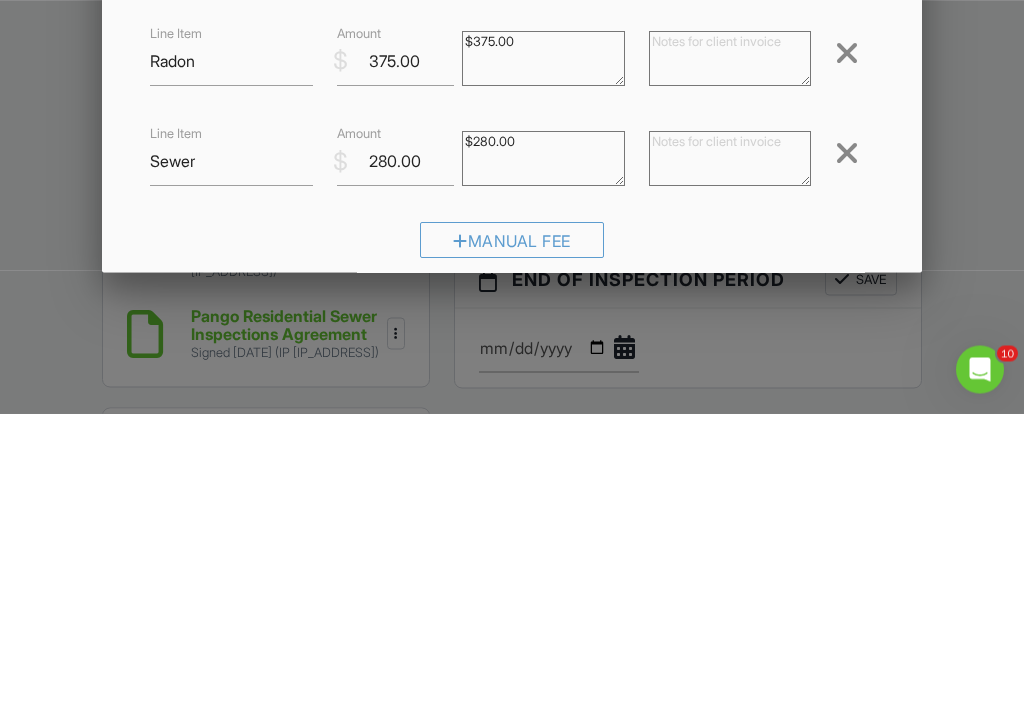 type on "$280.00" 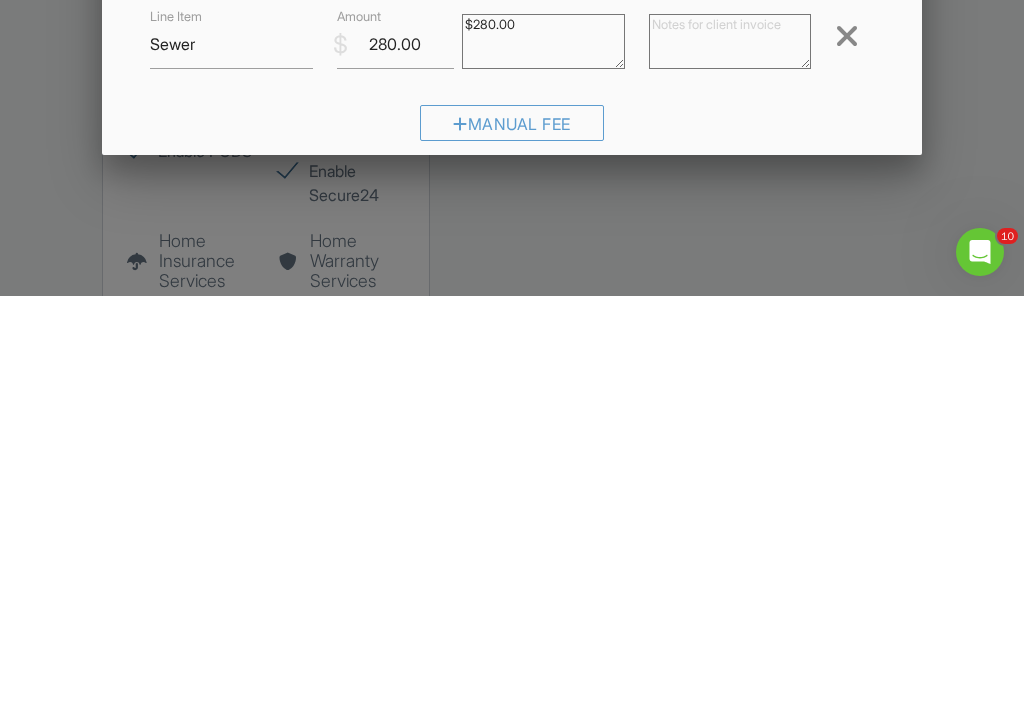 scroll, scrollTop: 2087, scrollLeft: 0, axis: vertical 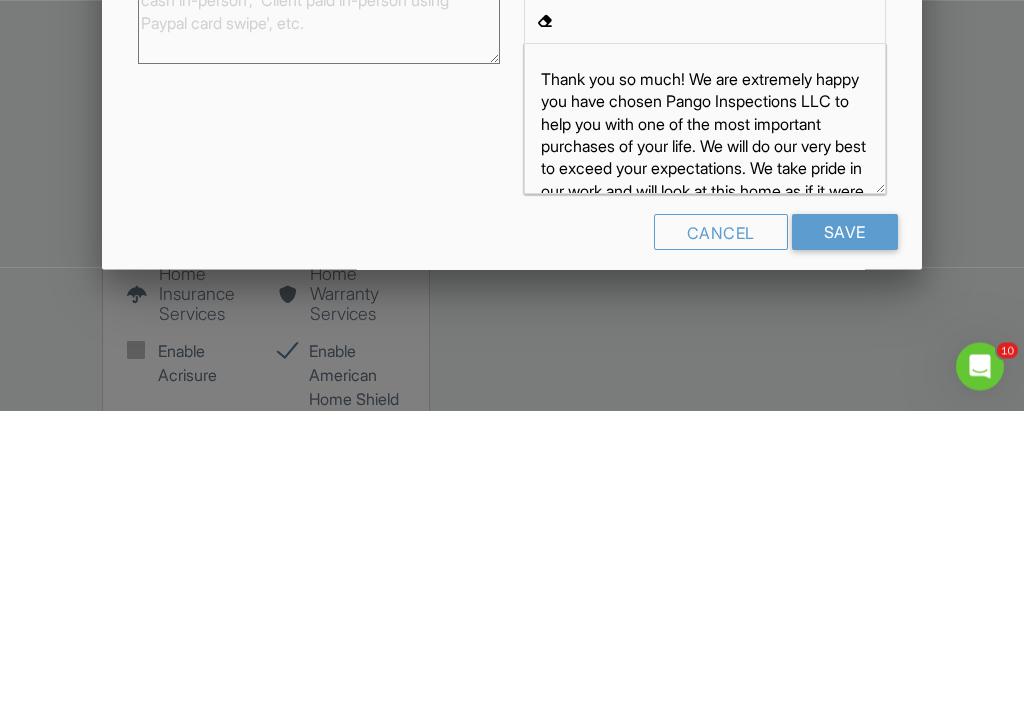 click on "Save" at bounding box center (845, 526) 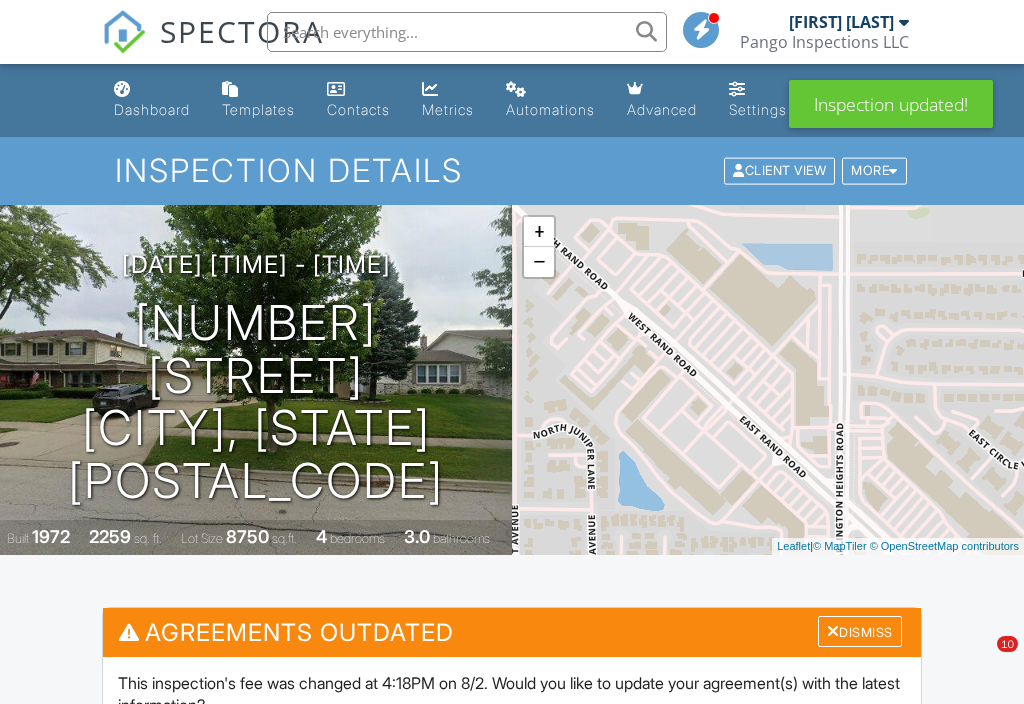 scroll, scrollTop: 248, scrollLeft: 0, axis: vertical 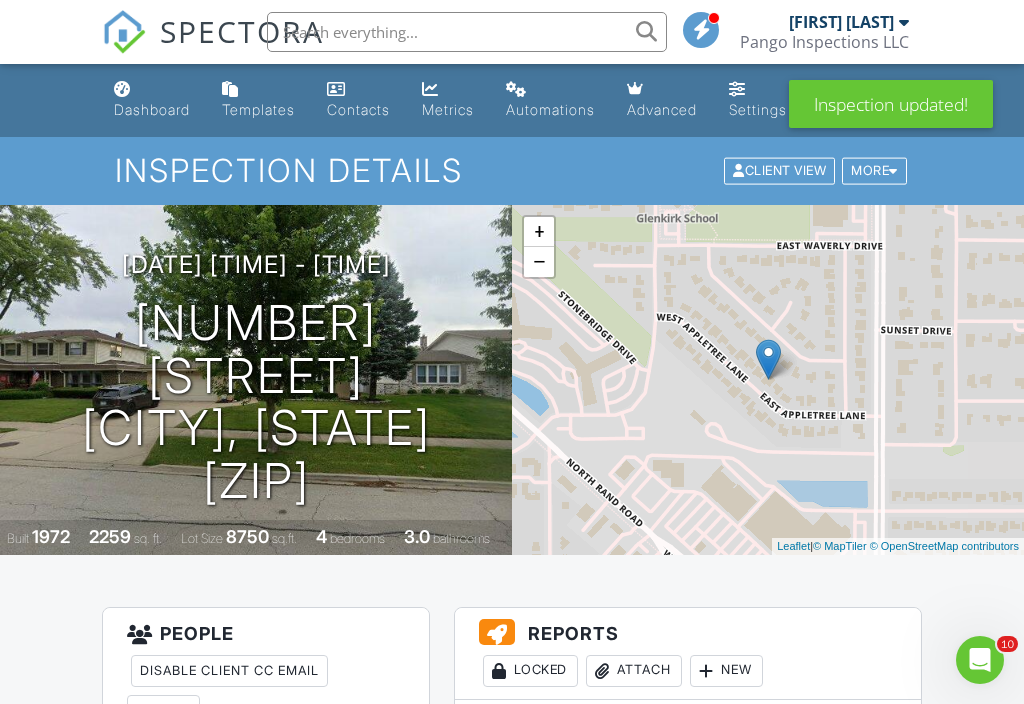 click on "Automations" at bounding box center [550, 109] 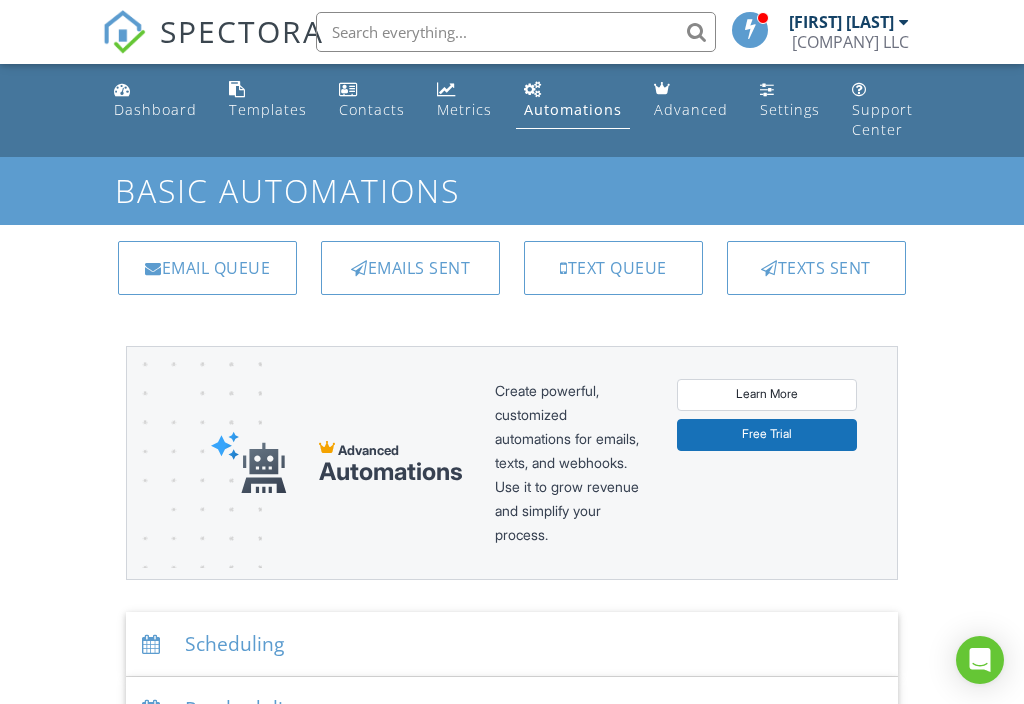 scroll, scrollTop: 0, scrollLeft: 0, axis: both 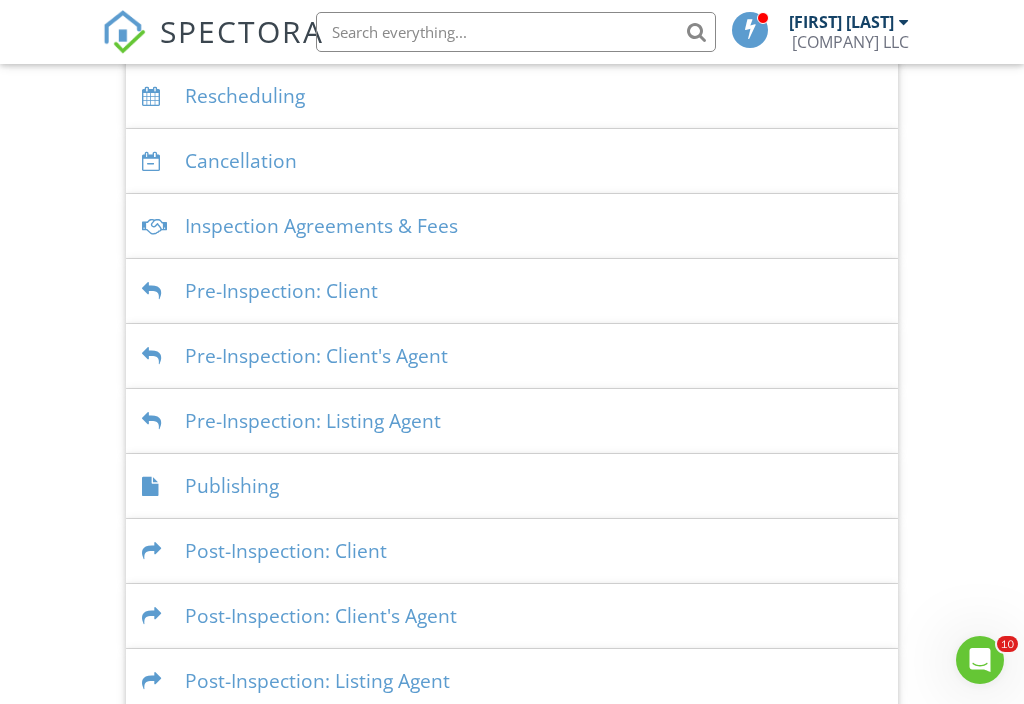 click on "Inspection Agreements & Fees" at bounding box center (511, 226) 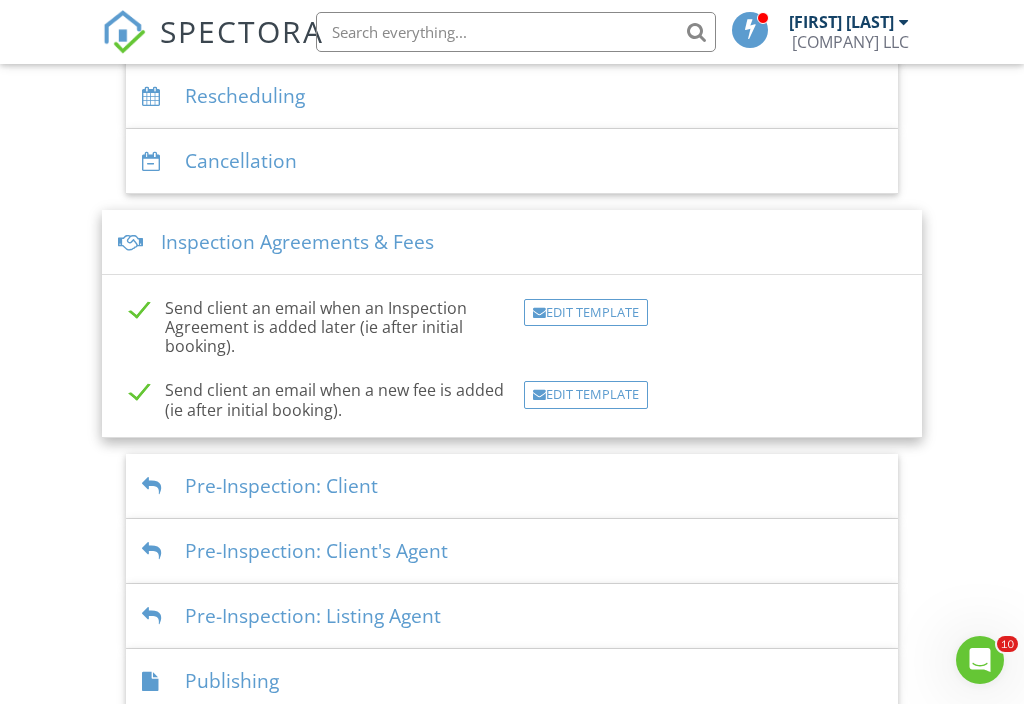 click on "Edit Template" at bounding box center (586, 313) 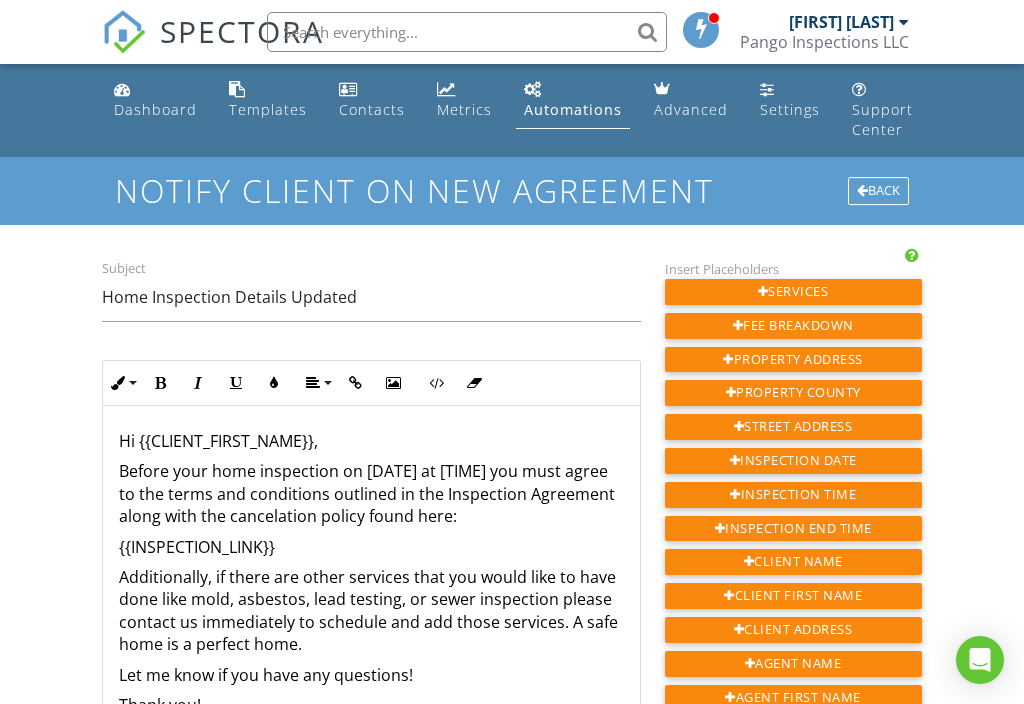 scroll, scrollTop: 0, scrollLeft: 0, axis: both 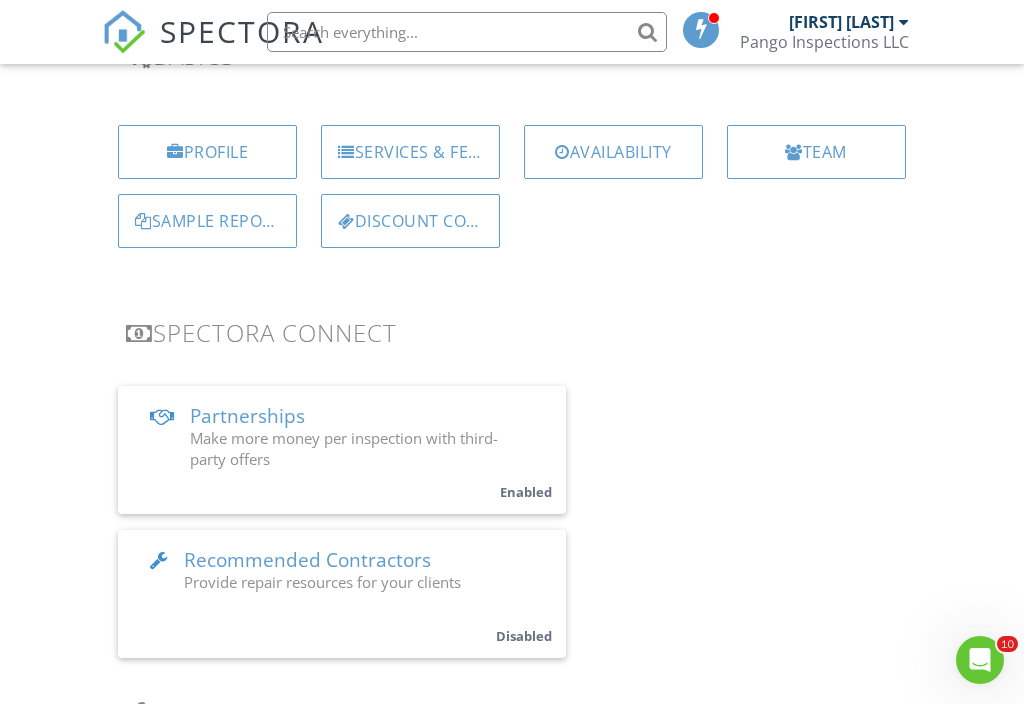 click on "Services & Fees" at bounding box center [410, 152] 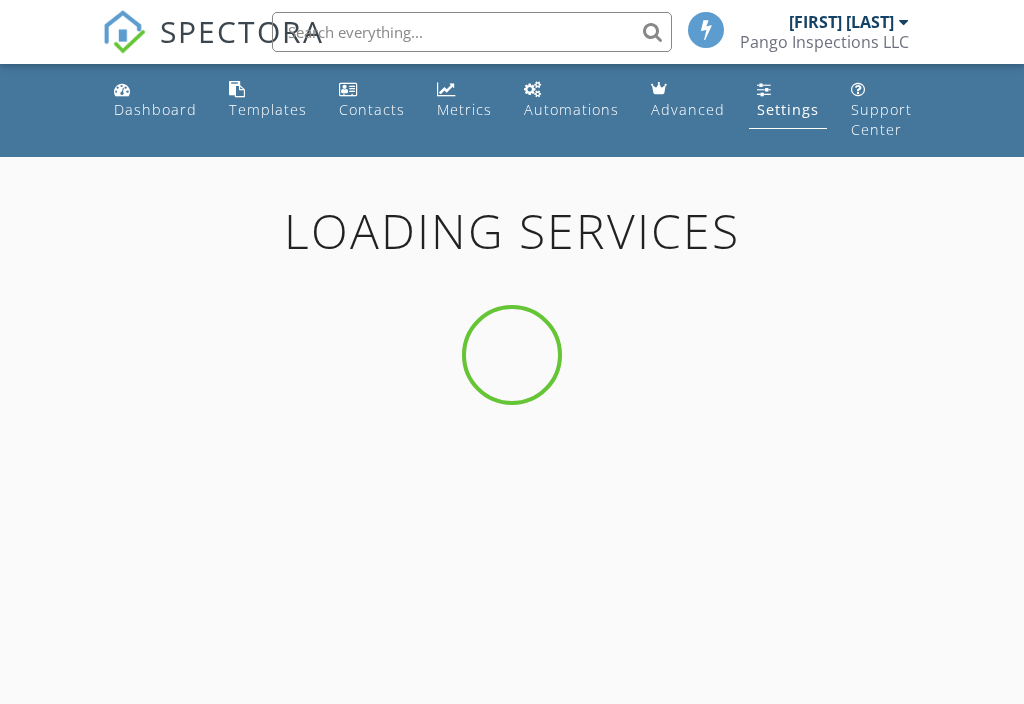 scroll, scrollTop: 0, scrollLeft: 0, axis: both 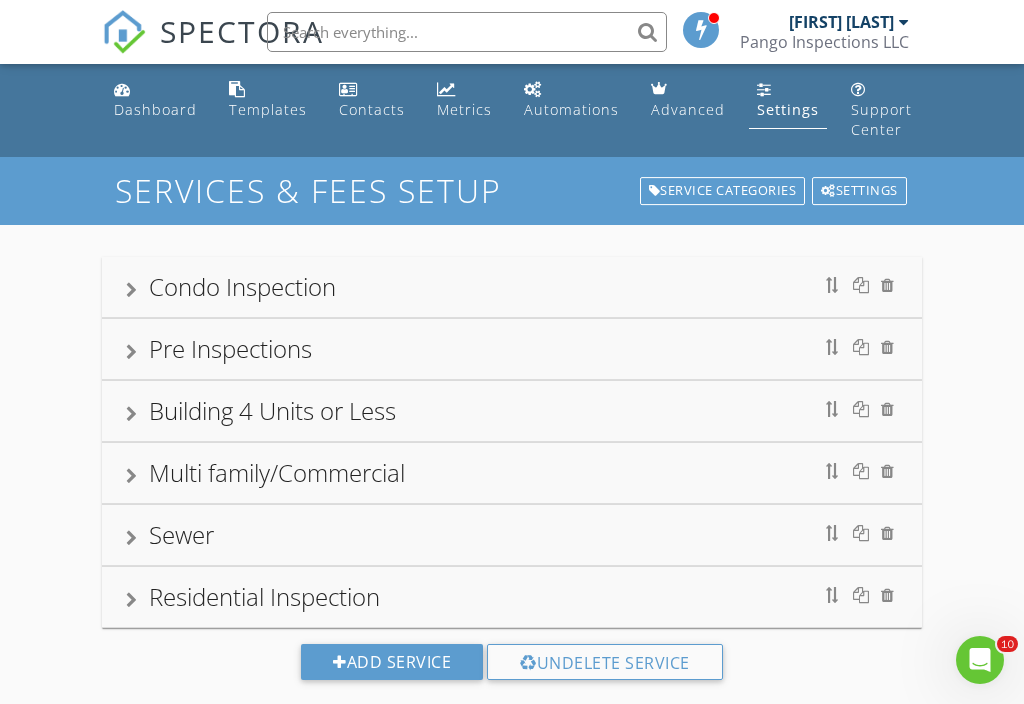 click on "Sewer" at bounding box center (181, 534) 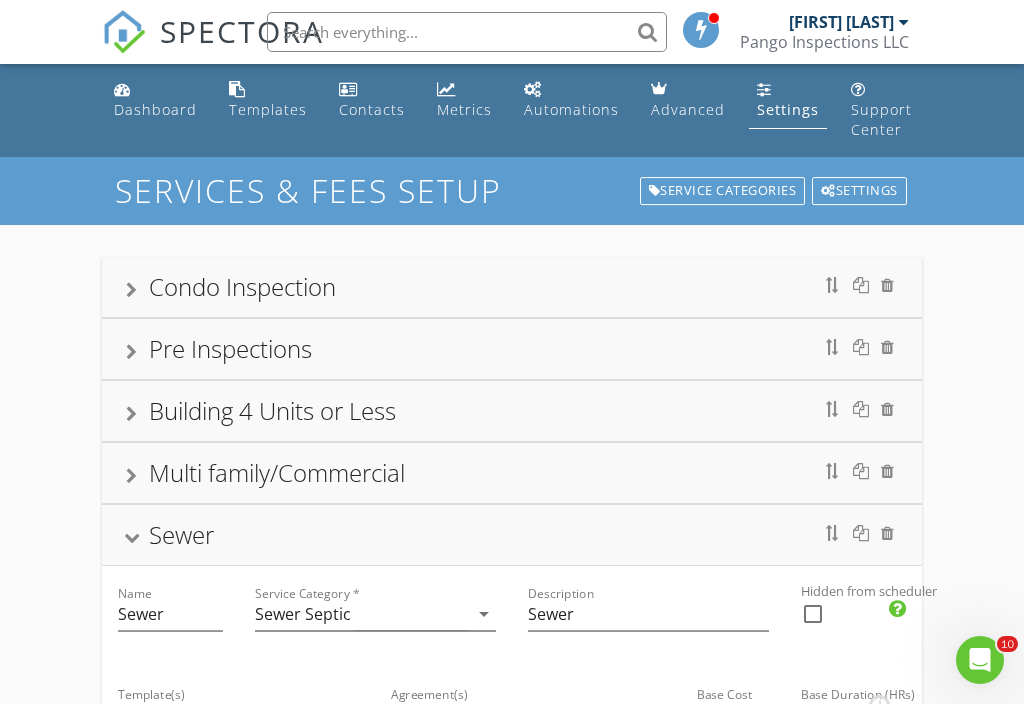 click on "Settings" at bounding box center (788, 109) 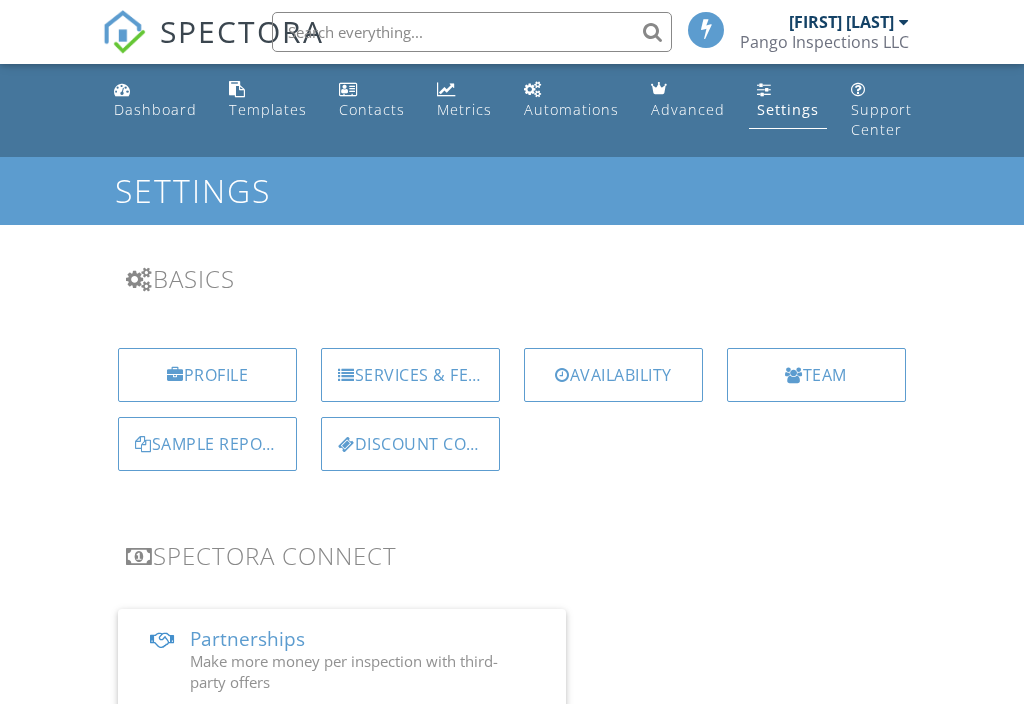 scroll, scrollTop: 0, scrollLeft: 0, axis: both 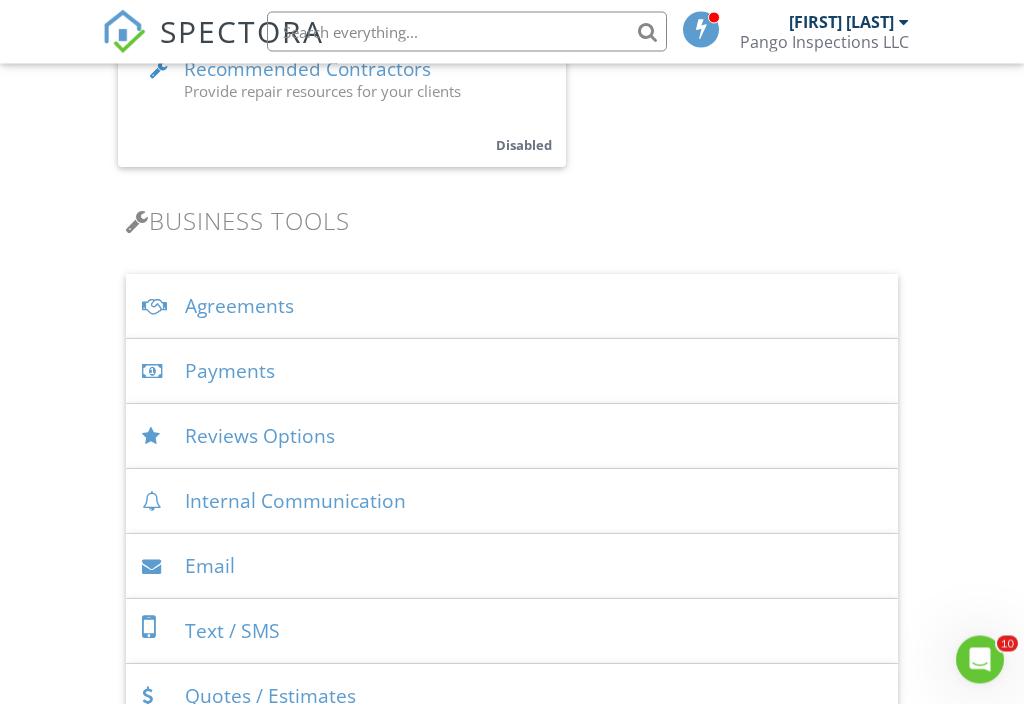 click on "Agreements" at bounding box center [511, 307] 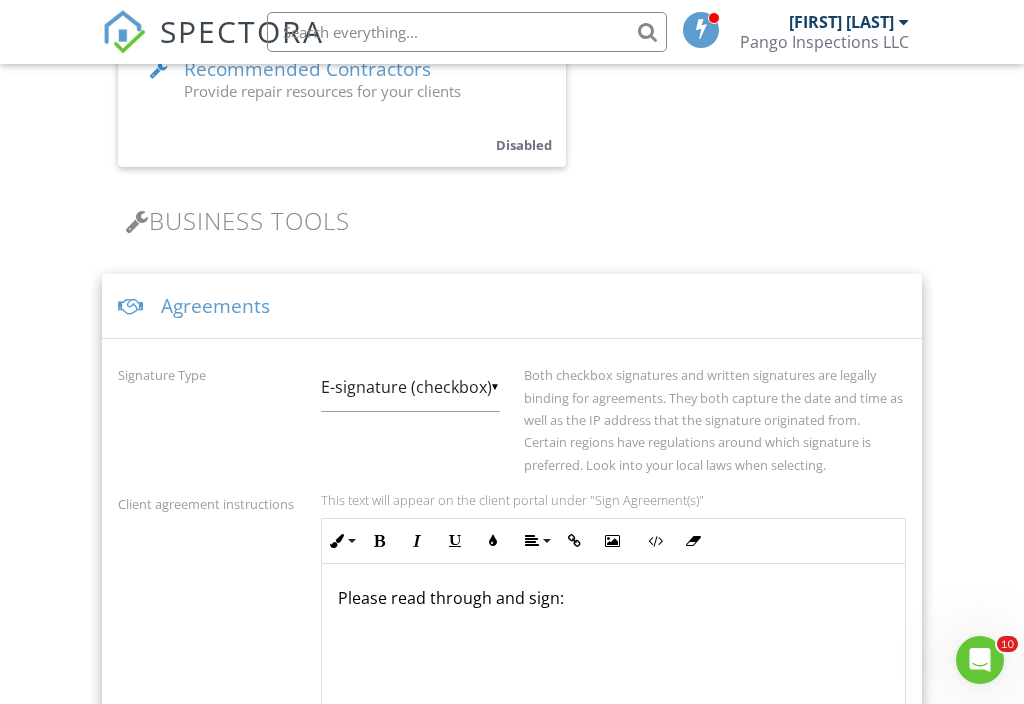 scroll, scrollTop: 2, scrollLeft: 0, axis: vertical 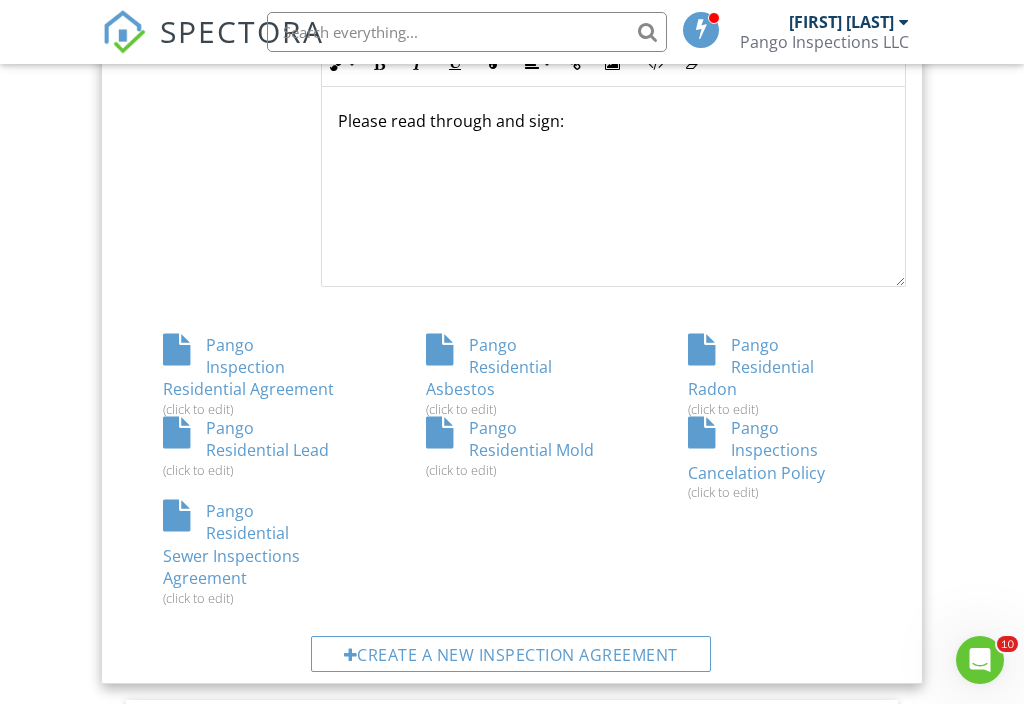click on "Pango Residential Sewer Inspections Agreement
(click to edit)" at bounding box center (249, 553) 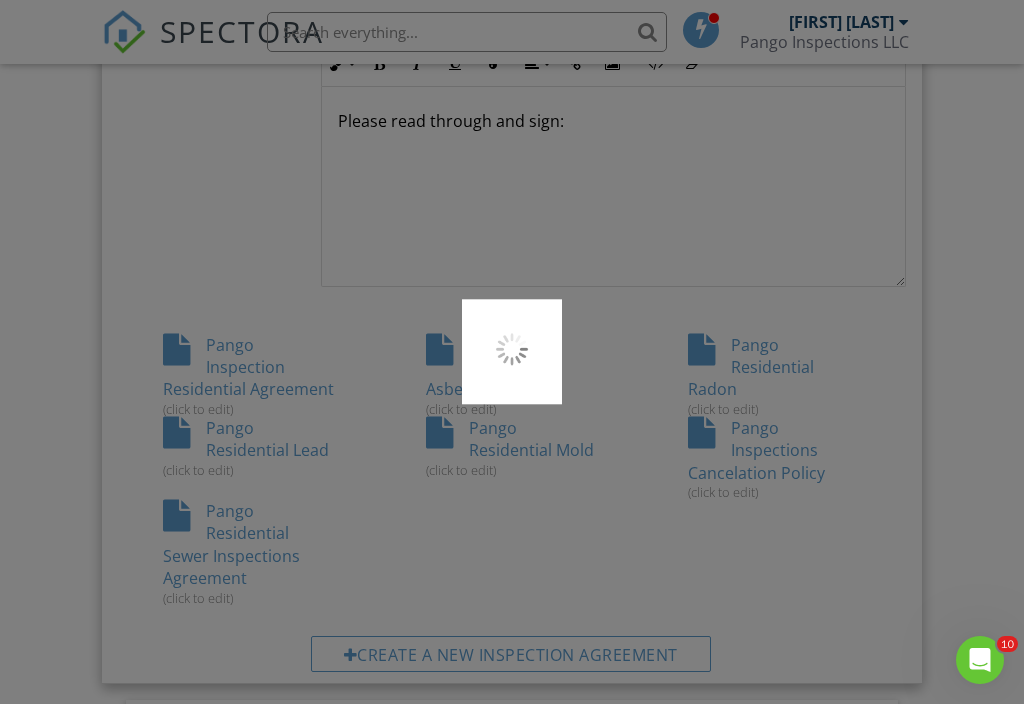 scroll, scrollTop: 1216, scrollLeft: 0, axis: vertical 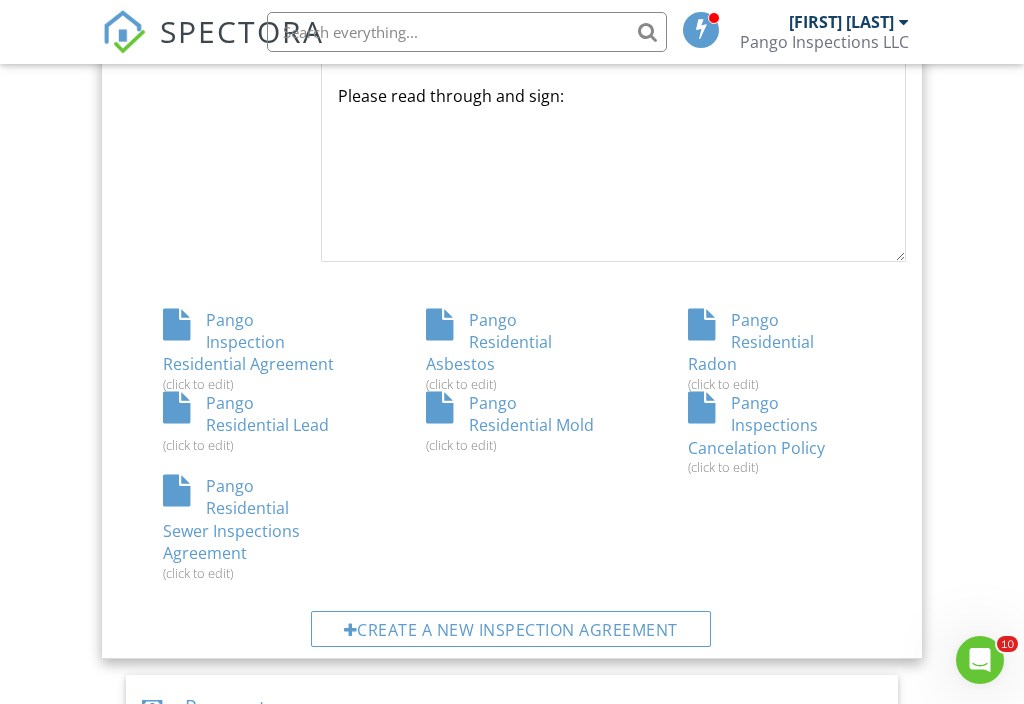 click on "Pango Residential Sewer Inspections Agreement
(click to edit)" at bounding box center [249, 528] 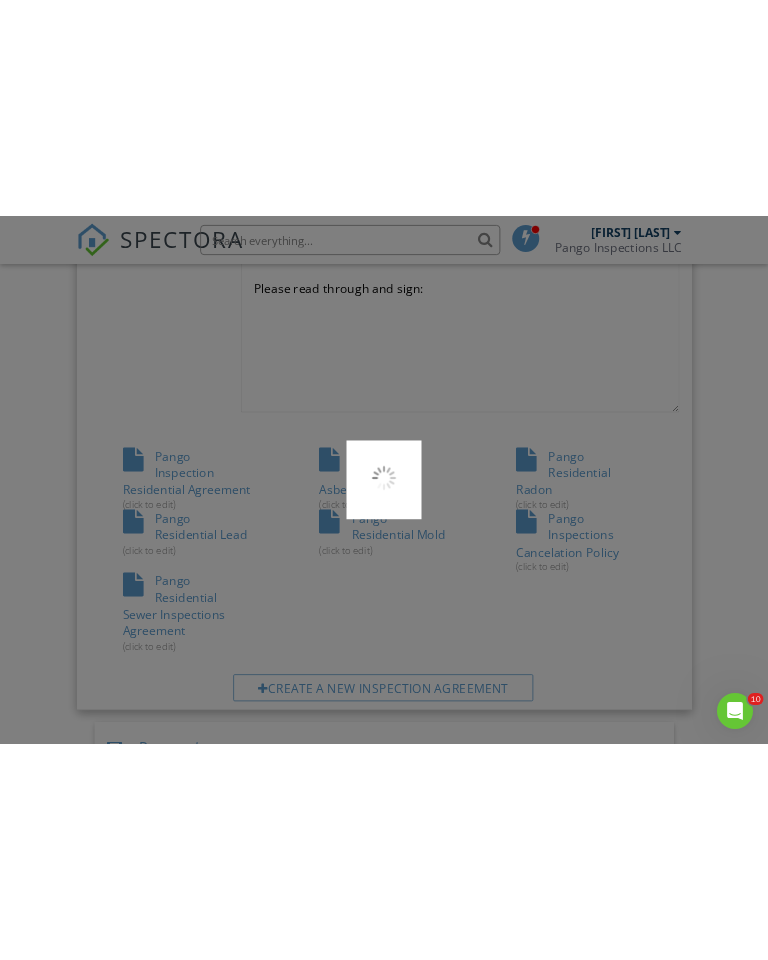 scroll, scrollTop: 1101, scrollLeft: 40, axis: both 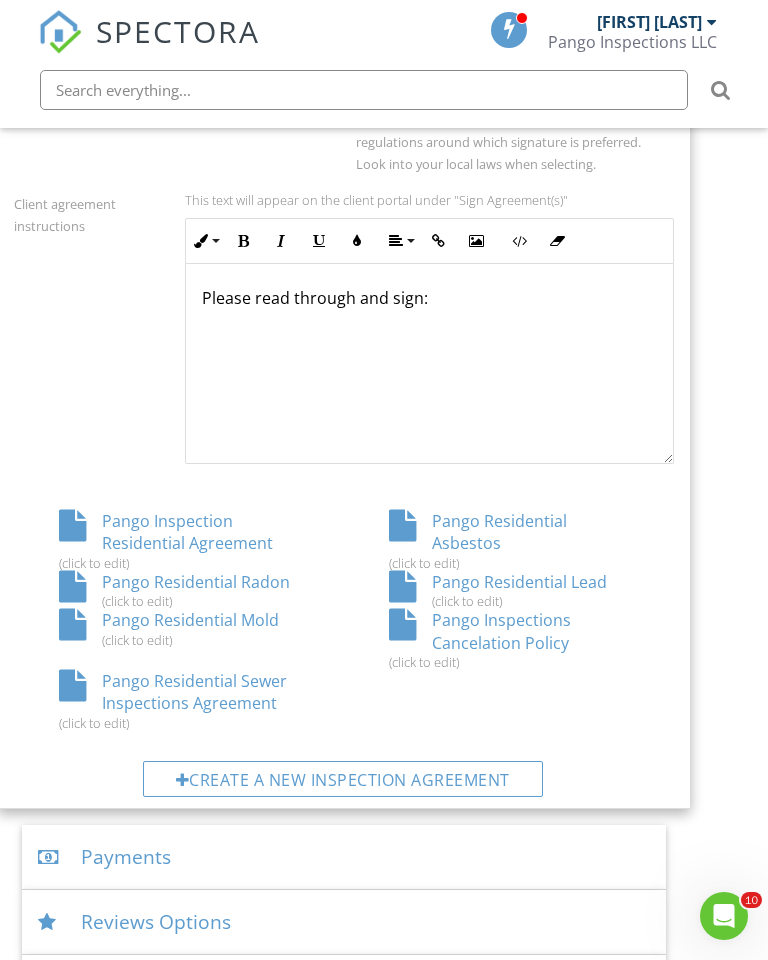 click on "Pango Residential Sewer Inspections Agreement
(click to edit)" at bounding box center [179, 700] 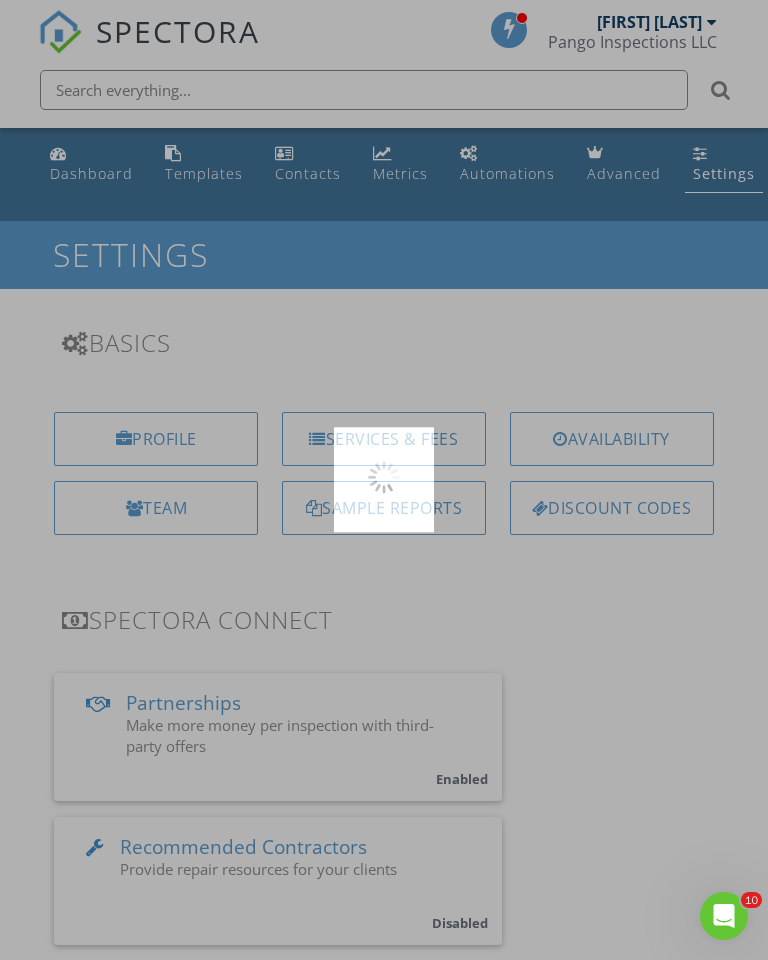 scroll, scrollTop: 1101, scrollLeft: 40, axis: both 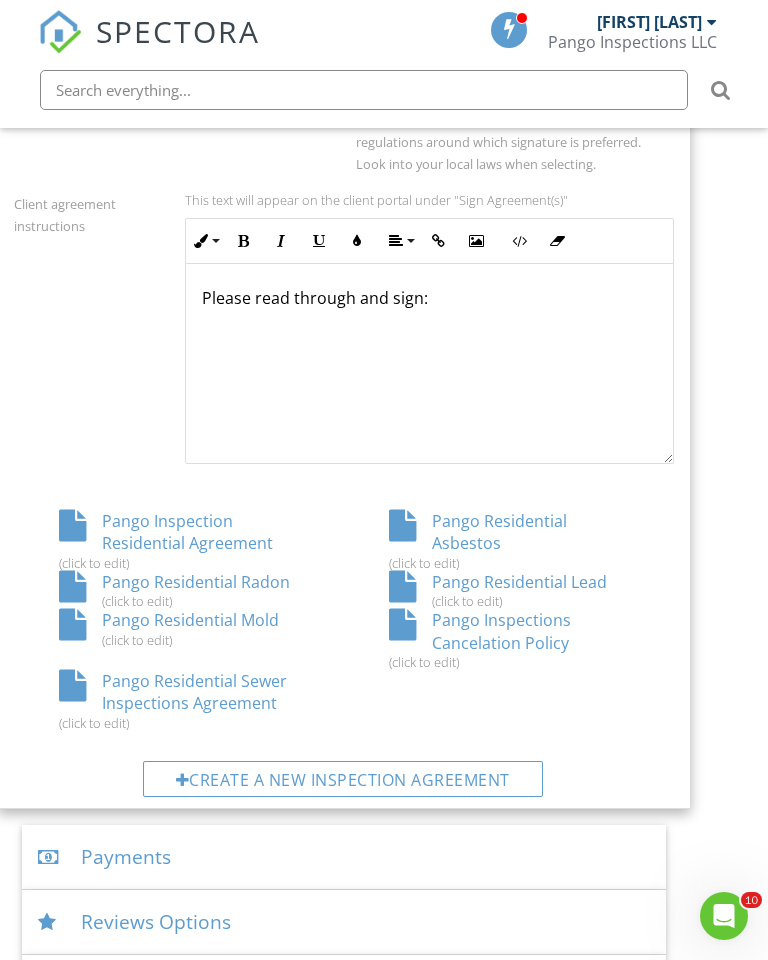 click at bounding box center [72, 686] 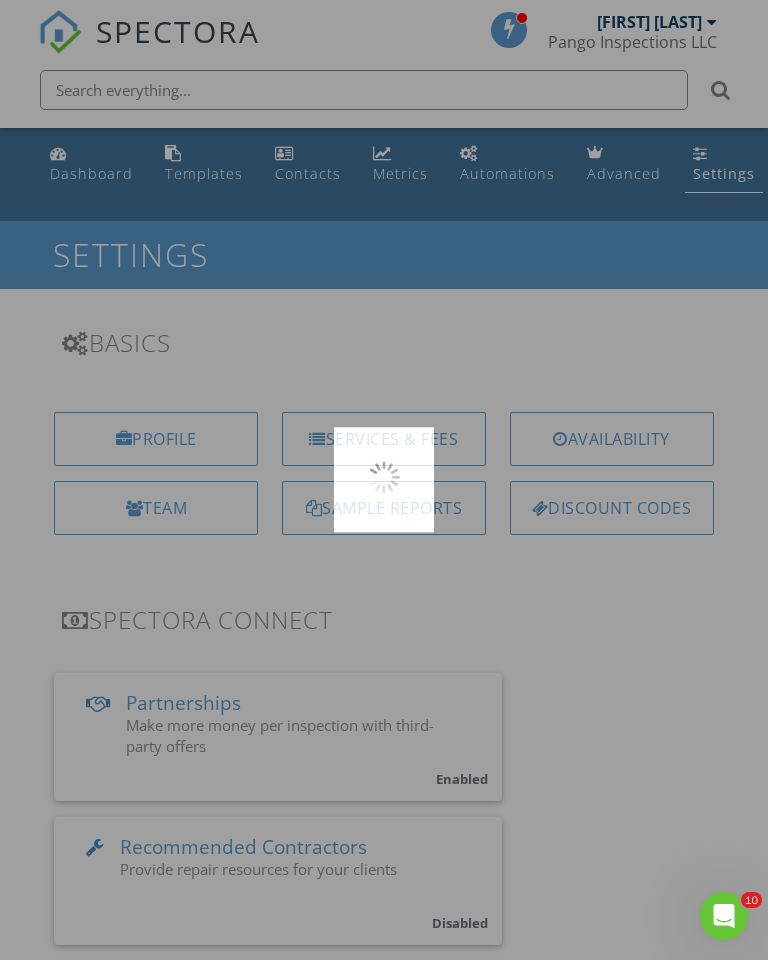 scroll, scrollTop: 1101, scrollLeft: 40, axis: both 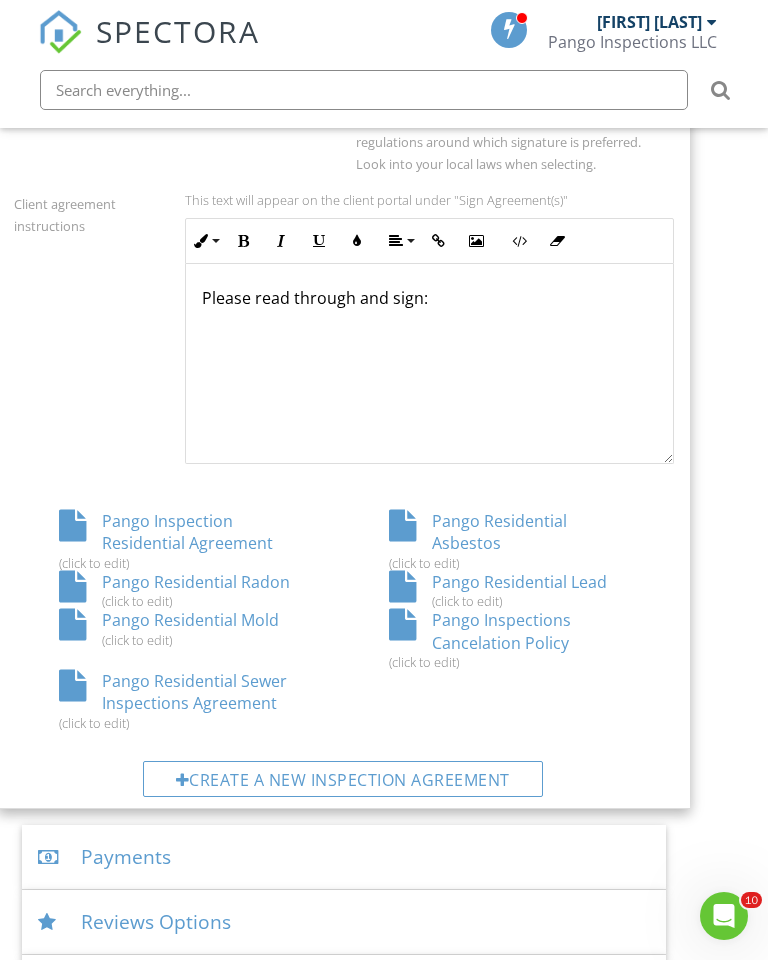 click on "Pango Residential Sewer Inspections Agreement
(click to edit)" at bounding box center [179, 700] 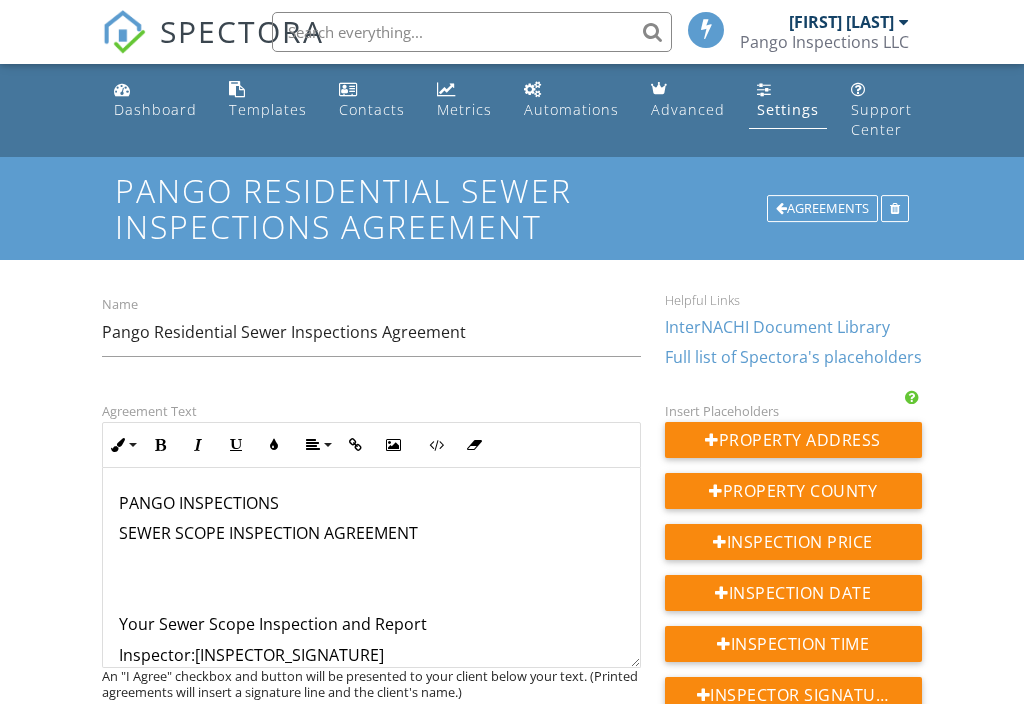 scroll, scrollTop: 0, scrollLeft: 0, axis: both 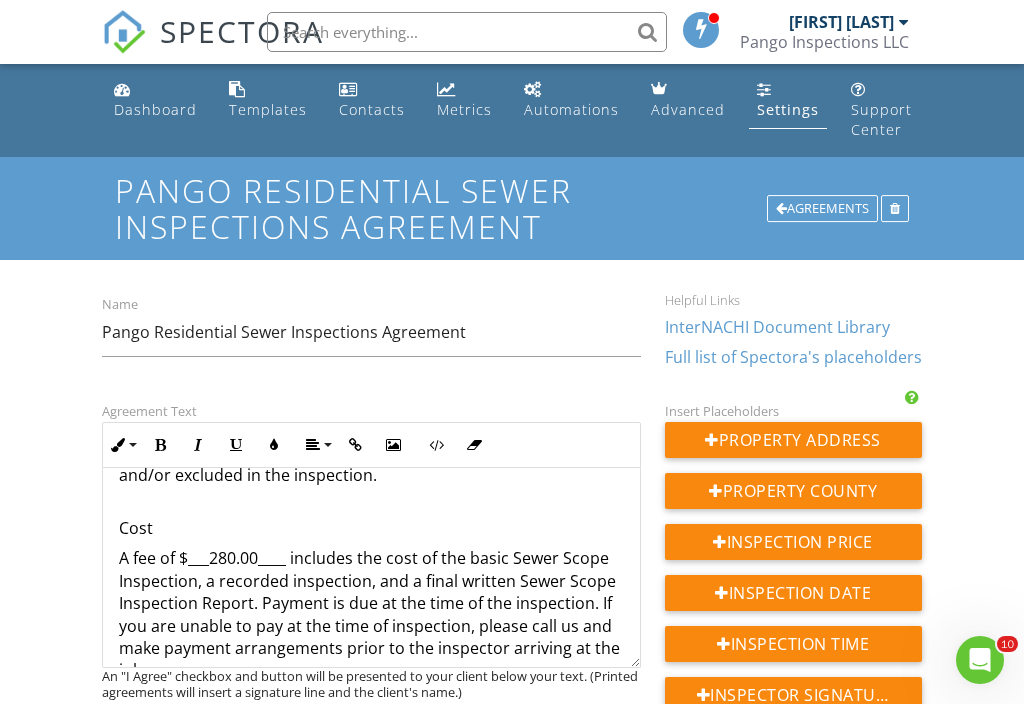 click on "A fee of $___280.00____ includes the cost of the basic Sewer Scope Inspection, a recorded inspection, and a final written Sewer Scope Inspection Report. Payment is due at the time of the inspection. If you are unable to pay at the time of inspection, please call us and make payment arrangements prior to the inspector arriving at the job." at bounding box center (371, 625) 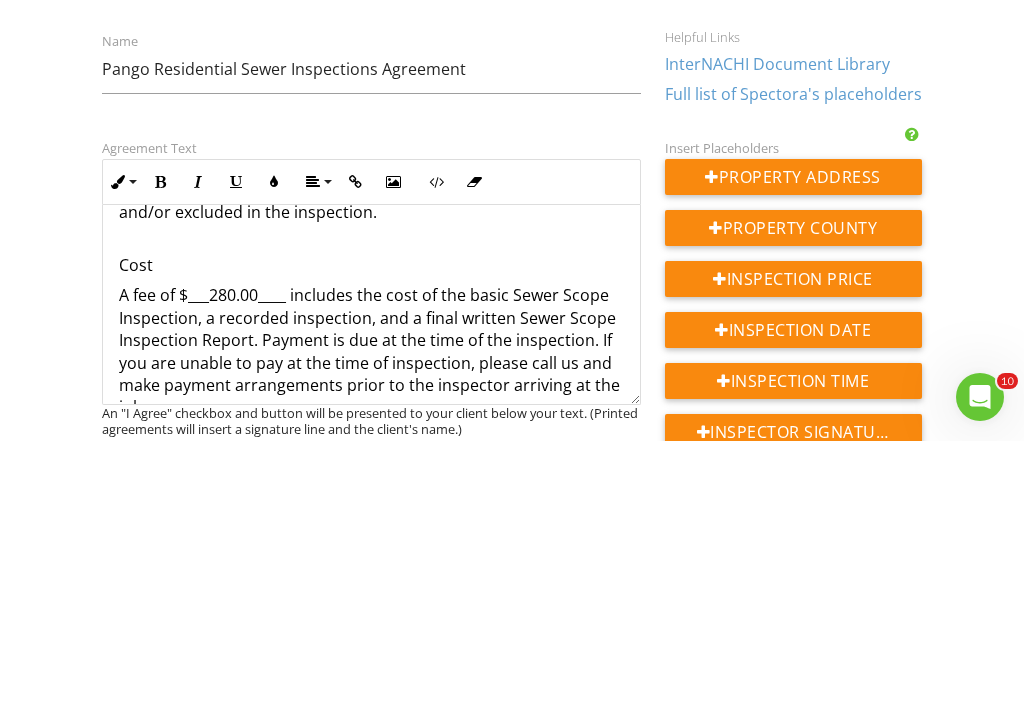 type 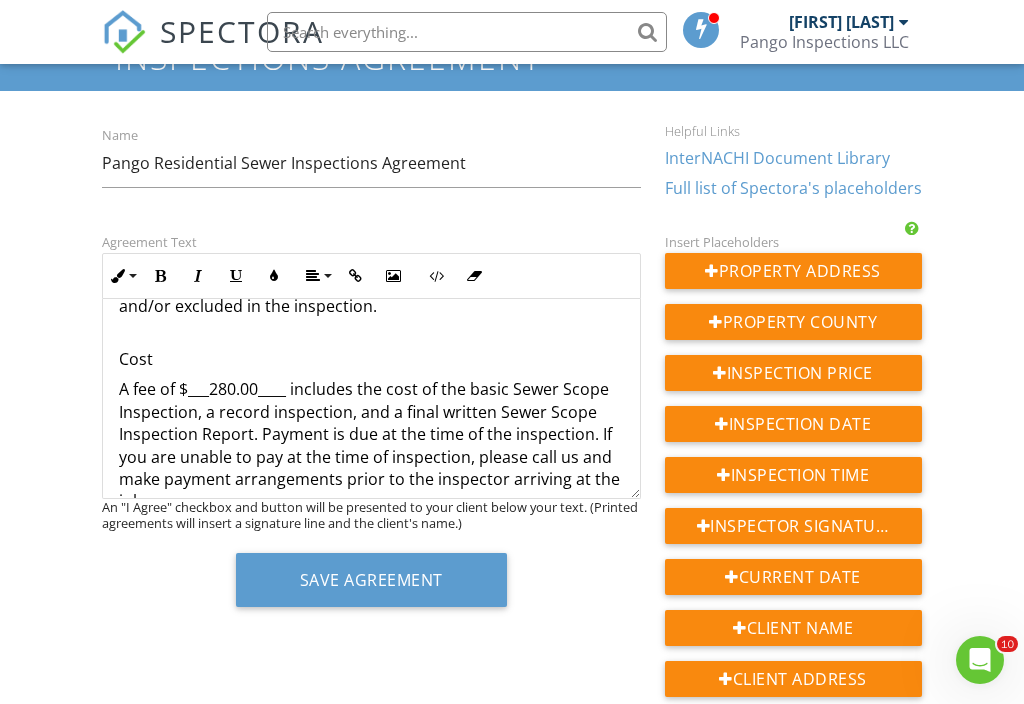 scroll, scrollTop: 0, scrollLeft: 0, axis: both 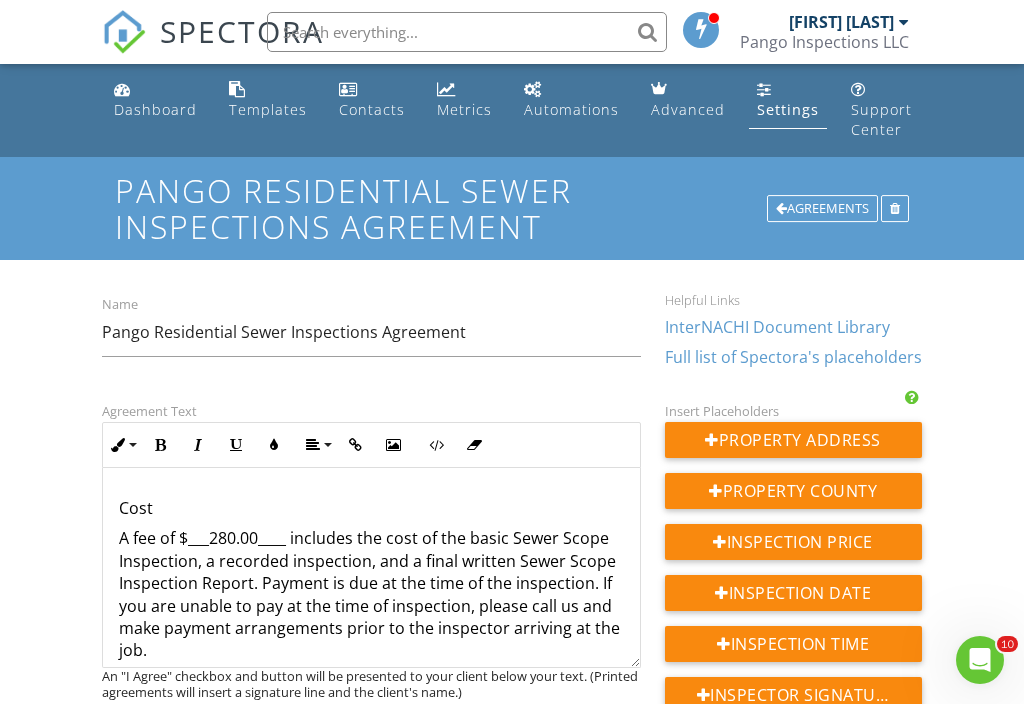 click on "A fee of $___280.00____ includes the cost of the basic Sewer Scope Inspection, a recorded inspection, and a final written Sewer Scope Inspection Report. Payment is due at the time of the inspection. If you are unable to pay at the time of inspection, please call us and make payment arrangements prior to the inspector arriving at the job." at bounding box center [371, 605] 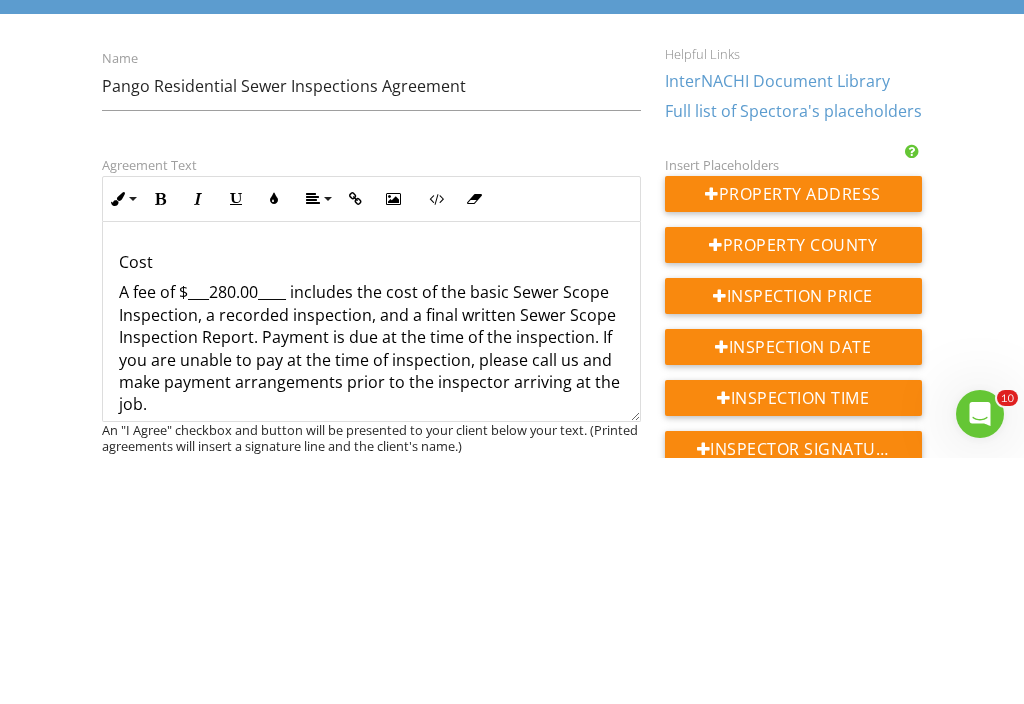 type 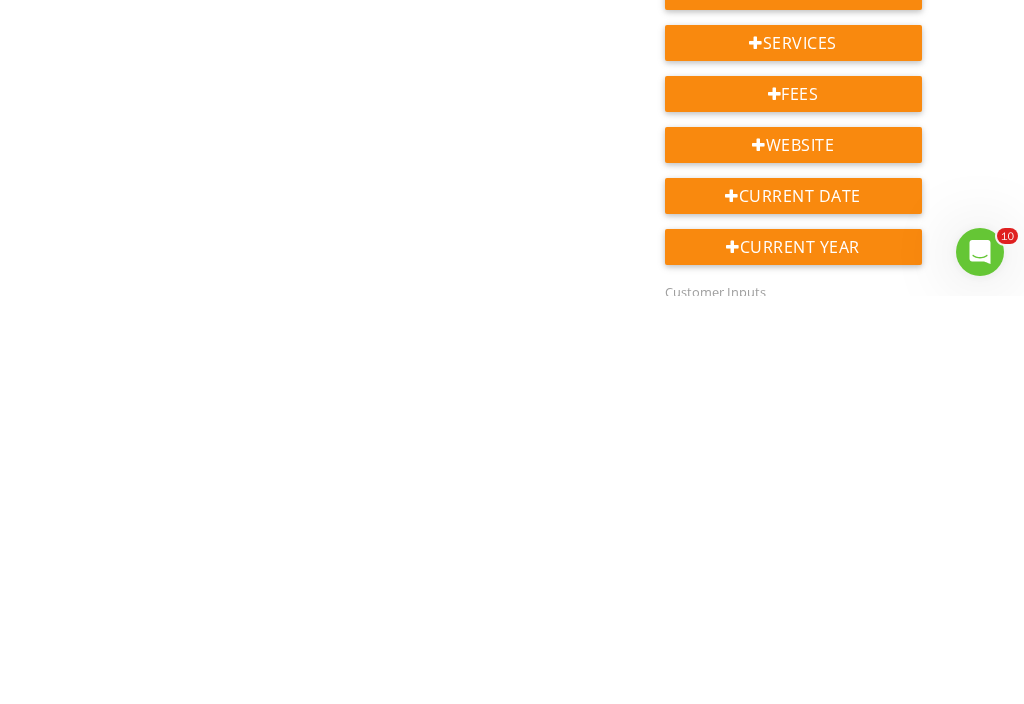scroll, scrollTop: 458, scrollLeft: 0, axis: vertical 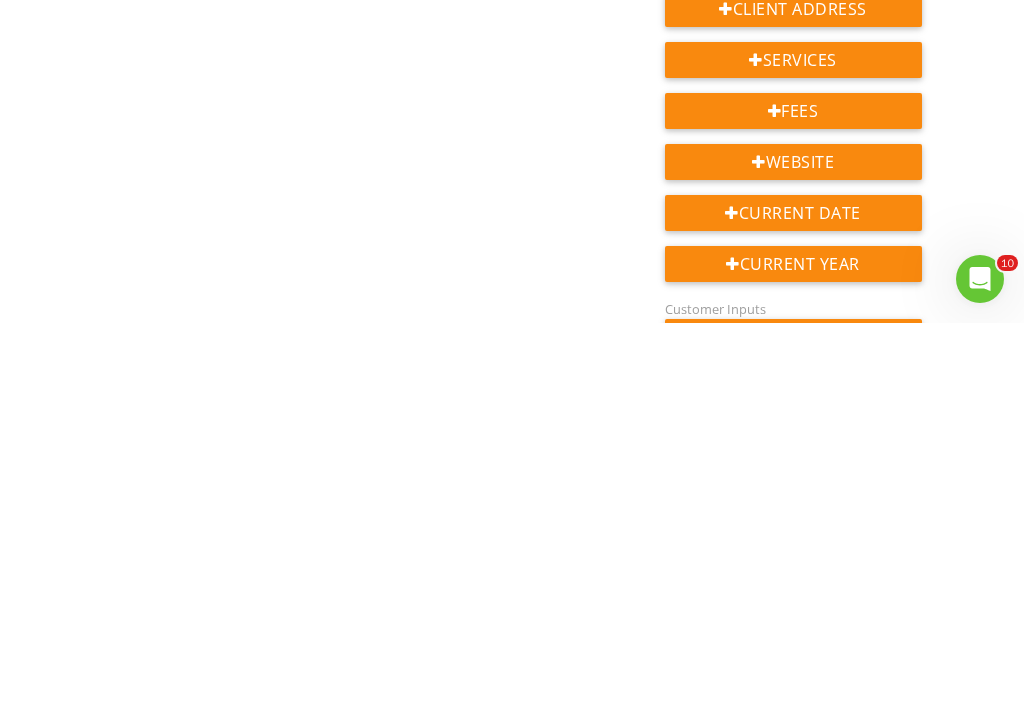 click on "Fees" at bounding box center [793, 492] 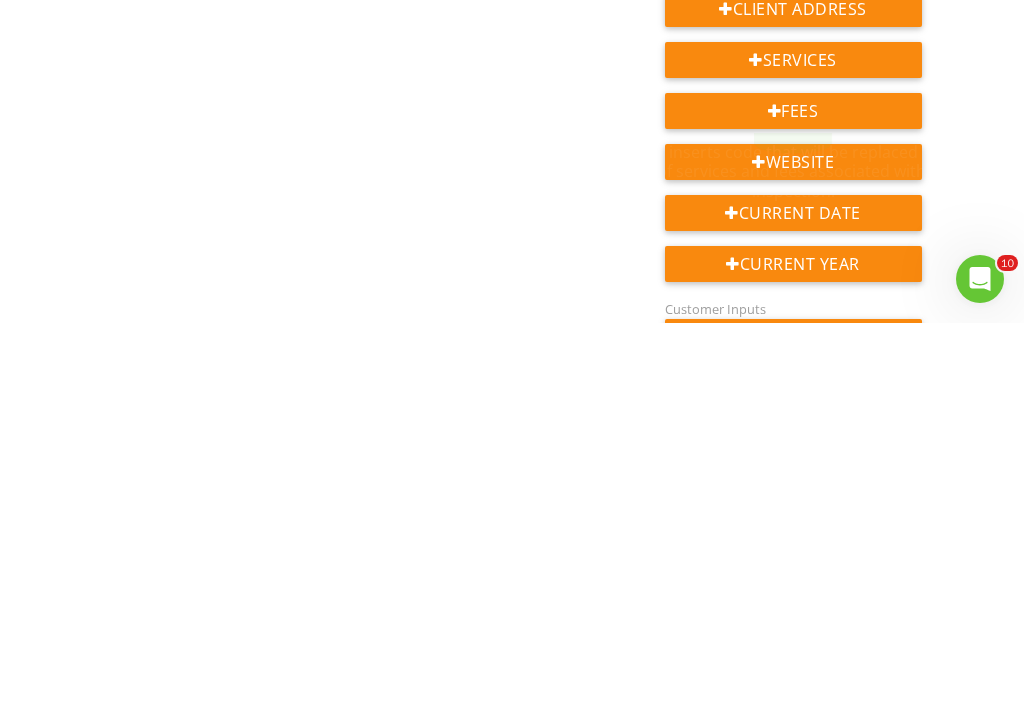 scroll, scrollTop: 1598, scrollLeft: 0, axis: vertical 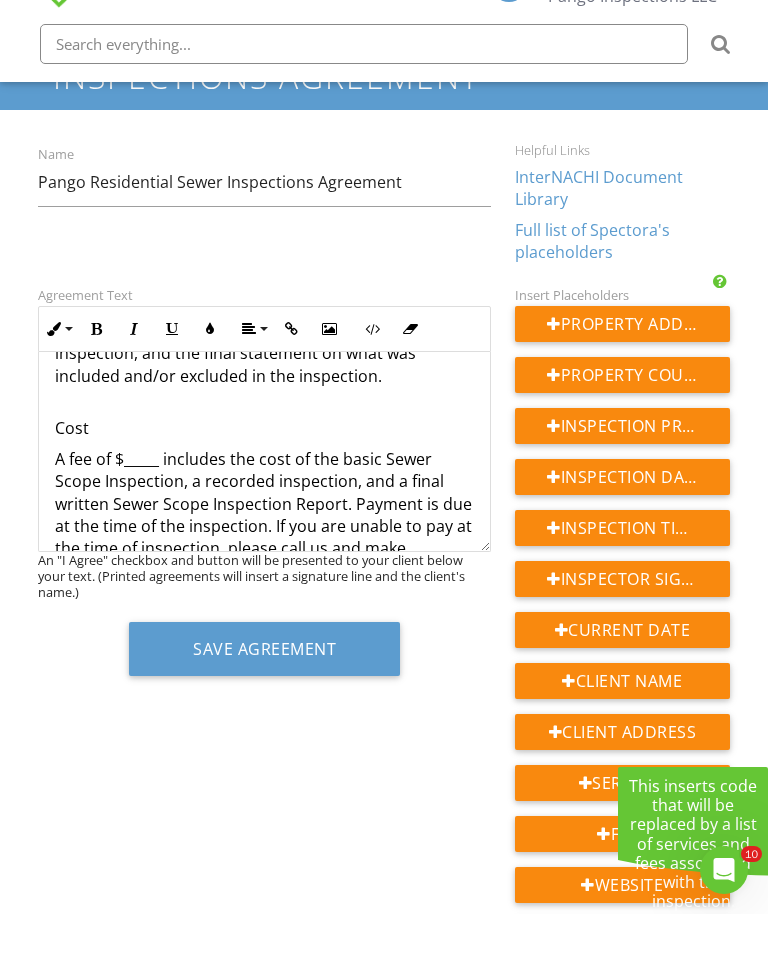 click on "A fee of $_____ includes the cost of the basic Sewer Scope Inspection, a recorded inspection, and a final written Sewer Scope Inspection Report. Payment is due at the time of the inspection. If you are unable to pay at the time of inspection, please call us and make payment arrangements prior to the inspector arriving at the job." at bounding box center (264, 583) 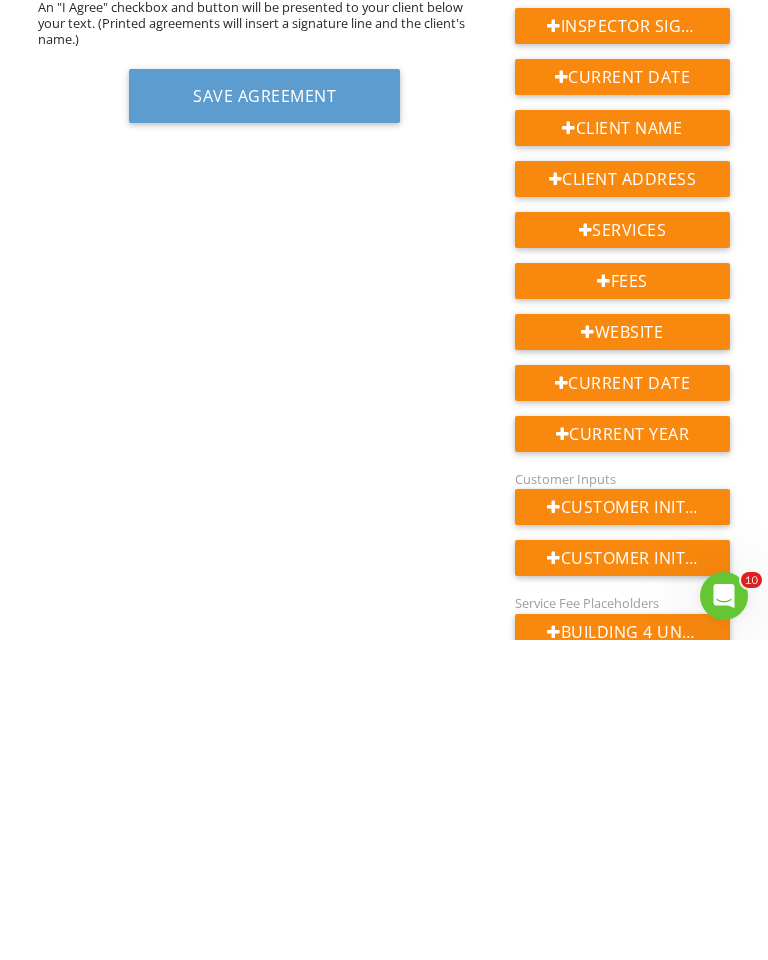 scroll, scrollTop: 486, scrollLeft: 0, axis: vertical 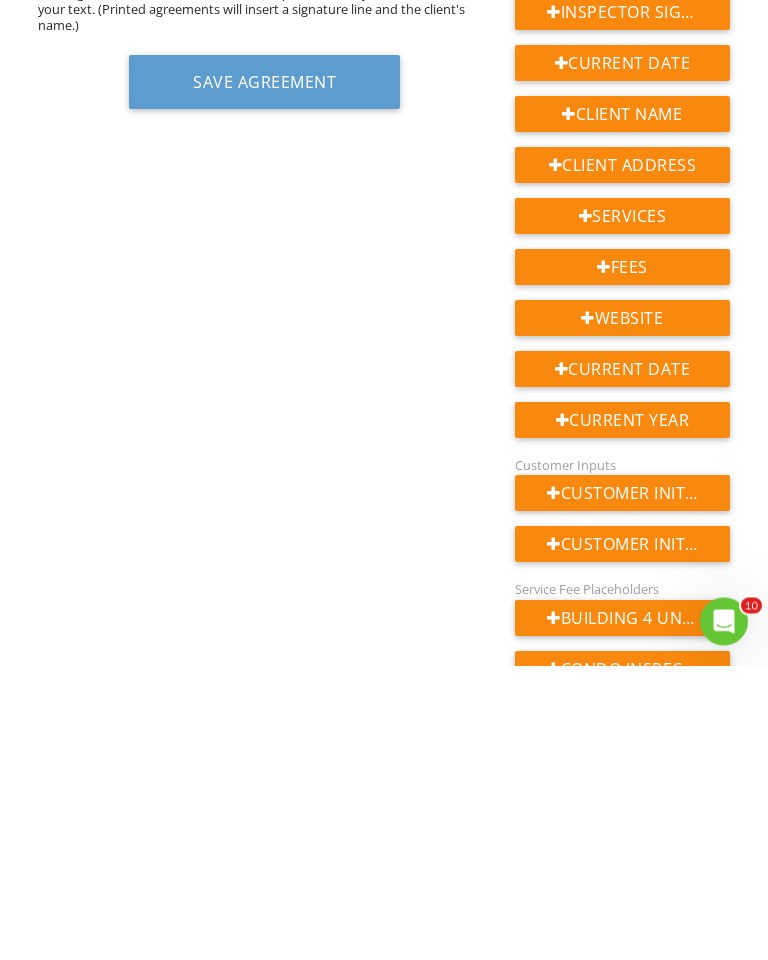 click on "Fees" at bounding box center [622, 562] 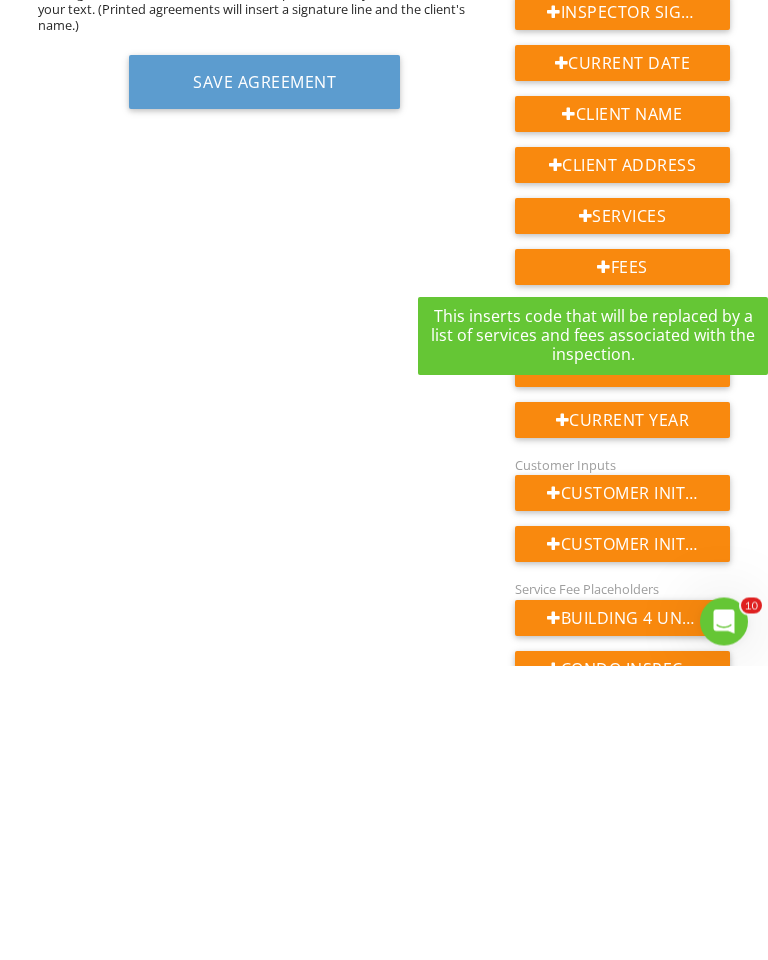 click on "Fees" at bounding box center (622, 562) 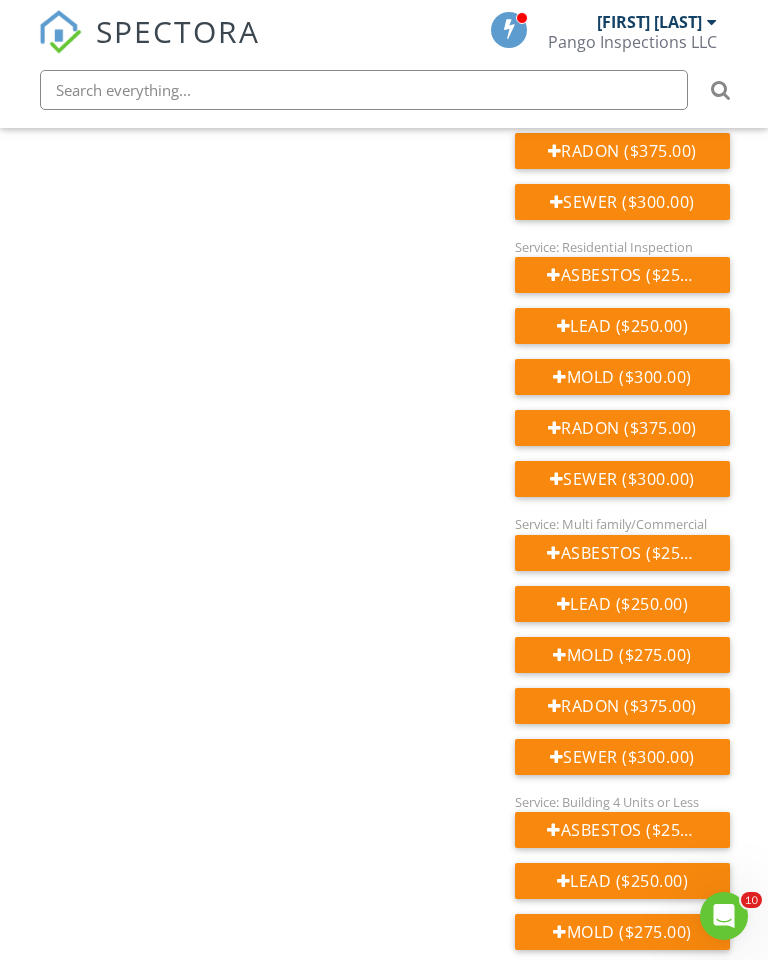 scroll, scrollTop: 1978, scrollLeft: 0, axis: vertical 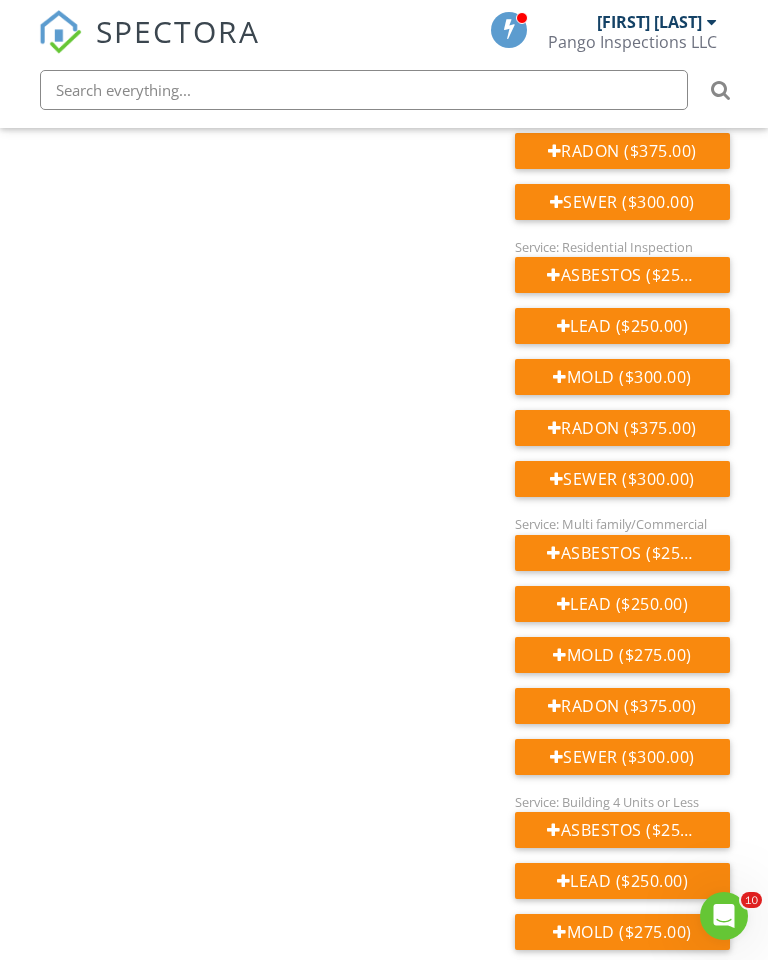 click on "Sewer ($300.00)" at bounding box center (622, 479) 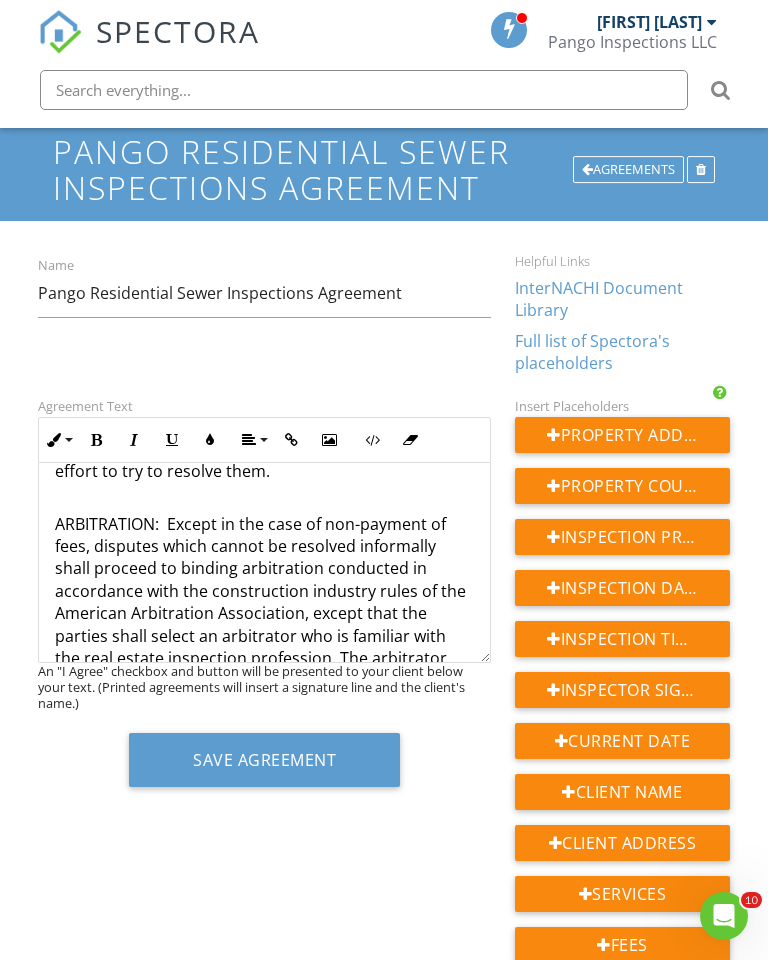 scroll, scrollTop: 81, scrollLeft: 0, axis: vertical 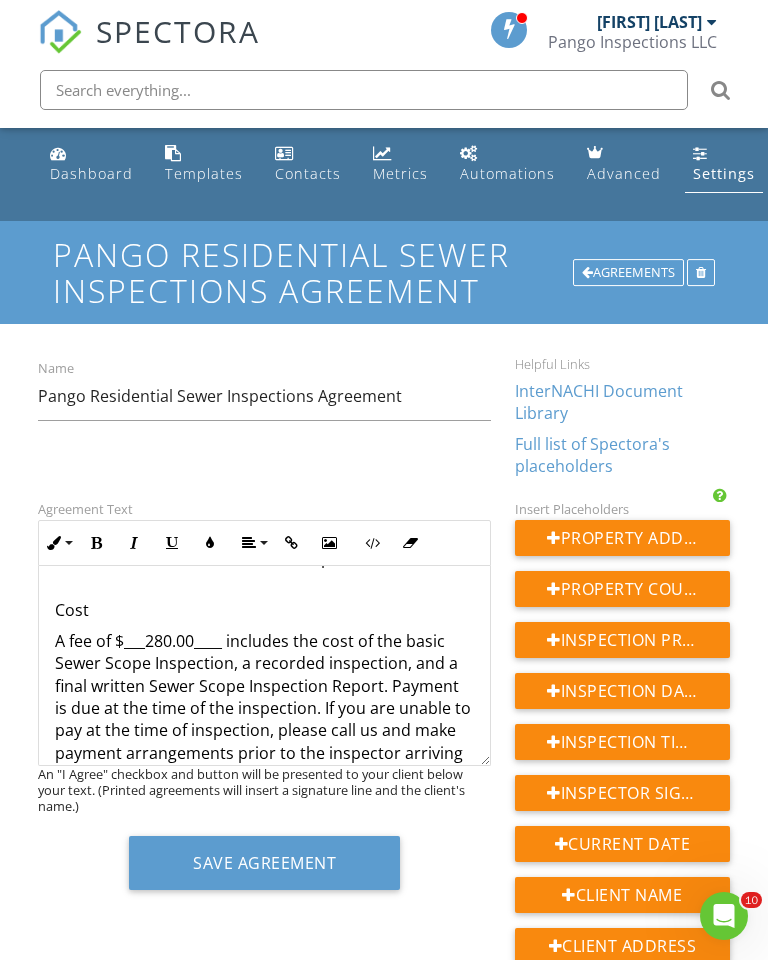 click on "A fee of $___280.00____ includes the cost of the basic Sewer Scope Inspection, a recorded inspection, and a final written Sewer Scope Inspection Report. Payment is due at the time of the inspection. If you are unable to pay at the time of inspection, please call us and make payment arrangements prior to the inspector arriving at the job." at bounding box center [264, 719] 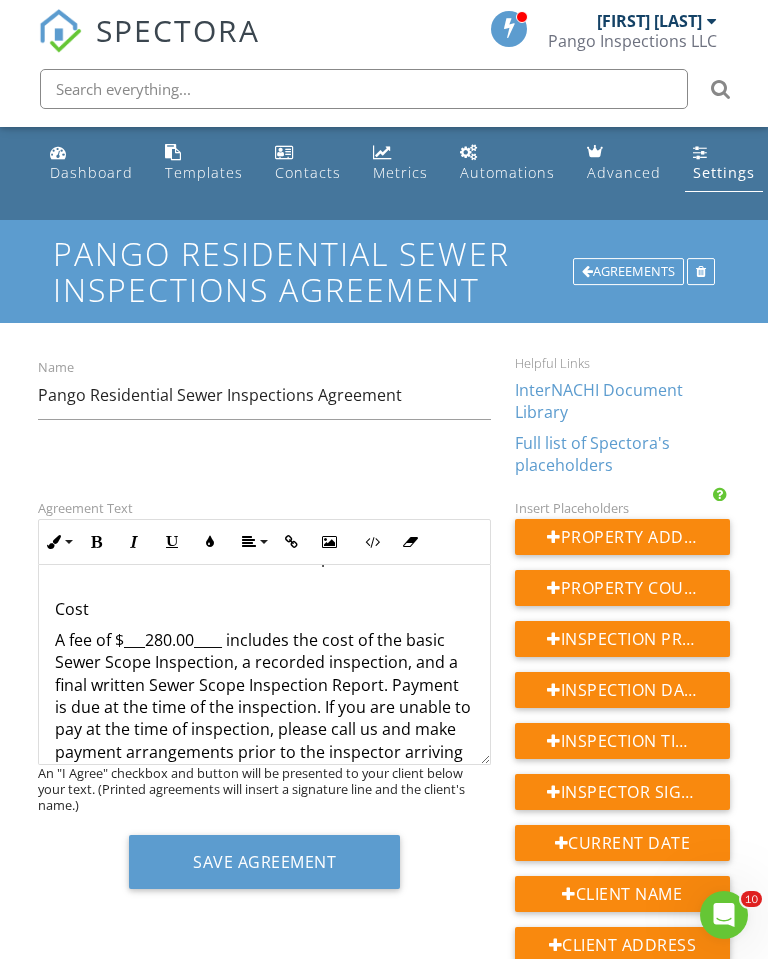 click on "A fee of $___280.00____ includes the cost of the basic Sewer Scope Inspection, a recorded inspection, and a final written Sewer Scope Inspection Report. Payment is due at the time of the inspection. If you are unable to pay at the time of inspection, please call us and make payment arrangements prior to the inspector arriving at the job." at bounding box center [264, 719] 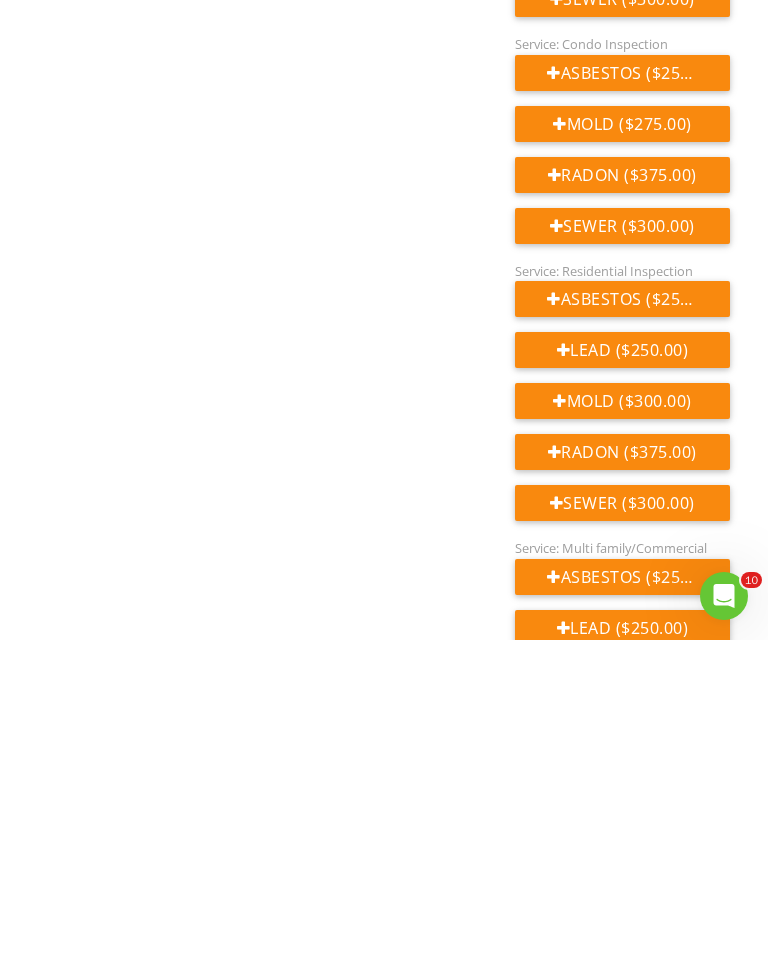 scroll, scrollTop: 1635, scrollLeft: 0, axis: vertical 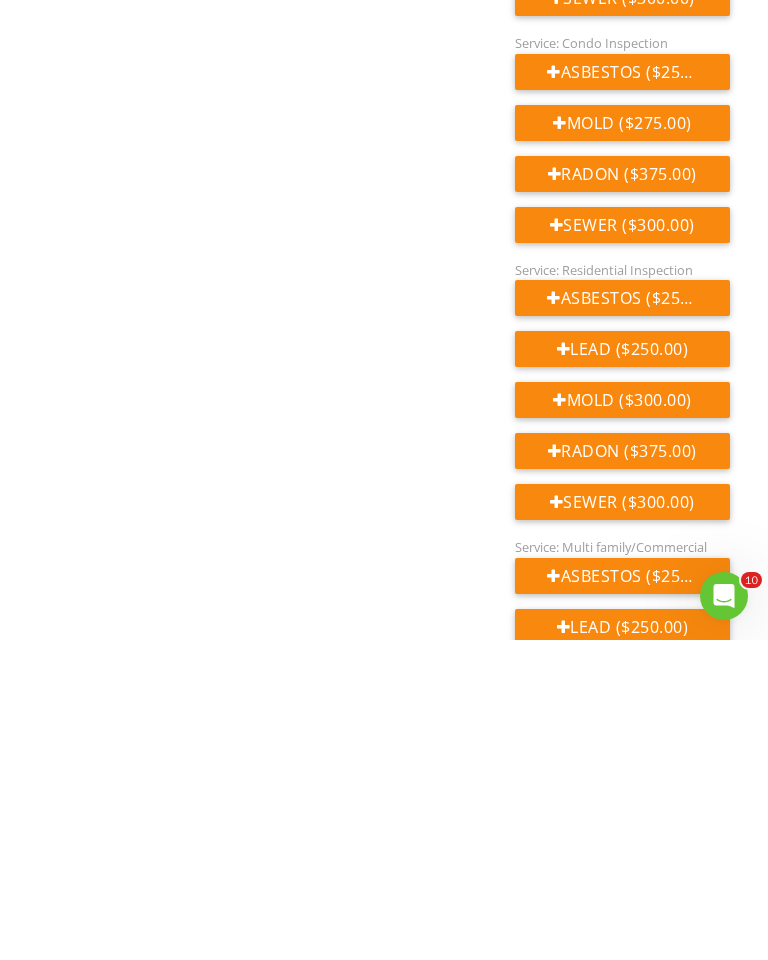 click on "Sewer ($300.00)" at bounding box center (622, 822) 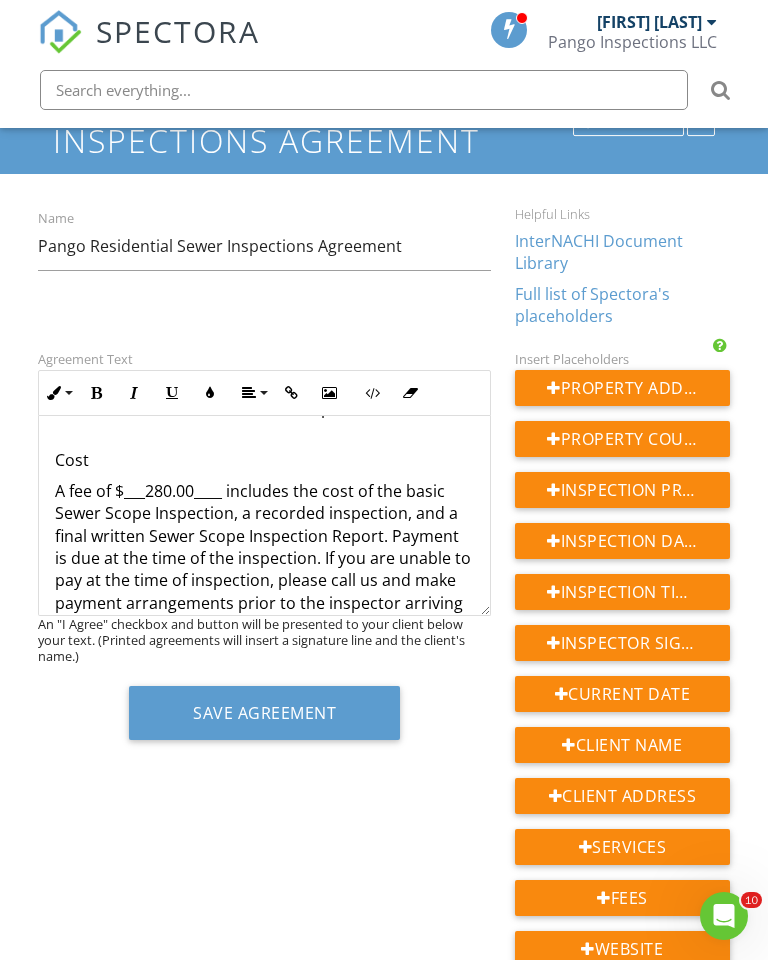 scroll, scrollTop: 135, scrollLeft: 0, axis: vertical 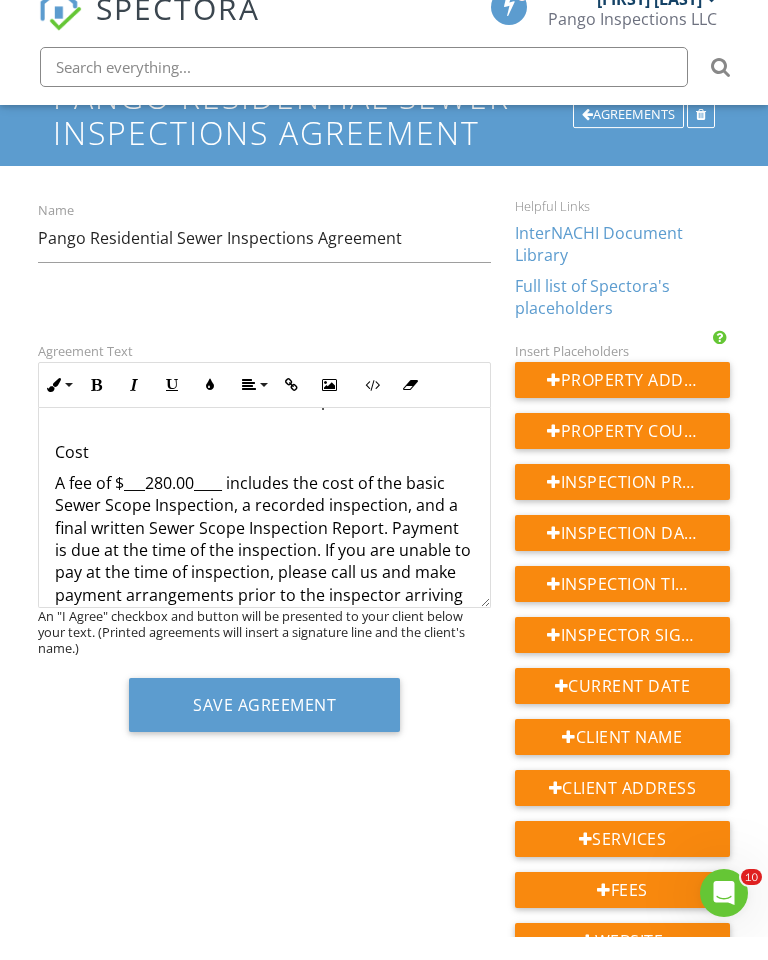 click on "A fee of $___280.00____ includes the cost of the basic Sewer Scope Inspection, a recorded inspection, and a final written Sewer Scope Inspection Report. Payment is due at the time of the inspection. If you are unable to pay at the time of inspection, please call us and make payment arrangements prior to the inspector arriving at the job." at bounding box center [264, 584] 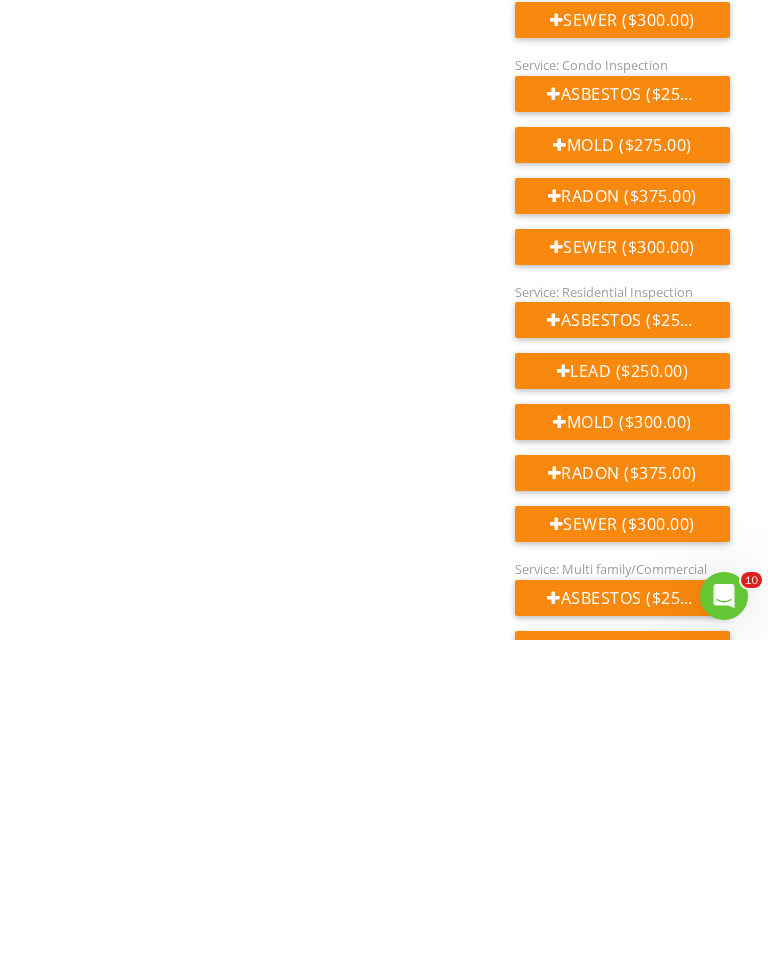 scroll, scrollTop: 1622, scrollLeft: 0, axis: vertical 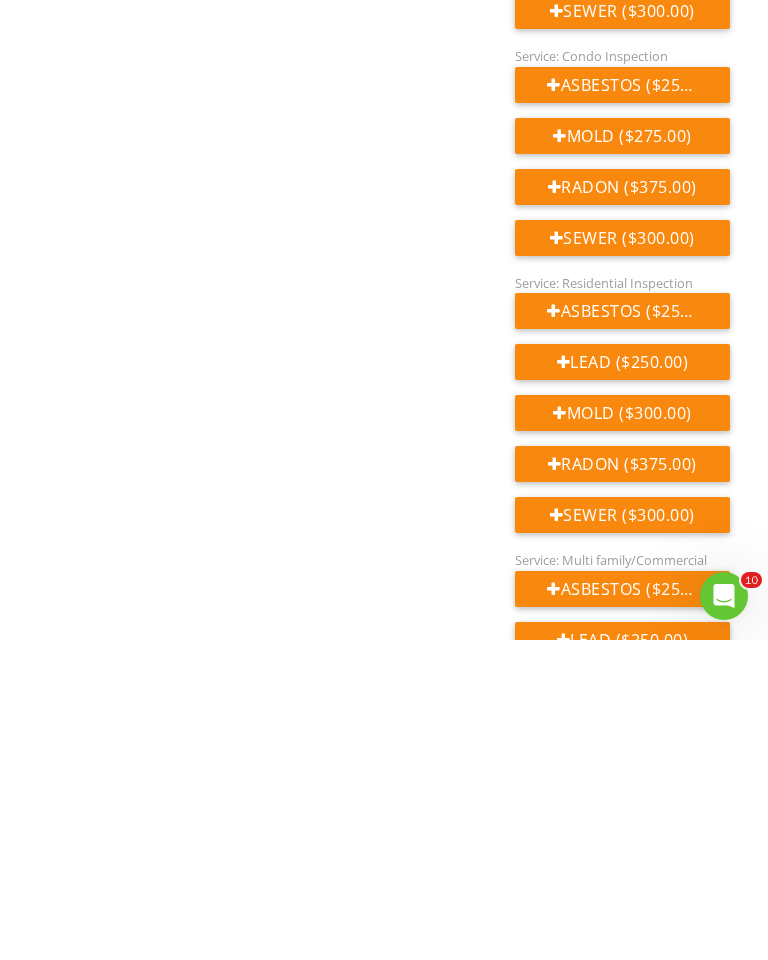 click on "Sewer ($300.00)" at bounding box center (622, 835) 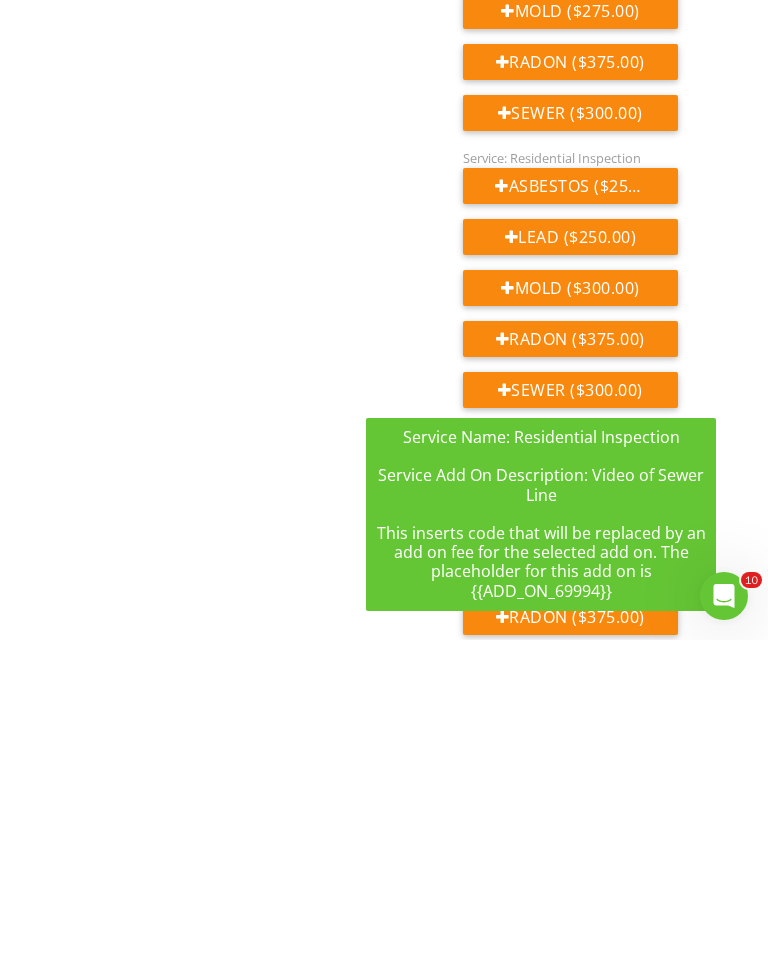 scroll, scrollTop: 1747, scrollLeft: 80, axis: both 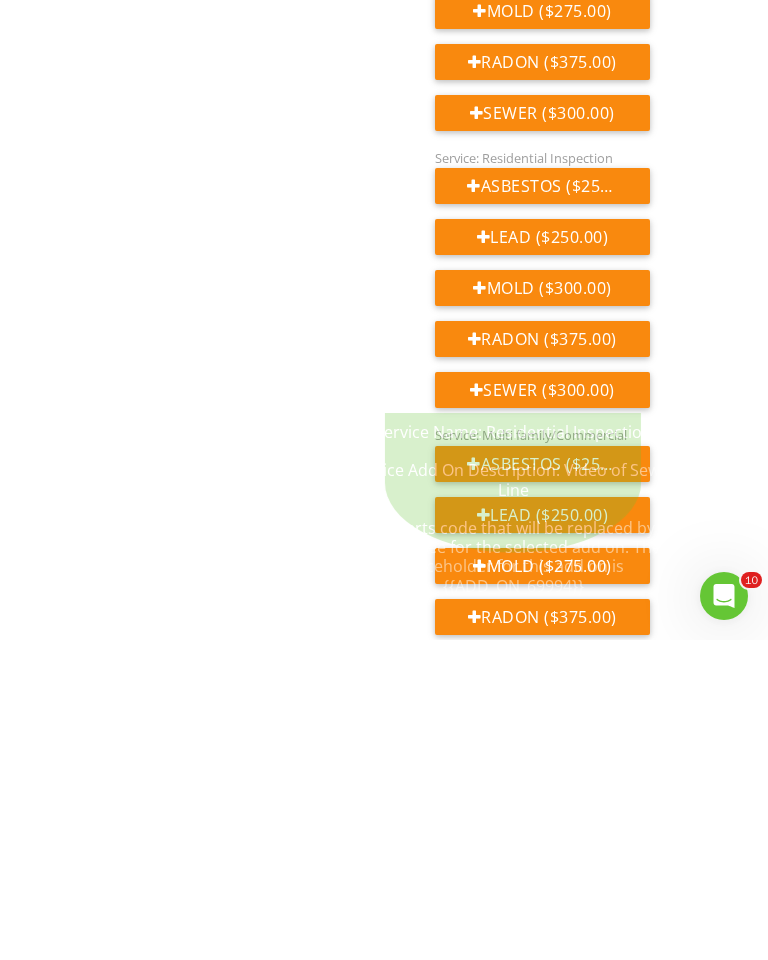 click on "Lead ($250.00)" at bounding box center [542, 835] 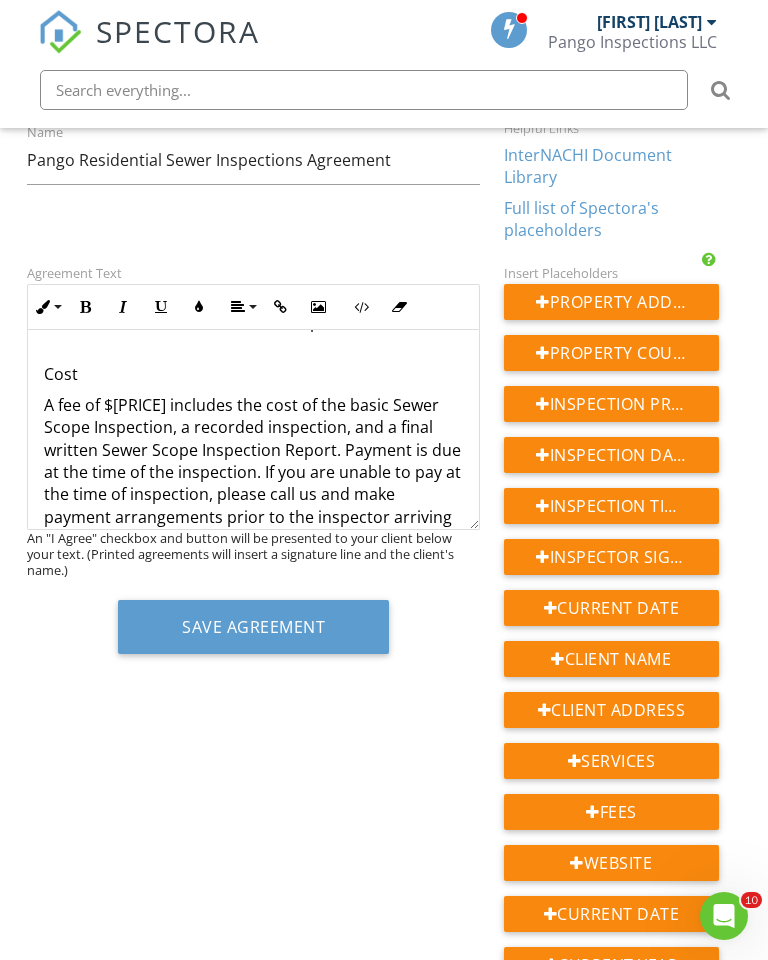 scroll, scrollTop: 236, scrollLeft: 0, axis: vertical 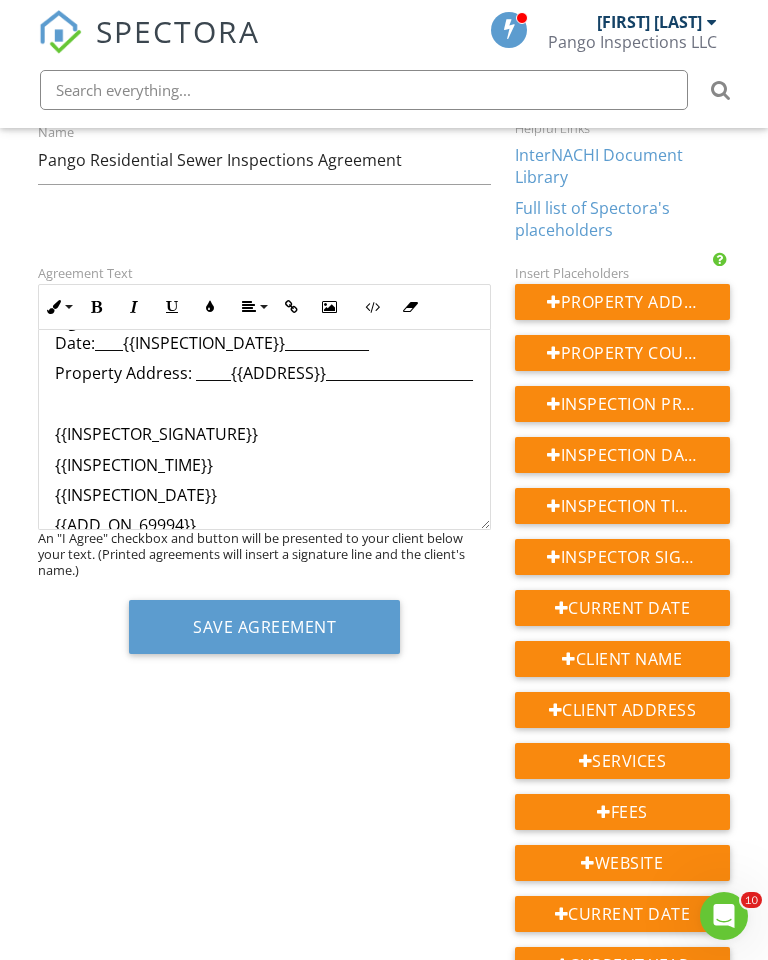 click on "{{ADD_ON_69994}}" at bounding box center (264, 525) 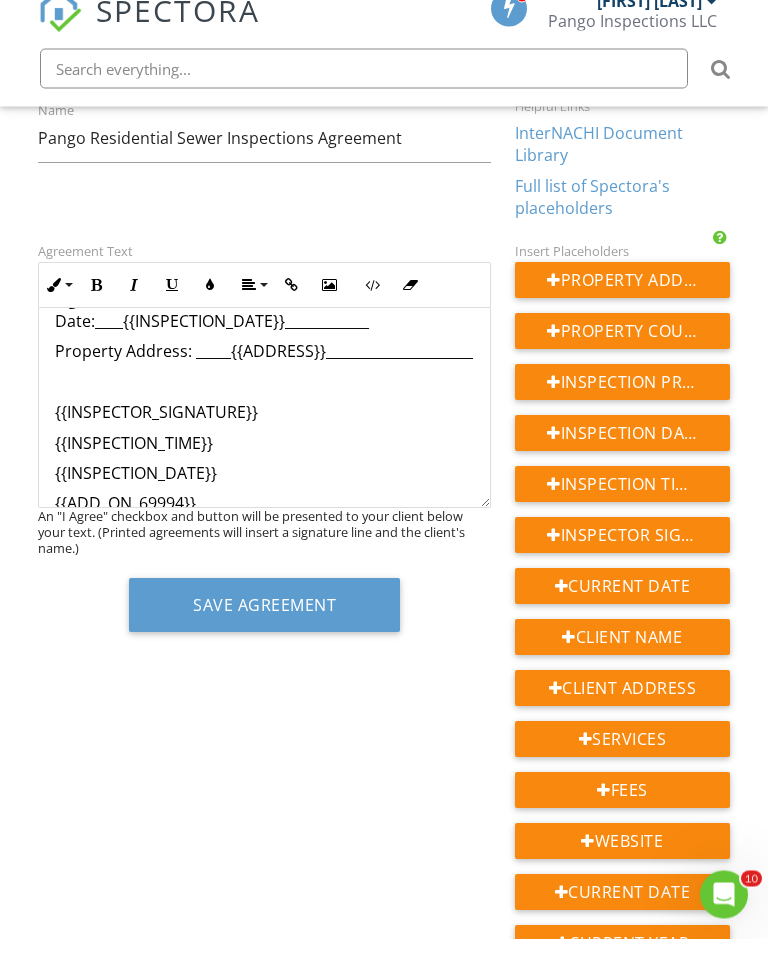 click on "PANGO INSPECTIONS  SEWER SCOPE INSPECTION AGREEMENT     Your Sewer Scope Inspection and Report                                                  Inspector:{{INSPECTOR_SIGNATURE}} You have requested us to perform a Sewer Scope Inspection to inspect the property’s sewer line in order to evaluate its condition and to identify any components that may be in need of immediate repair or clearing of debris. This inspection will include accessing the sewer line and inserting a camera device or scope into it to evaluate it. The inspection process will be recorded, and a report will be generated to outline what we’ve found. We will provide you with a copy of the recording. Cost No-Warranty Clause, Limitations of Liability, and Exclusions The inspection is intended to reduce risk but cannot eliminate all risk. By initialing each statement, you acknowledge that: __{{CLIENT_NAME}}____ The inspector will not observe every square inch of the sewer system, and may fail to see or note a" at bounding box center (264, -986) 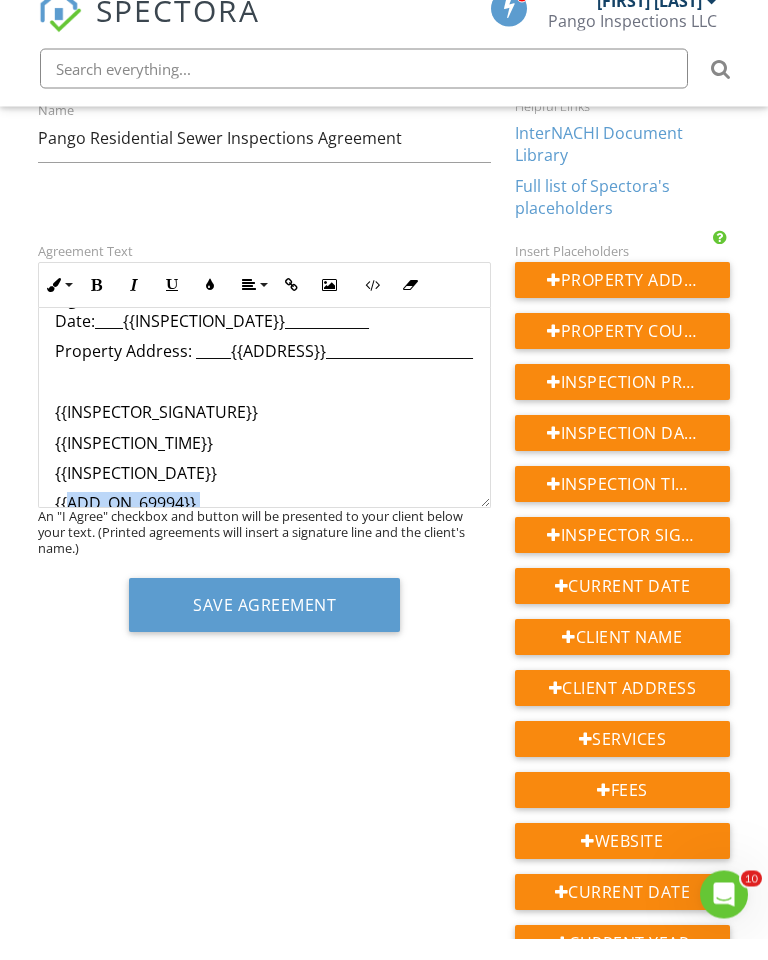 click on "{{ADD_ON_69994}}" at bounding box center (264, 525) 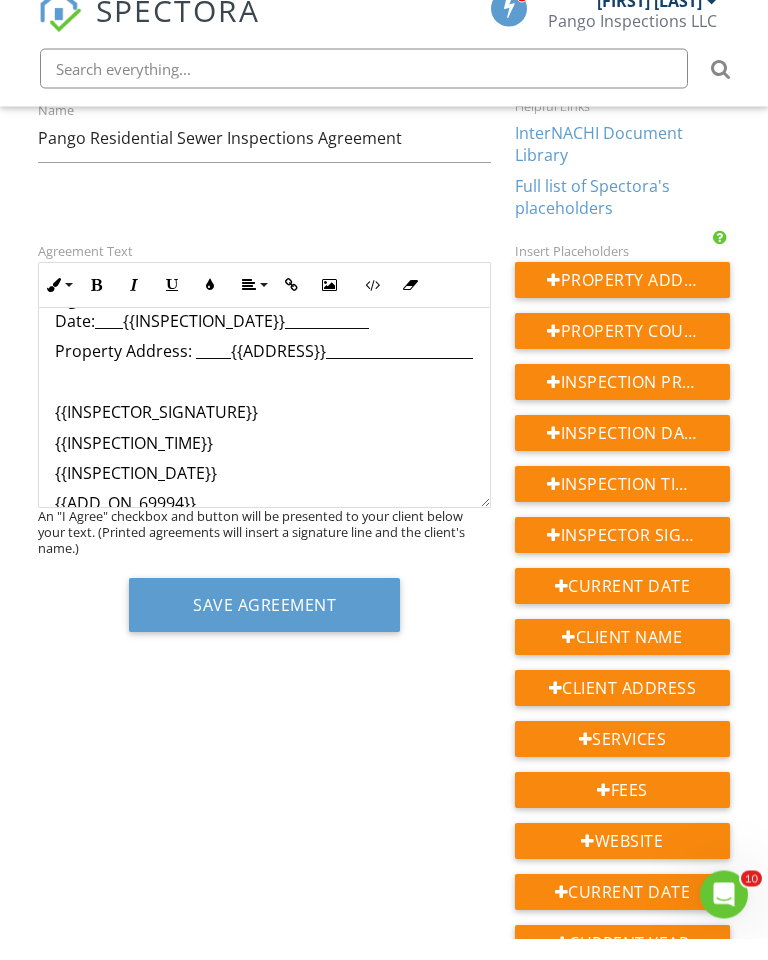 click on "{{ADD_ON_69994}}" at bounding box center [264, 525] 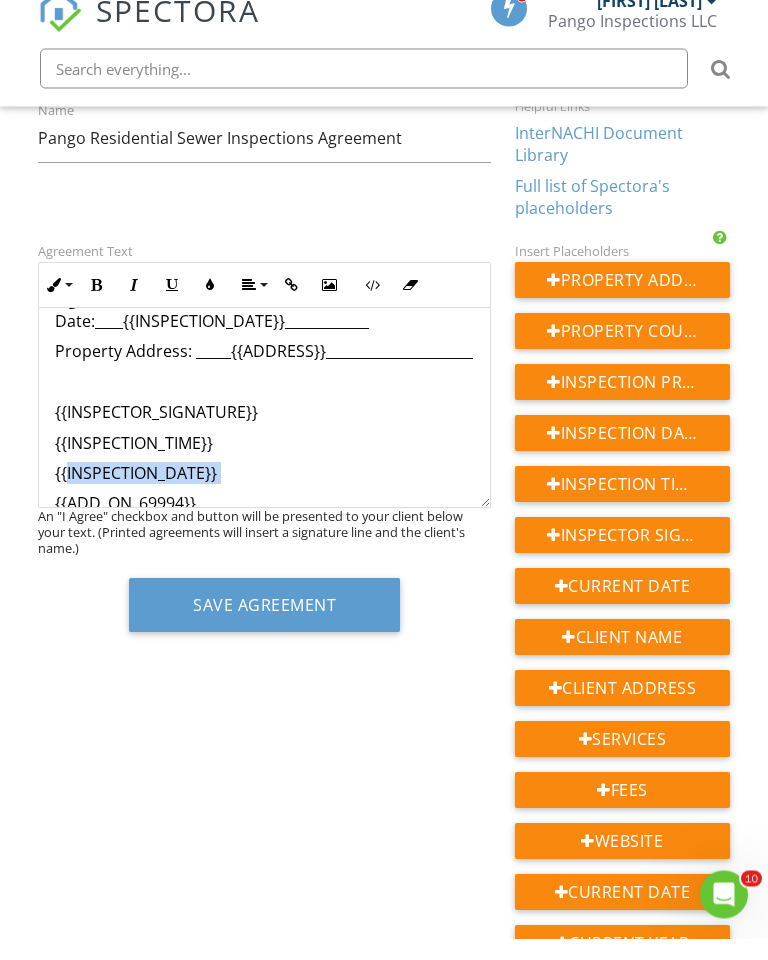 click on "{{ADD_ON_69994}}" at bounding box center [264, 525] 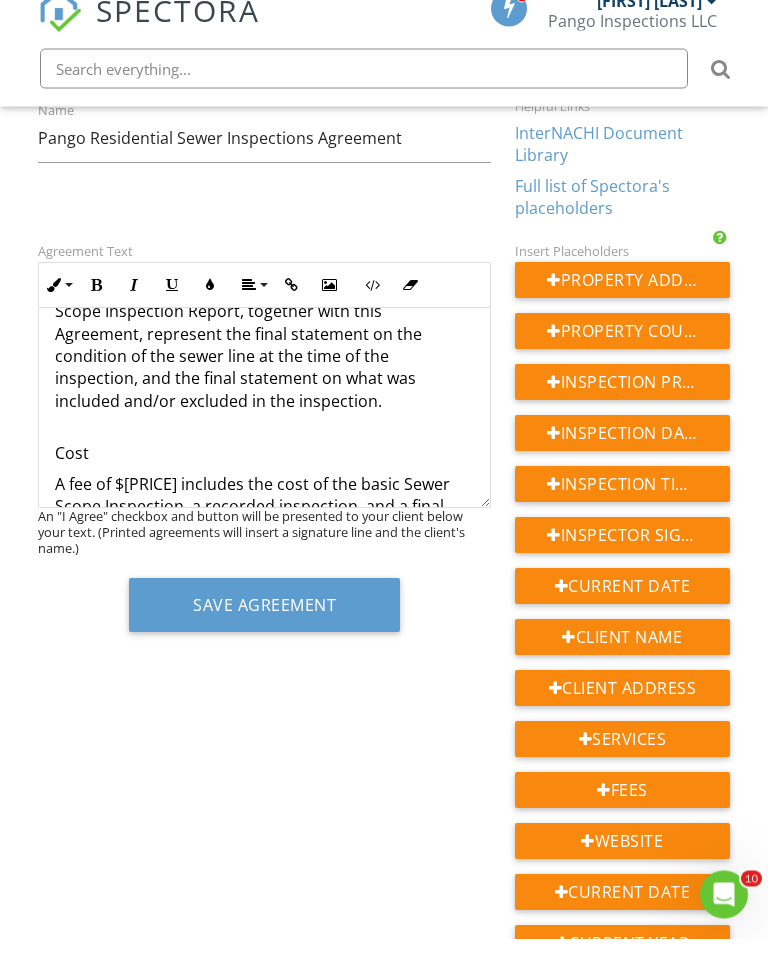 scroll, scrollTop: 876, scrollLeft: 0, axis: vertical 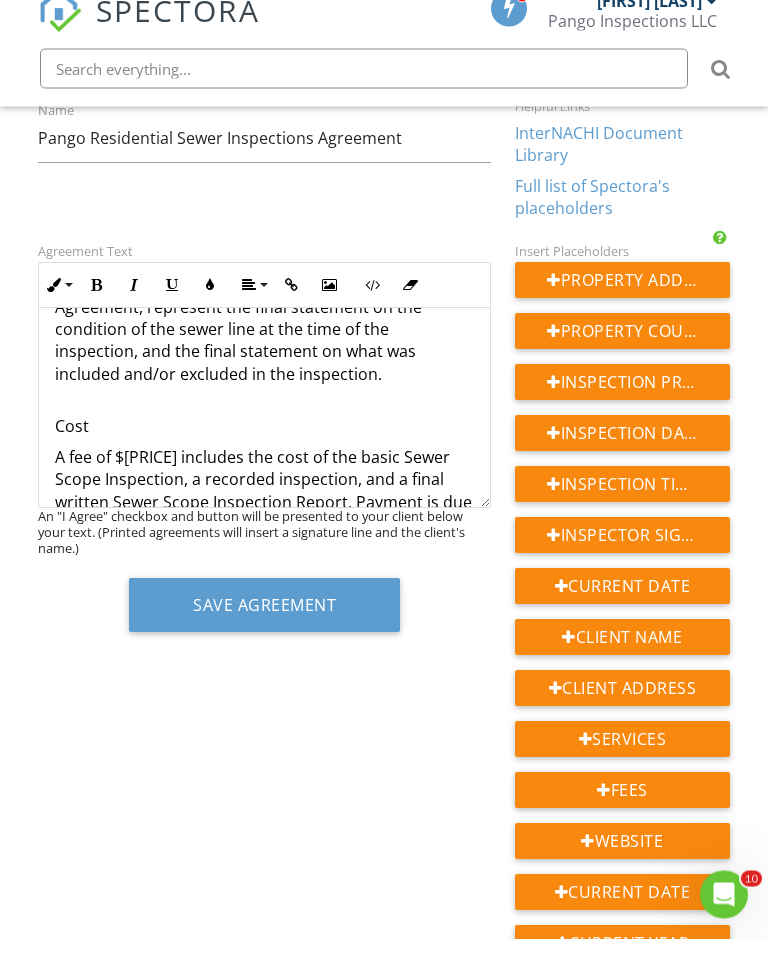 click on "A fee of $_______ includes the cost of the basic Sewer Scope Inspection, a recorded inspection, and a final written Sewer Scope Inspection Report. Payment is due at the time of the inspection. If you are unable to pay at the time of inspection, please call us and make payment arrangements prior to the inspector arriving at the job." at bounding box center [264, 557] 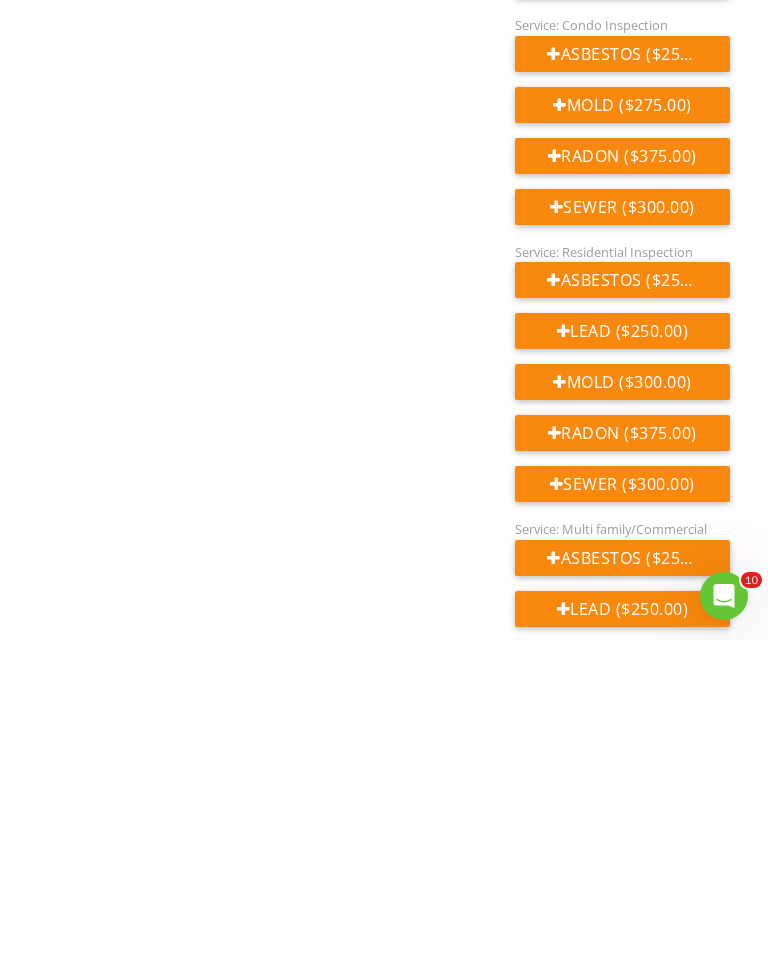 scroll, scrollTop: 1669, scrollLeft: 0, axis: vertical 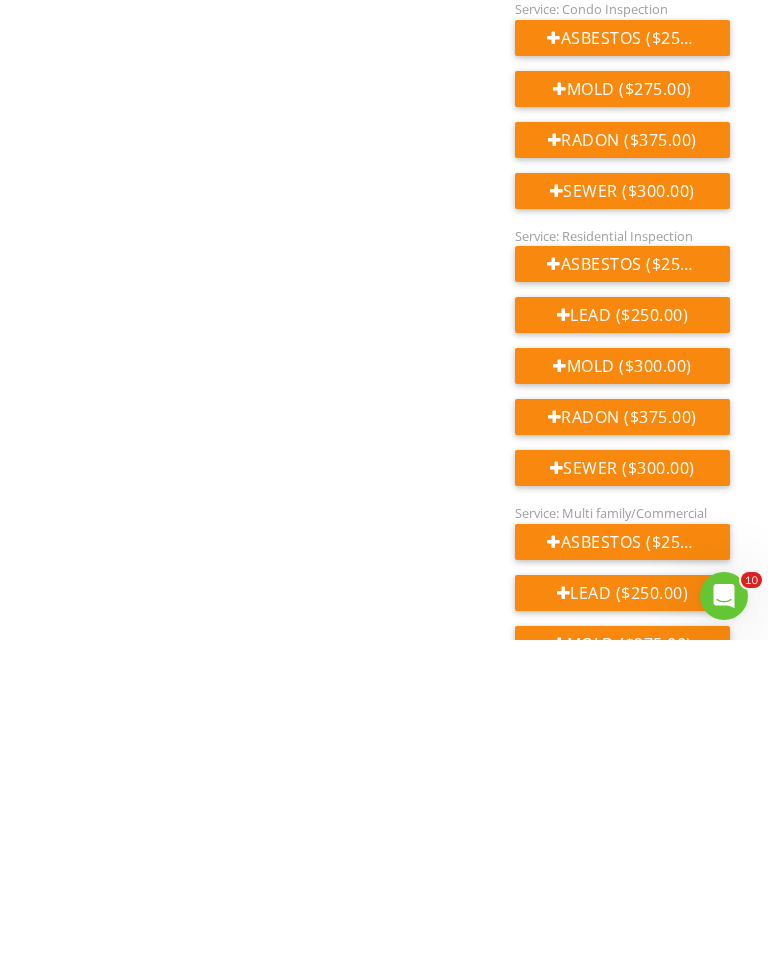 click on "Sewer ($300.00)" at bounding box center [622, 788] 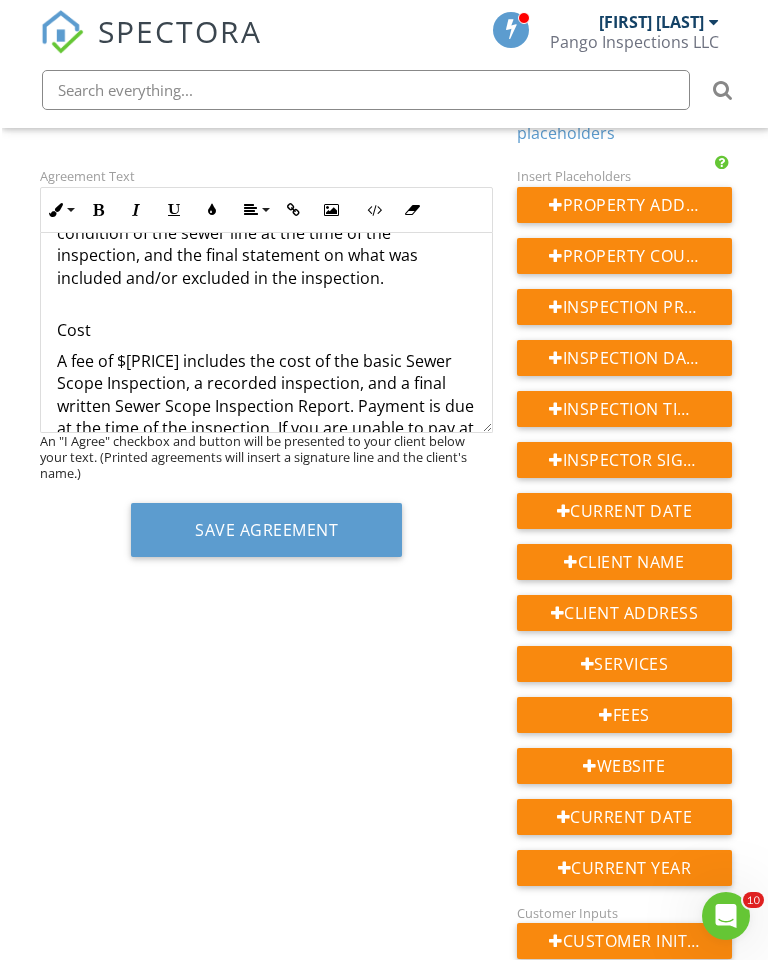 scroll, scrollTop: 330, scrollLeft: 0, axis: vertical 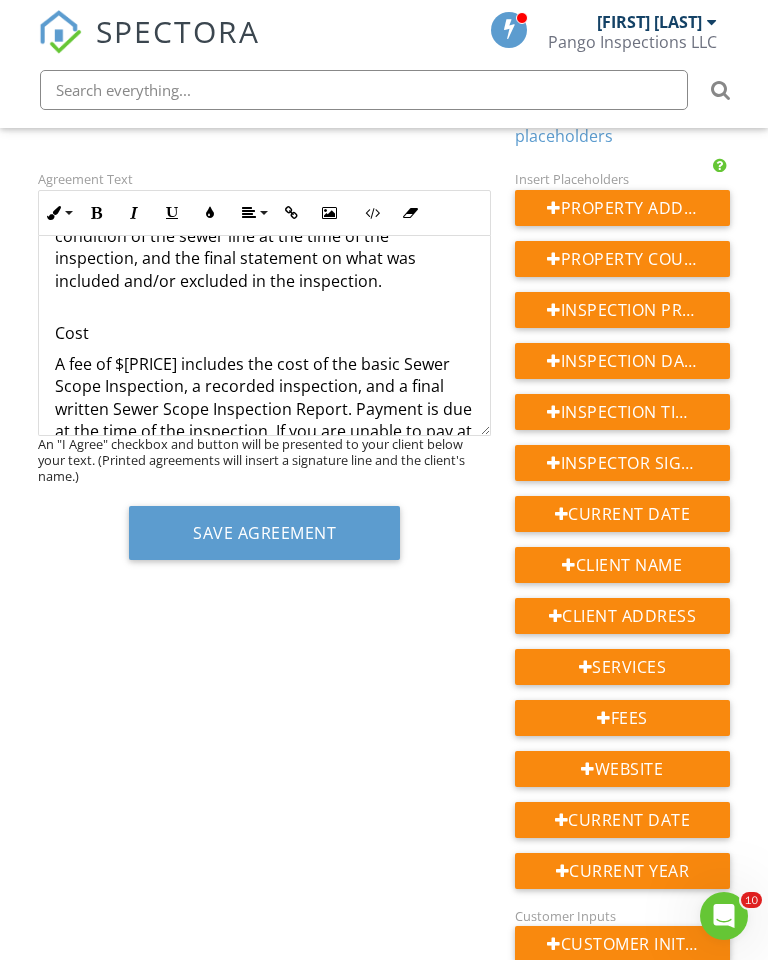 click on "A fee of $_______ includes the cost of the basic Sewer Scope Inspection, a recorded inspection, and a final written Sewer Scope Inspection Report. Payment is due at the time of the inspection. If you are unable to pay at the time of inspection, please call us and make payment arrangements prior to the inspector arriving at the job." at bounding box center (264, 442) 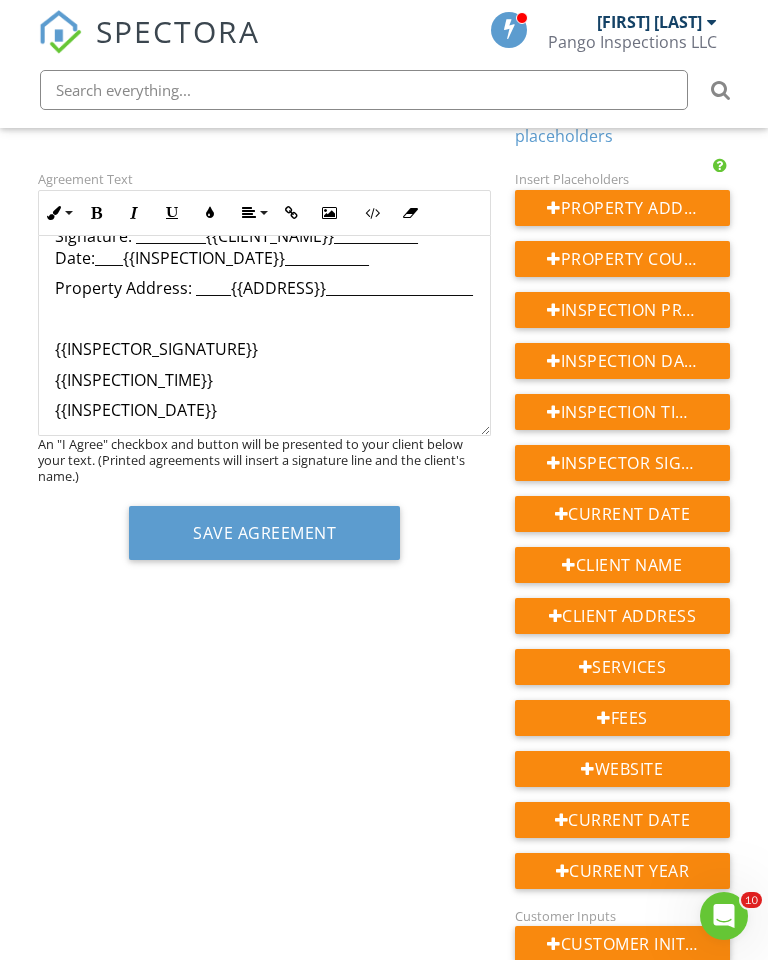 scroll, scrollTop: 2913, scrollLeft: 0, axis: vertical 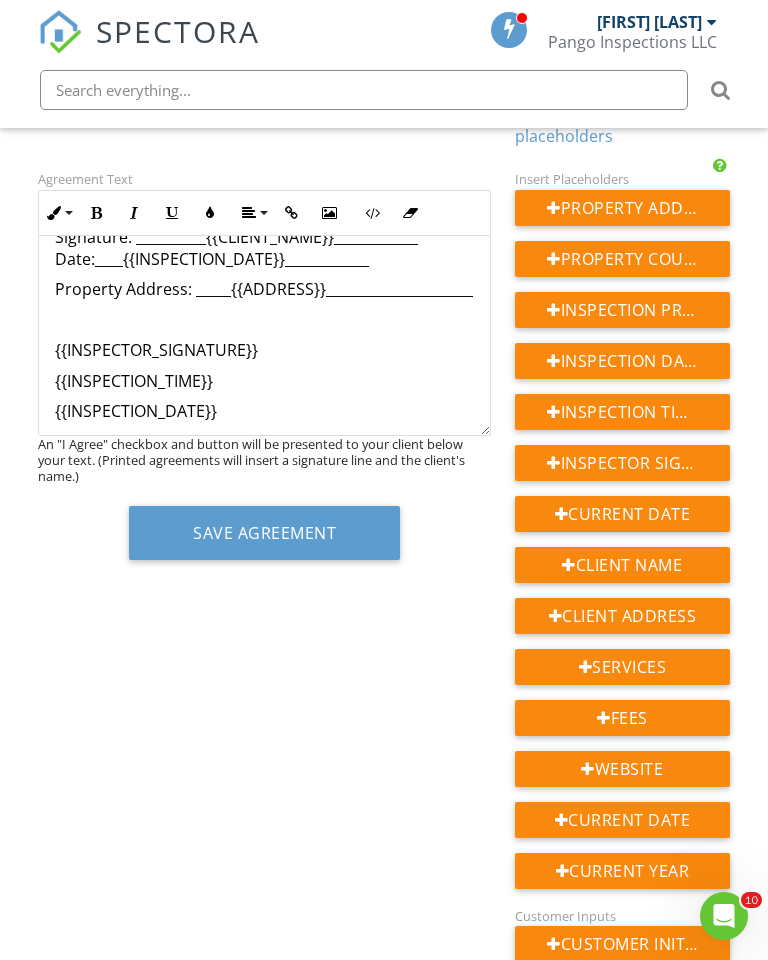 click on "{{ADD_ON_69994}}" at bounding box center [264, 472] 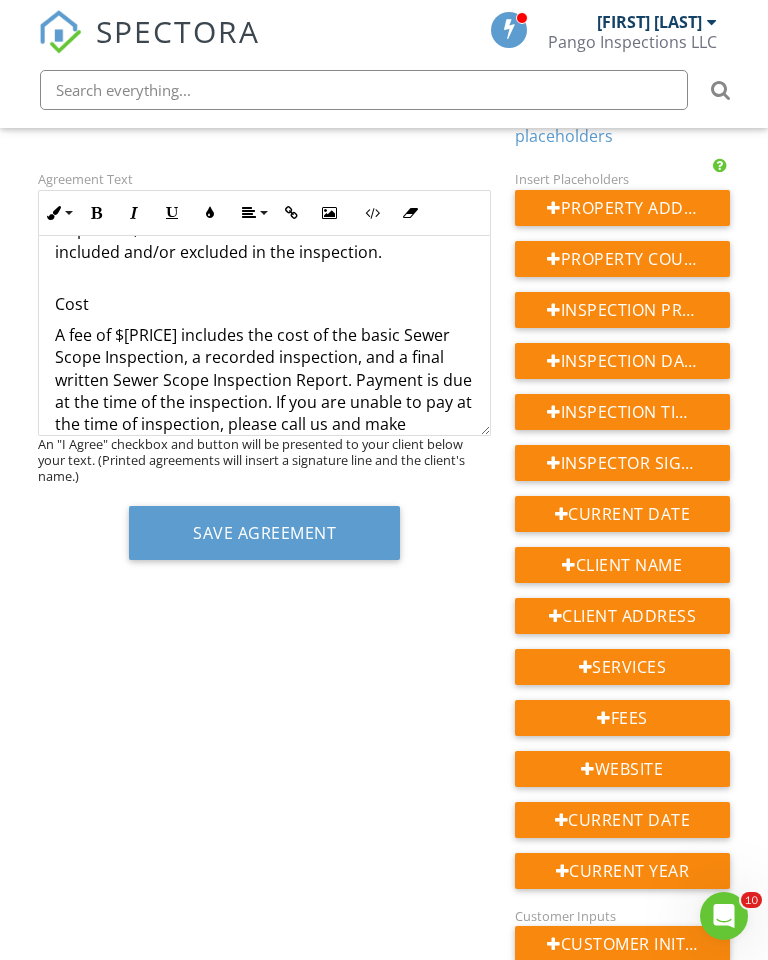 scroll, scrollTop: 902, scrollLeft: 0, axis: vertical 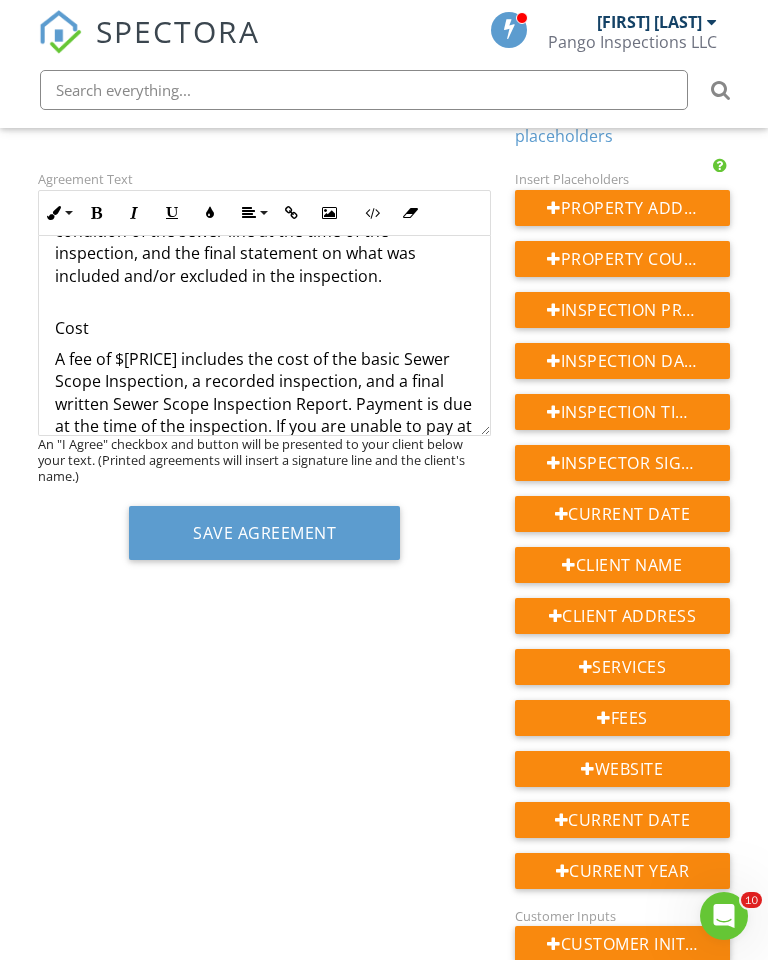 click on "A fee of $_______ includes the cost of the basic Sewer Scope Inspection, a recorded inspection, and a final written Sewer Scope Inspection Report. Payment is due at the time of the inspection. If you are unable to pay at the time of inspection, please call us and make payment arrangements prior to the inspector arriving at the job." at bounding box center [264, 437] 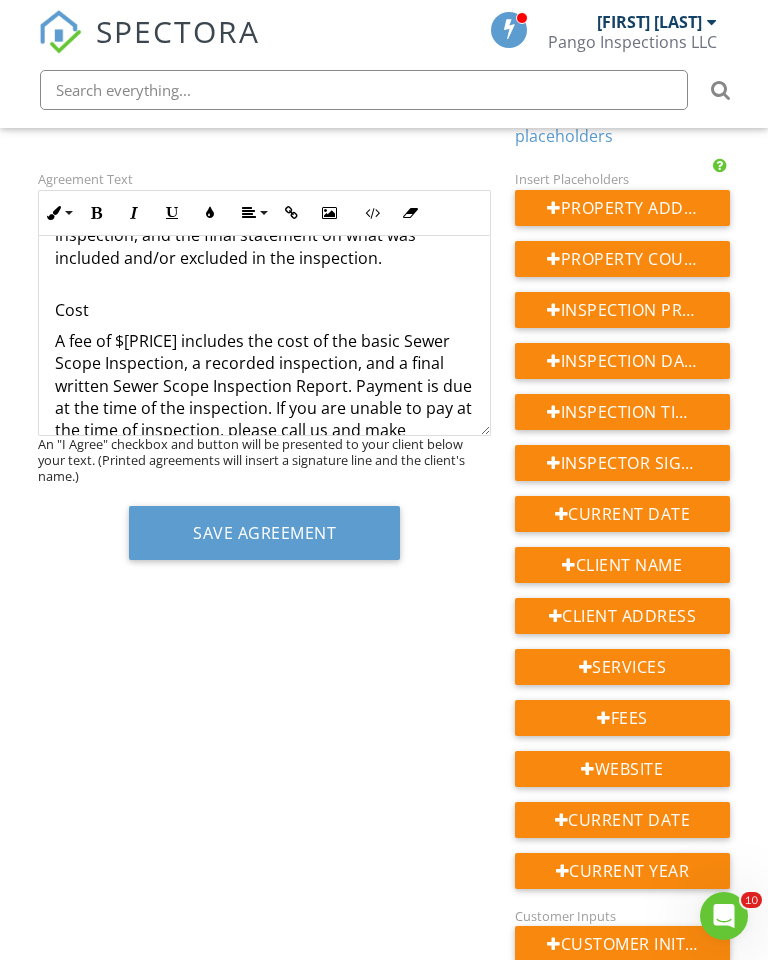 scroll, scrollTop: 929, scrollLeft: 0, axis: vertical 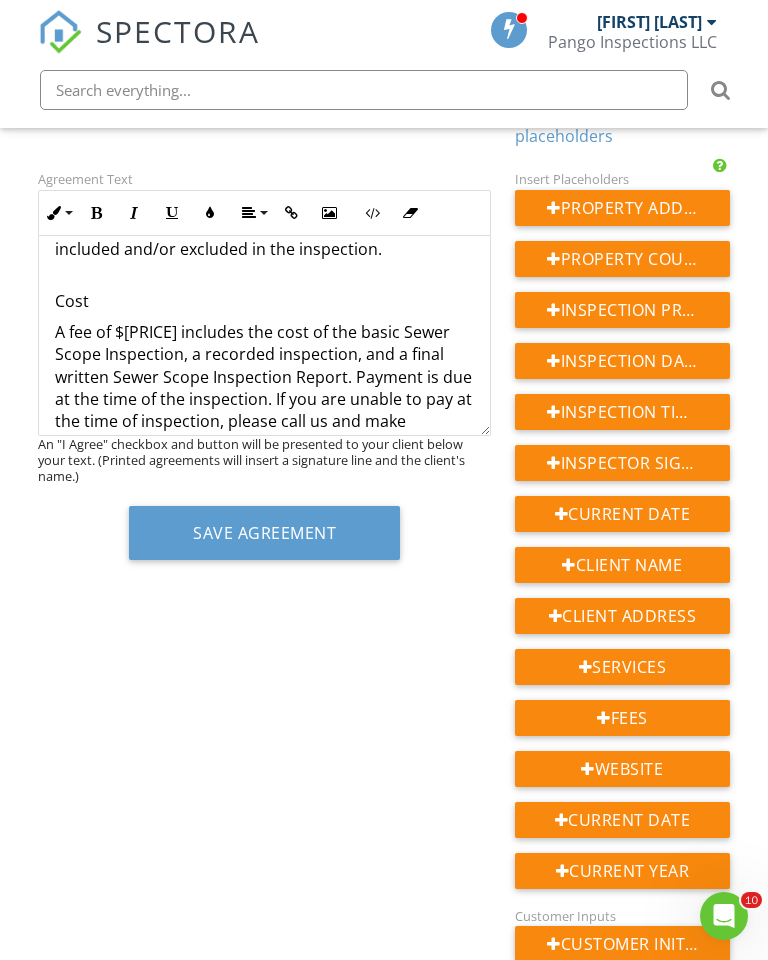 click on "A fee of $_______ includes the cost of the basic Sewer Scope Inspection, a recorded inspection, and a final written Sewer Scope Inspection Report. Payment is due at the time of the inspection. If you are unable to pay at the time of inspection, please call us and make payment arrangements prior to the inspector arriving at the job." at bounding box center (264, 410) 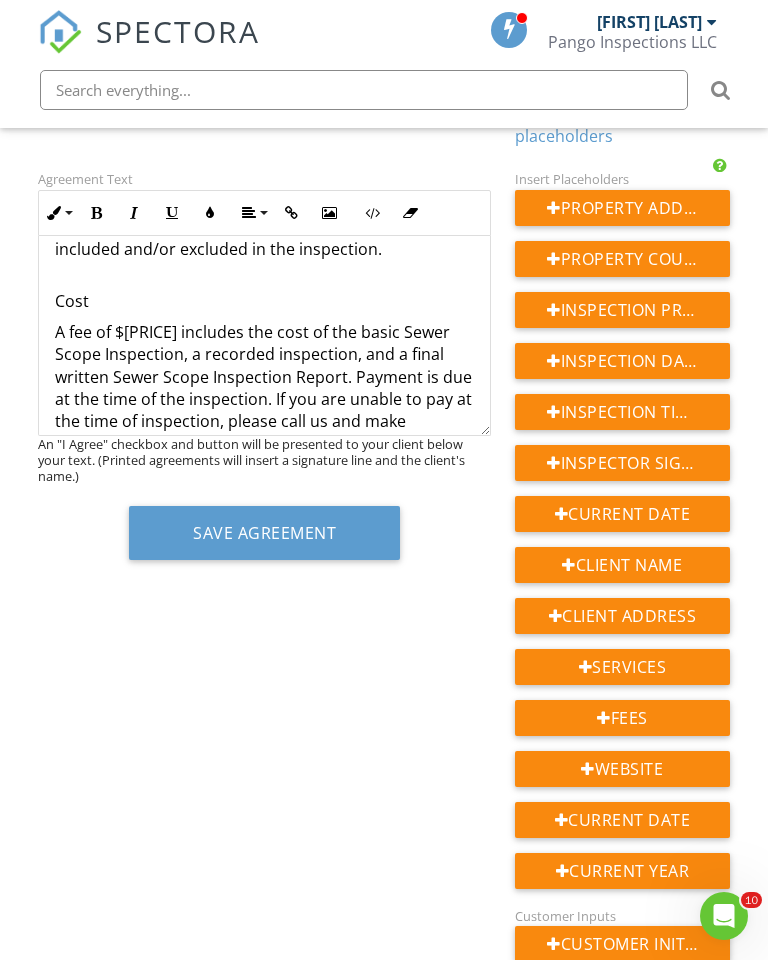 click on "A fee of $_______ includes the cost of the basic Sewer Scope Inspection, a recorded inspection, and a final written Sewer Scope Inspection Report. Payment is due at the time of the inspection. If you are unable to pay at the time of inspection, please call us and make payment arrangements prior to the inspector arriving at the job." at bounding box center (264, 410) 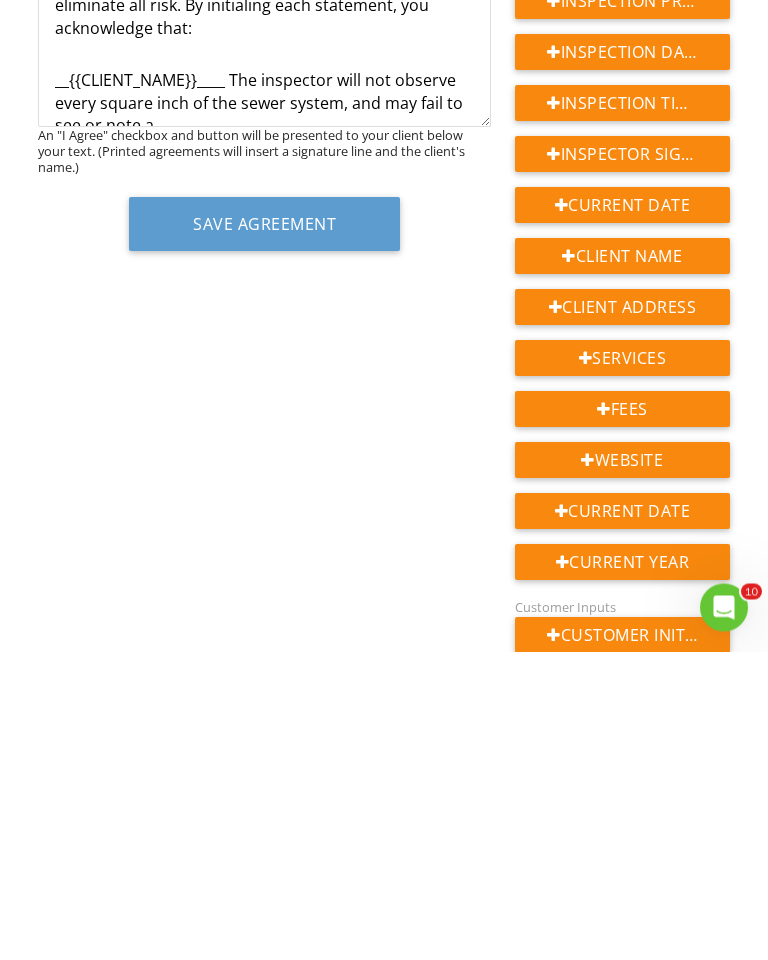 scroll, scrollTop: 1208, scrollLeft: 0, axis: vertical 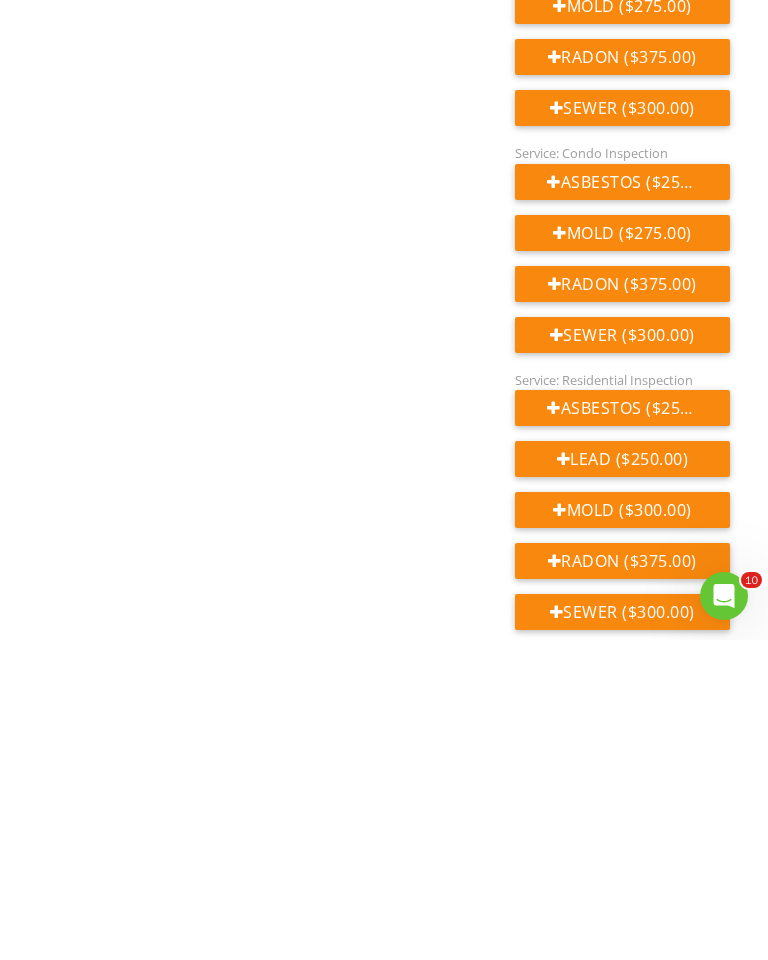 click on "Sewer ($300.00)" at bounding box center (622, 932) 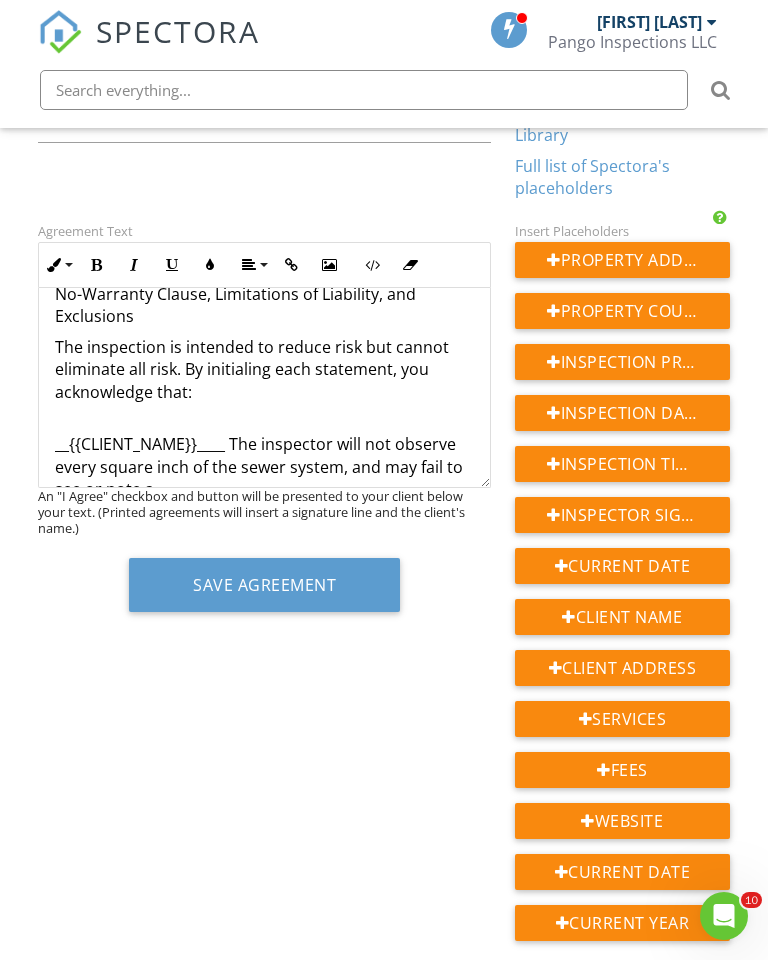 scroll, scrollTop: 248, scrollLeft: 0, axis: vertical 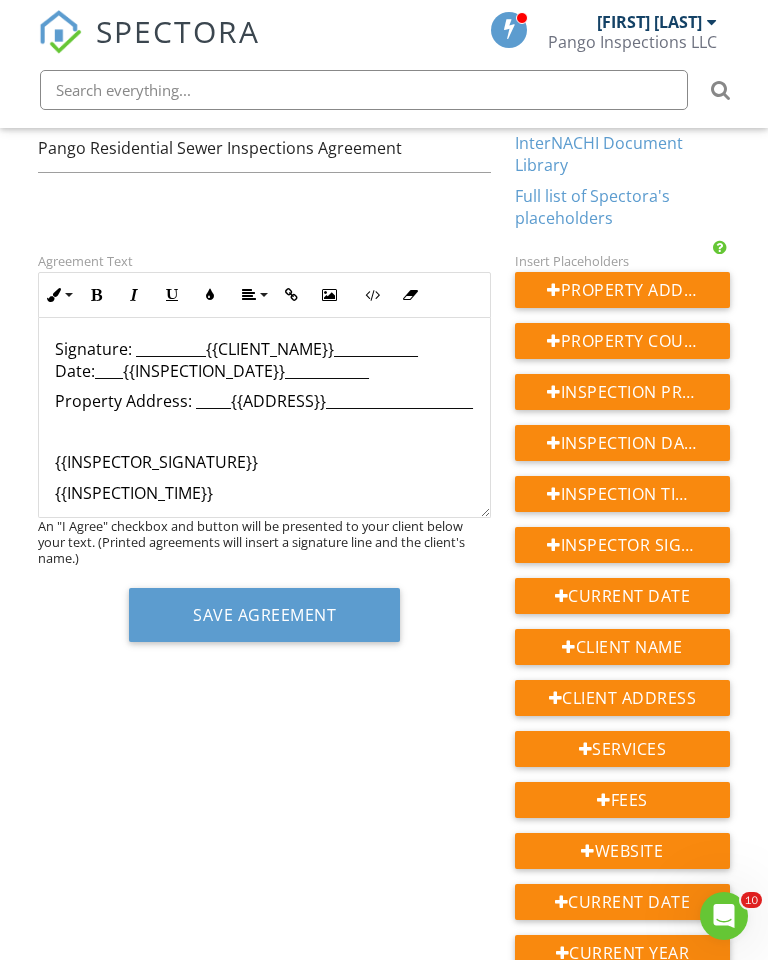 click on "{{ADD_ON_69994}}" at bounding box center [264, 553] 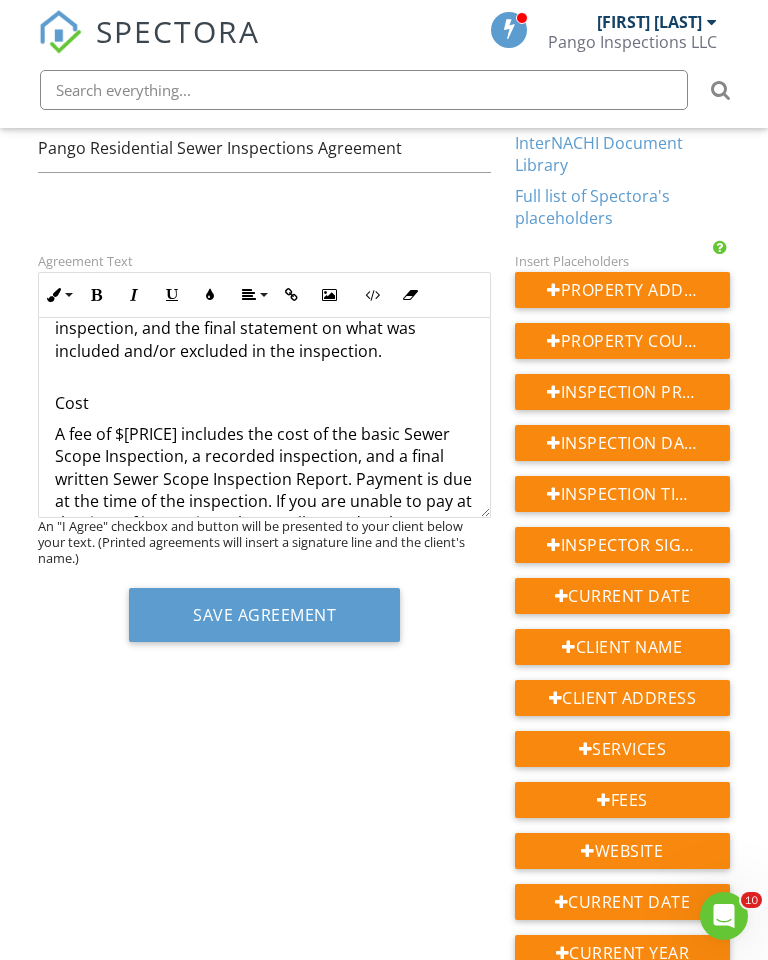 scroll, scrollTop: 908, scrollLeft: 0, axis: vertical 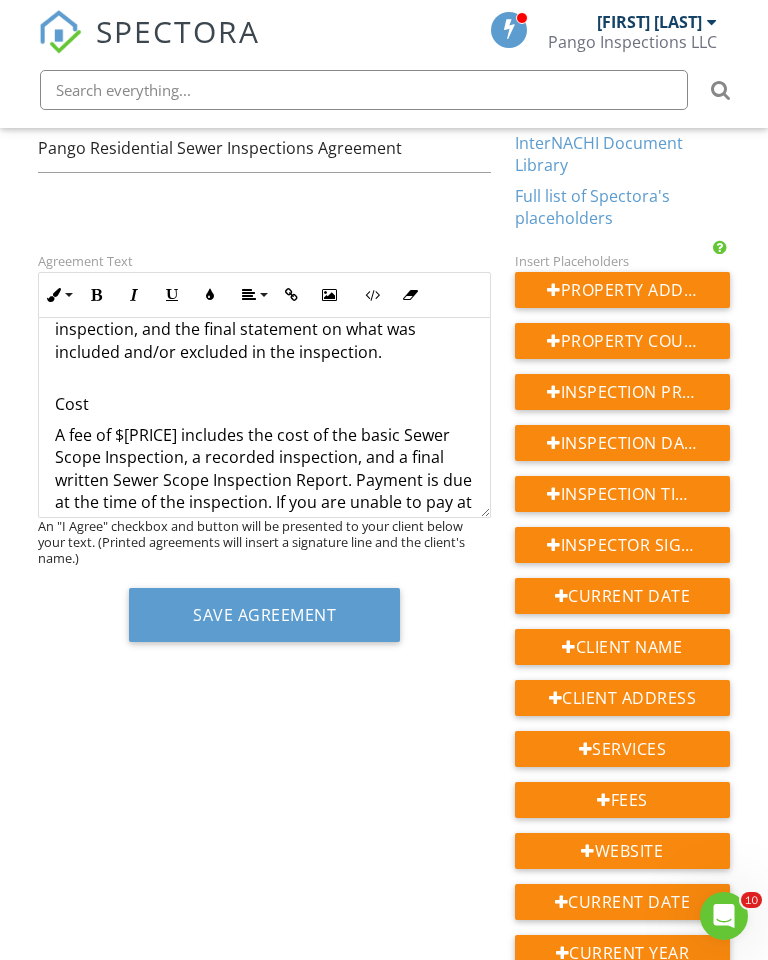 click on "A fee of $_______ includes the cost of the basic Sewer Scope Inspection, a recorded inspection, and a final written Sewer Scope Inspection Report. Payment is due at the time of the inspection. If you are unable to pay at the time of inspection, please call us and make payment arrangements prior to the inspector arriving at the job." at bounding box center [264, 513] 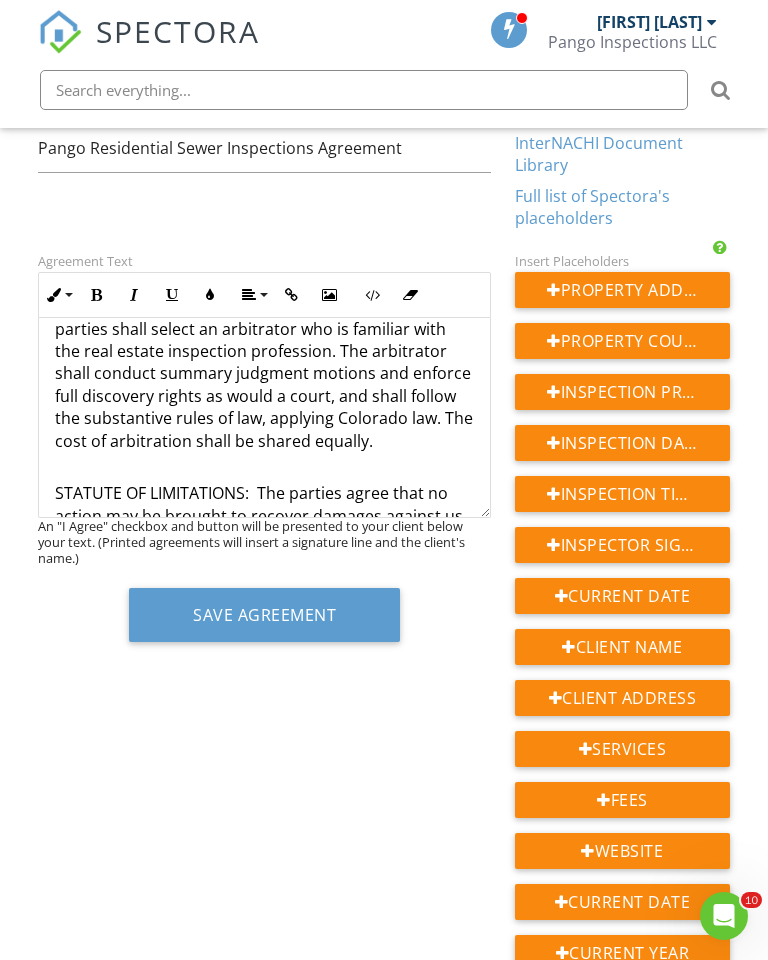 scroll, scrollTop: 2265, scrollLeft: 0, axis: vertical 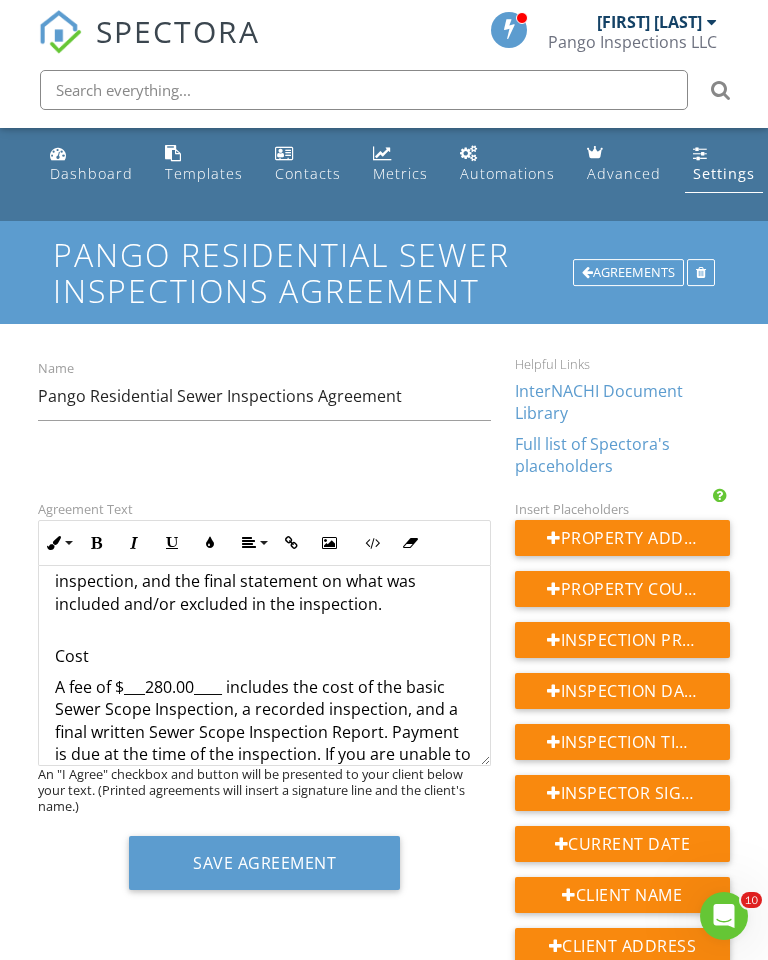 click on "A fee of $___280.00____ includes the cost of the basic Sewer Scope Inspection, a recorded inspection, and a final written Sewer Scope Inspection Report. Payment is due at the time of the inspection. If you are unable to pay at the time of inspection, please call us and make payment arrangements prior to the inspector arriving at the job." at bounding box center (264, 765) 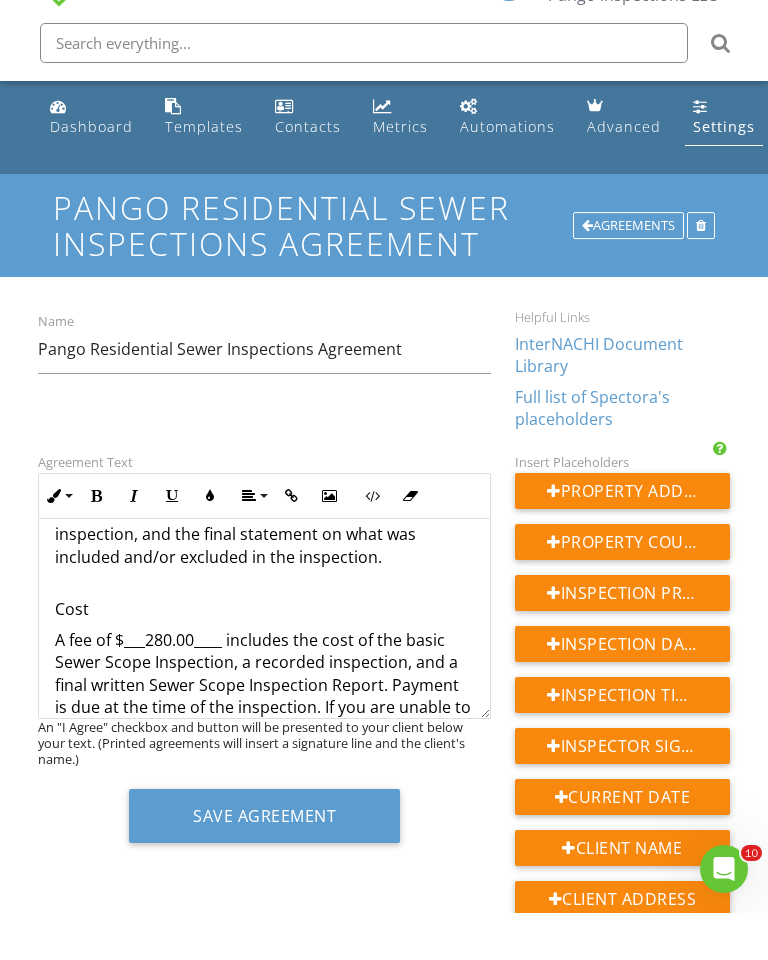 click on "A fee of $___280.00____ includes the cost of the basic Sewer Scope Inspection, a recorded inspection, and a final written Sewer Scope Inspection Report. Payment is due at the time of the inspection. If you are unable to pay at the time of inspection, please call us and make payment arrangements prior to the inspector arriving at the job." at bounding box center (264, 765) 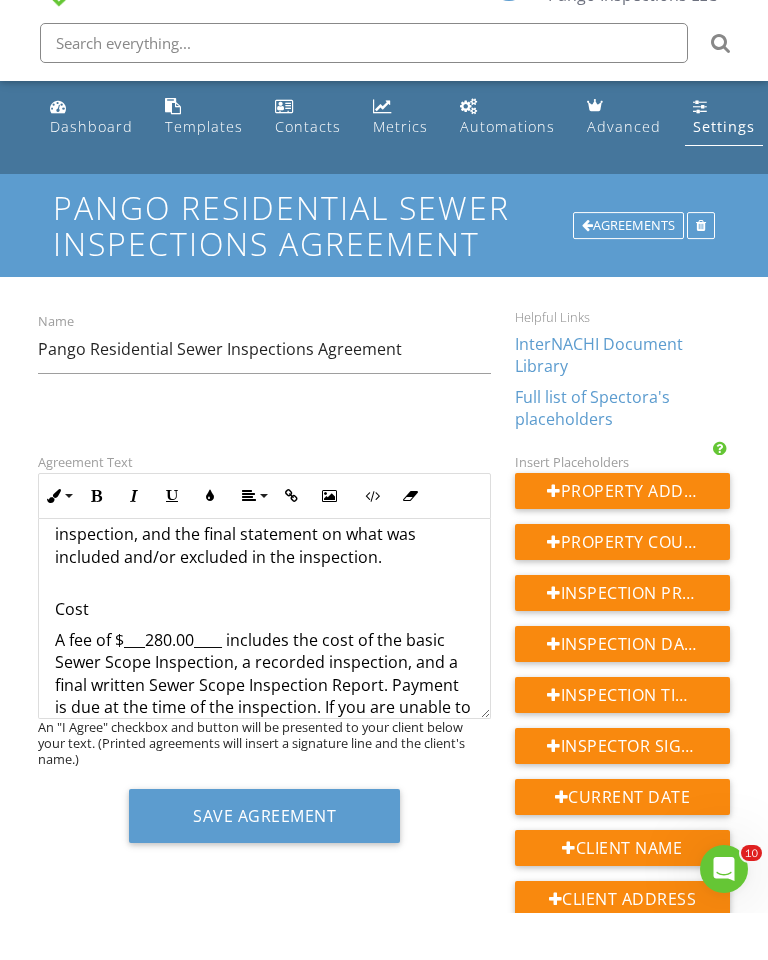 click on "A fee of $___280.00____ includes the cost of the basic Sewer Scope Inspection, a recorded inspection, and a final written Sewer Scope Inspection Report. Payment is due at the time of the inspection. If you are unable to pay at the time of inspection, please call us and make payment arrangements prior to the inspector arriving at the job." at bounding box center (264, 765) 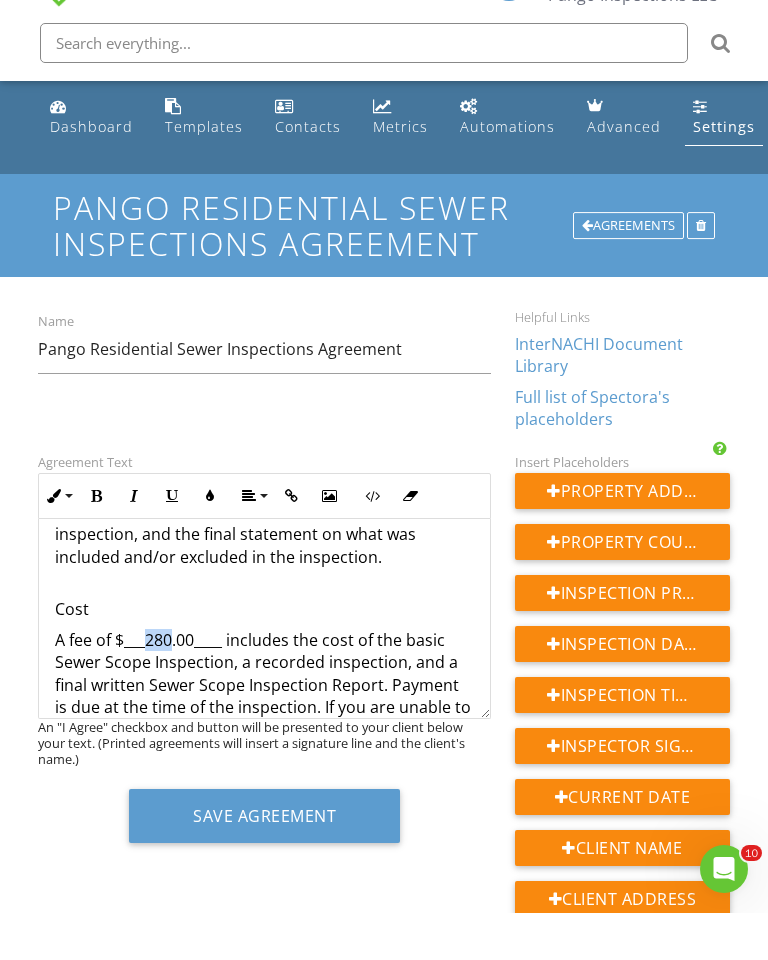 click on "A fee of $___280.00____ includes the cost of the basic Sewer Scope Inspection, a recorded inspection, and a final written Sewer Scope Inspection Report. Payment is due at the time of the inspection. If you are unable to pay at the time of inspection, please call us and make payment arrangements prior to the inspector arriving at the job." at bounding box center [264, 765] 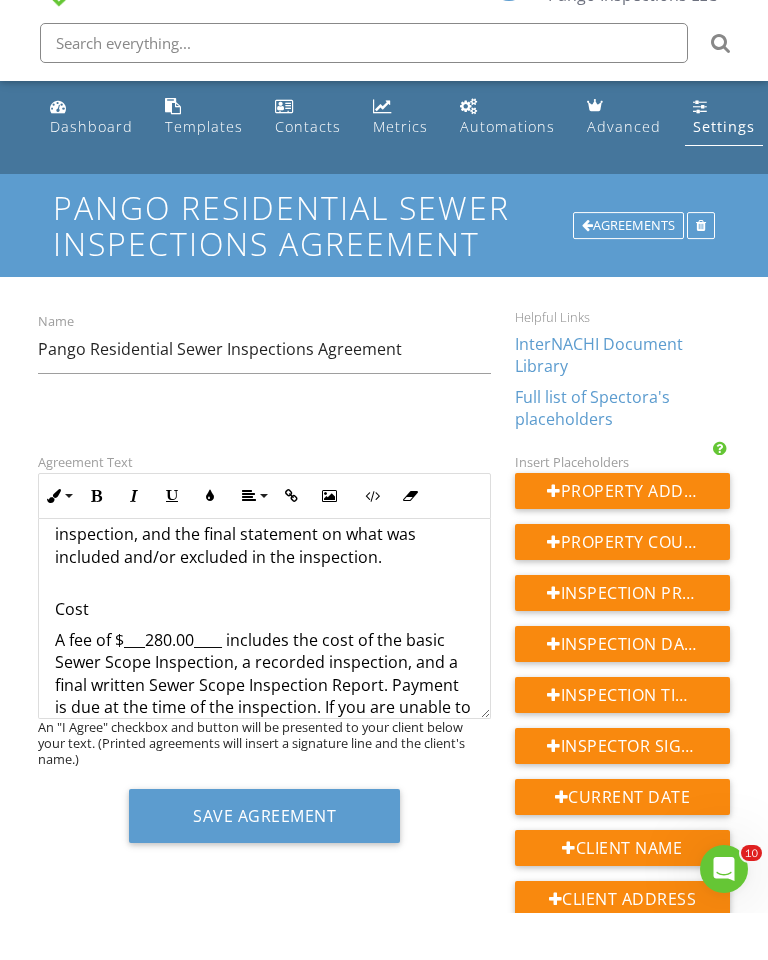 click on "The Sewer Scope Inspection Report will outline and define the portions of the sewer line that were inspected, as well as any areas that were not inspected and the reason(s) they were not inspected, in addition to general statements of what is commonly included and excluded during such an inspection. The Sewer Scope Inspection Report, together with this Agreement, represent the final statement on the condition of the sewer line at the time of the inspection, and the final statement on what was included and/or excluded in the inspection." at bounding box center (264, 503) 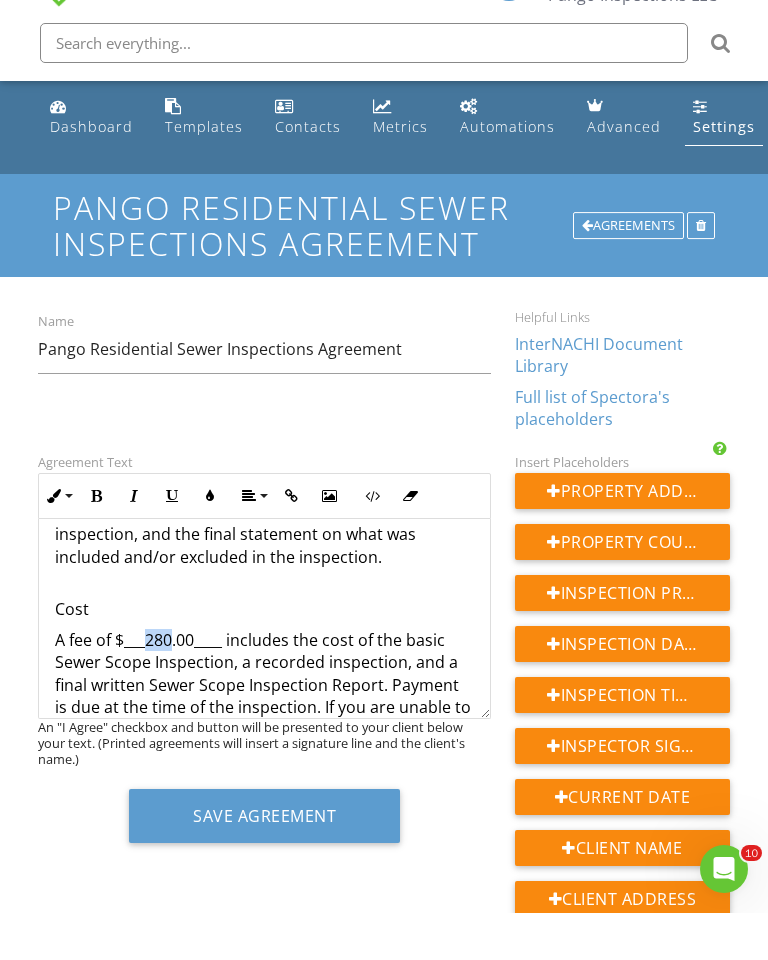 type 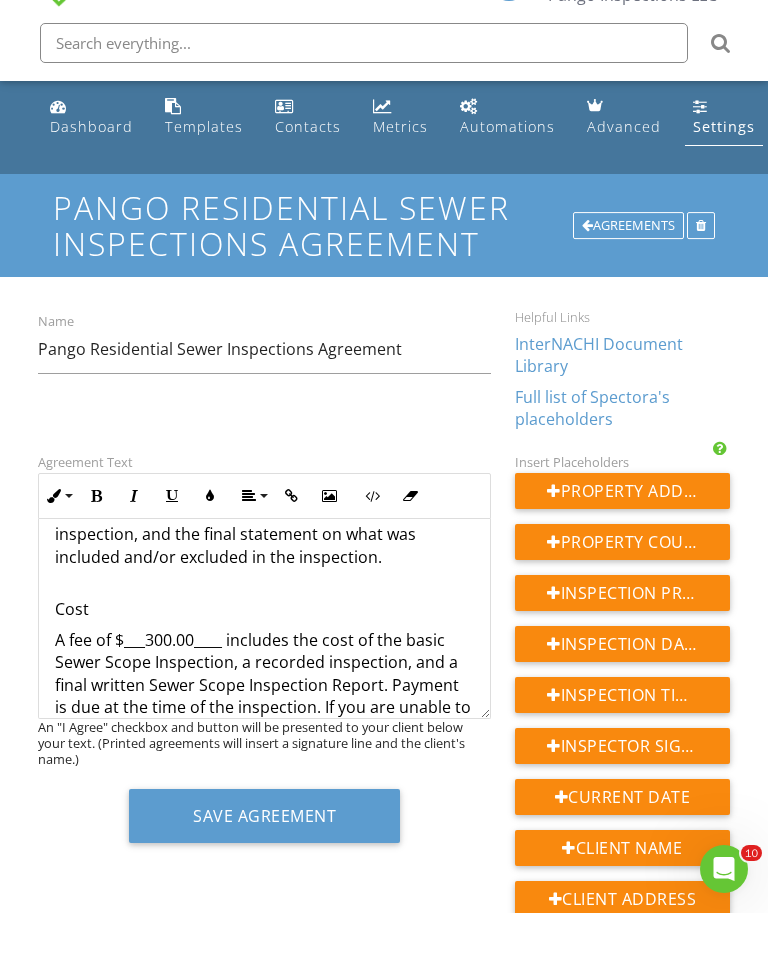 click on "The Sewer Scope Inspection Report will outline and define the portions of the sewer line that were inspected, as well as any areas that were not inspected and the reason(s) they were not inspected, in addition to general statements of what is commonly included and excluded during such an inspection. The Sewer Scope Inspection Report, together with this Agreement, represent the final statement on the condition of the sewer line at the time of the inspection, and the final statement on what was included and/or excluded in the inspection." at bounding box center [264, 503] 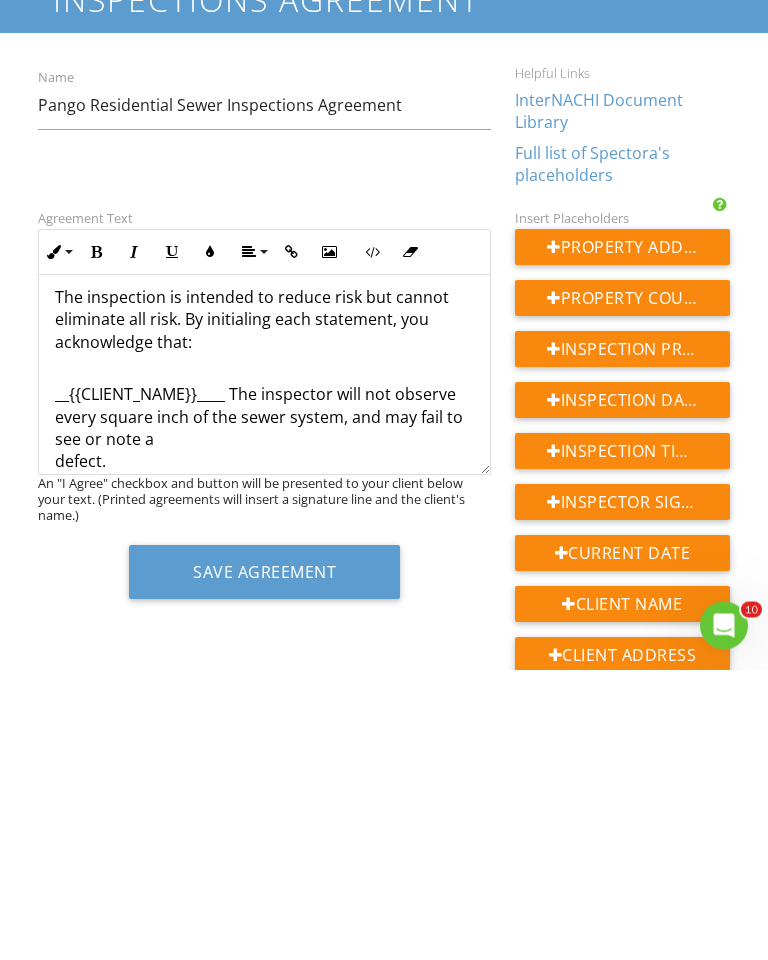 scroll, scrollTop: 1261, scrollLeft: 0, axis: vertical 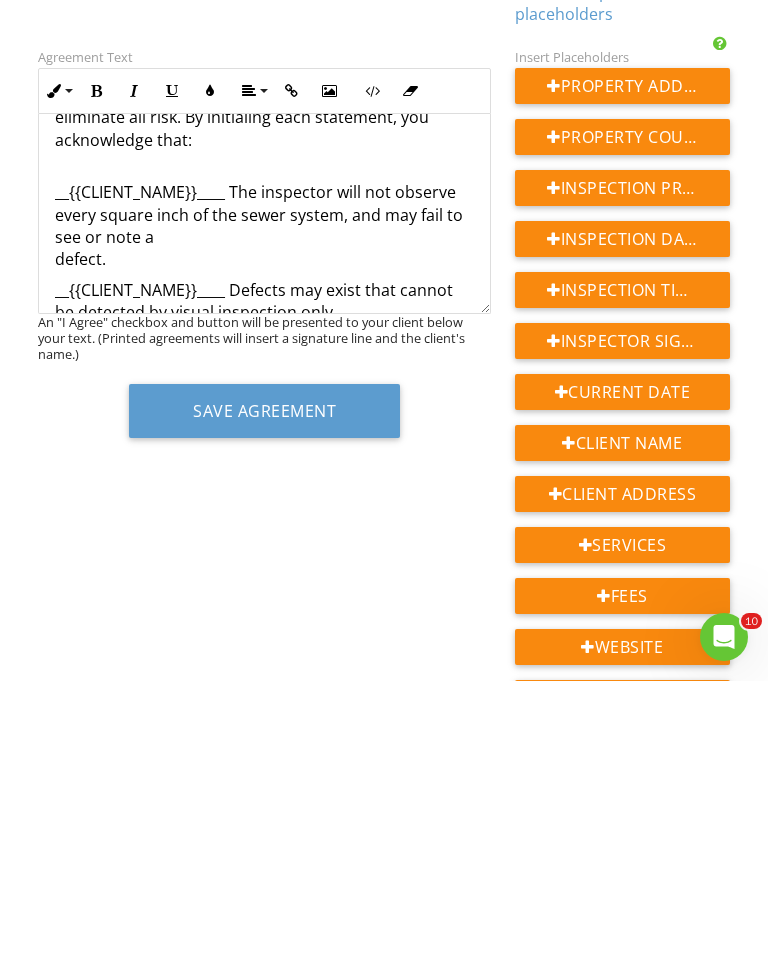 click on "Save Agreement" at bounding box center (264, 690) 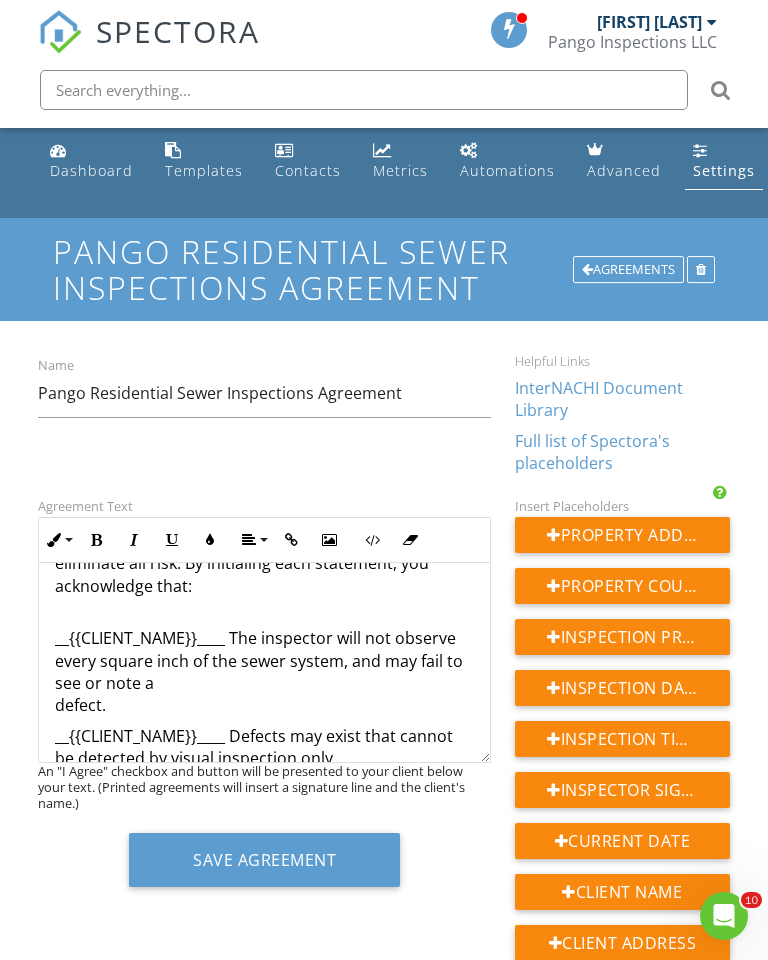 scroll, scrollTop: 1, scrollLeft: 0, axis: vertical 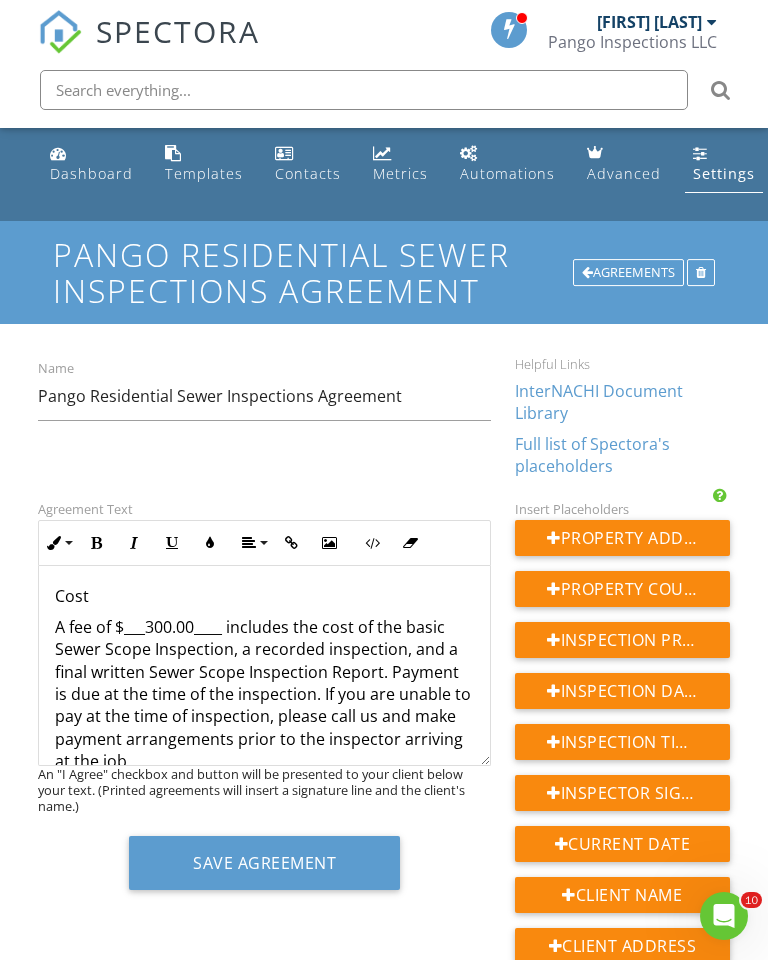 click on "A fee of $___300.00____ includes the cost of the basic Sewer Scope Inspection, a recorded inspection, and a final written Sewer Scope Inspection Report. Payment is due at the time of the inspection. If you are unable to pay at the time of inspection, please call us and make payment arrangements prior to the inspector arriving at the job." at bounding box center (264, 705) 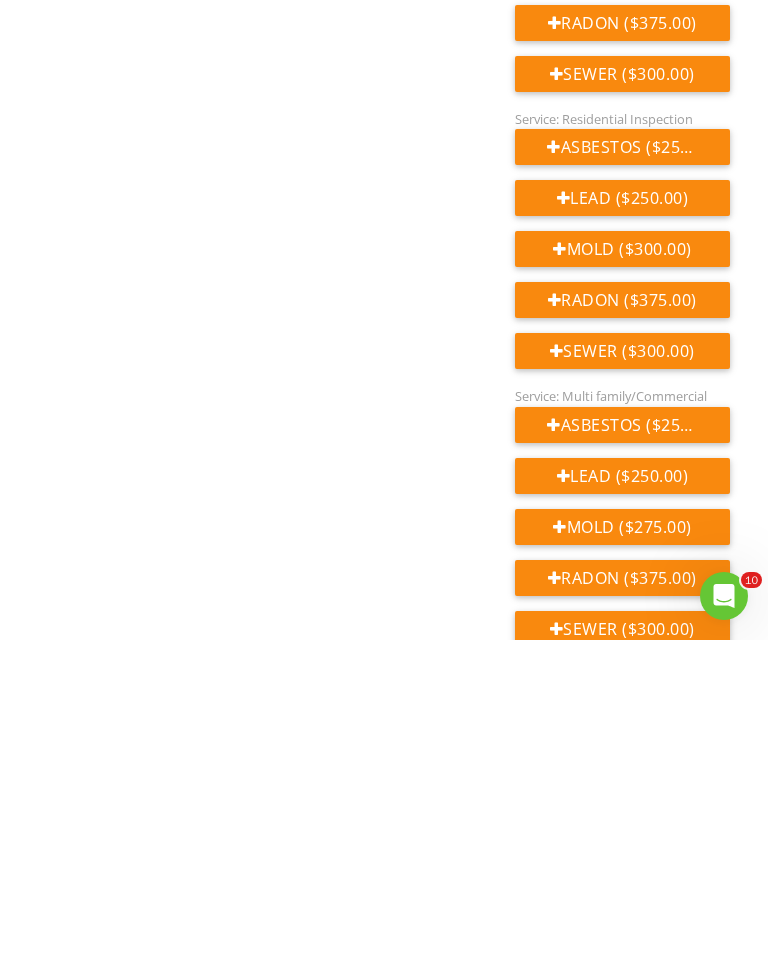 scroll, scrollTop: 1790, scrollLeft: 0, axis: vertical 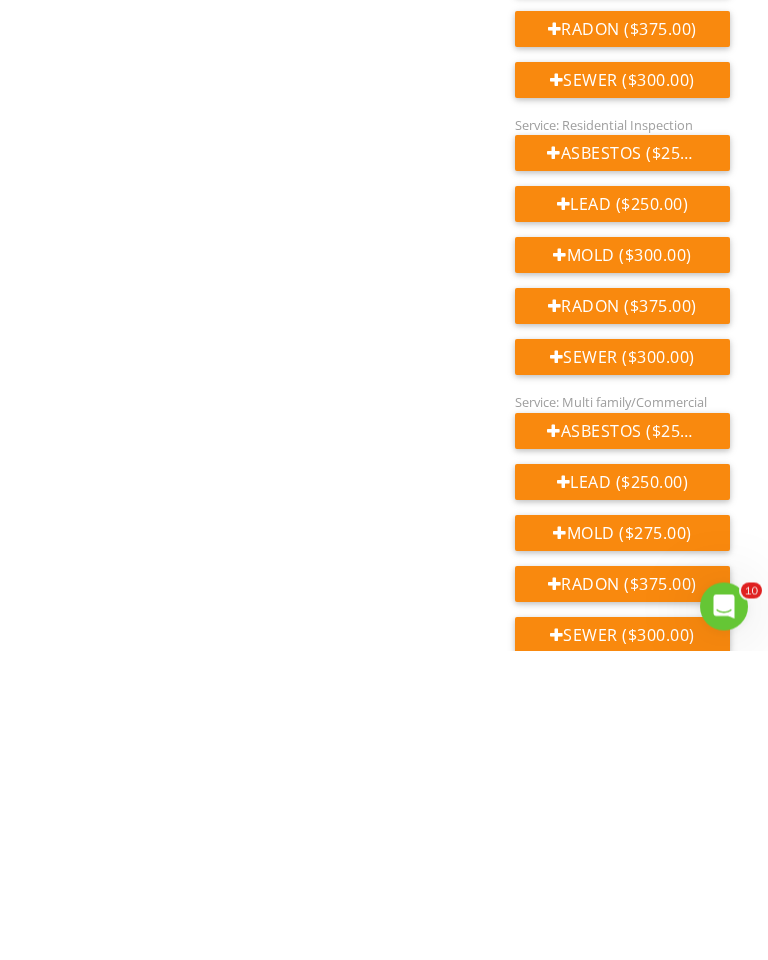 click on "Sewer ($300.00)" at bounding box center [622, 667] 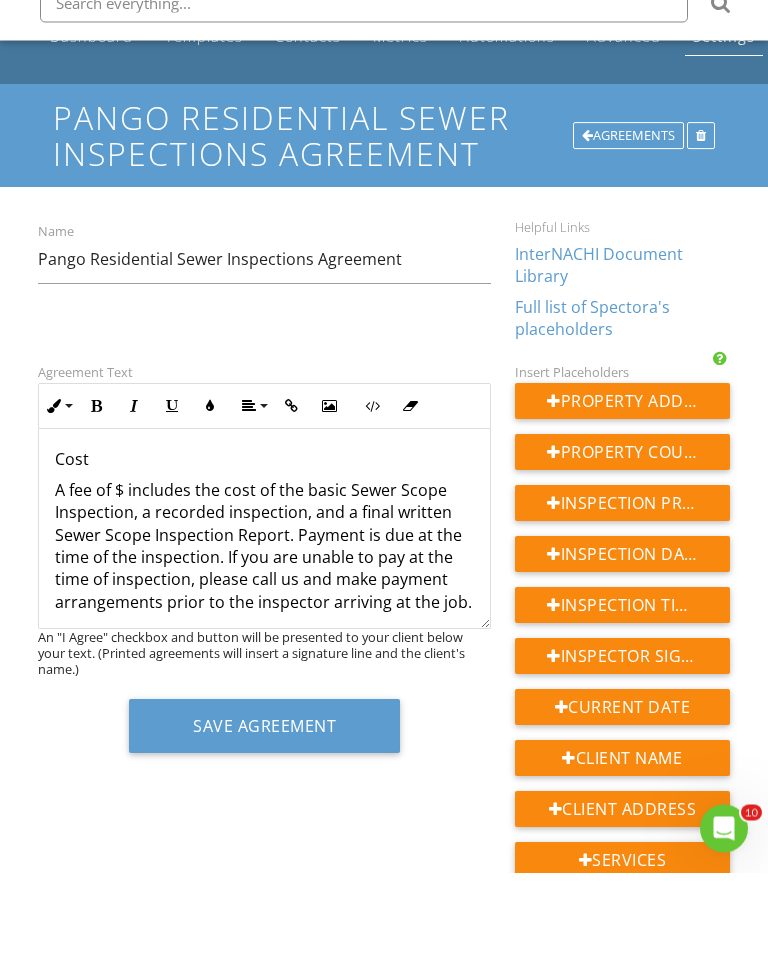 scroll, scrollTop: 0, scrollLeft: 0, axis: both 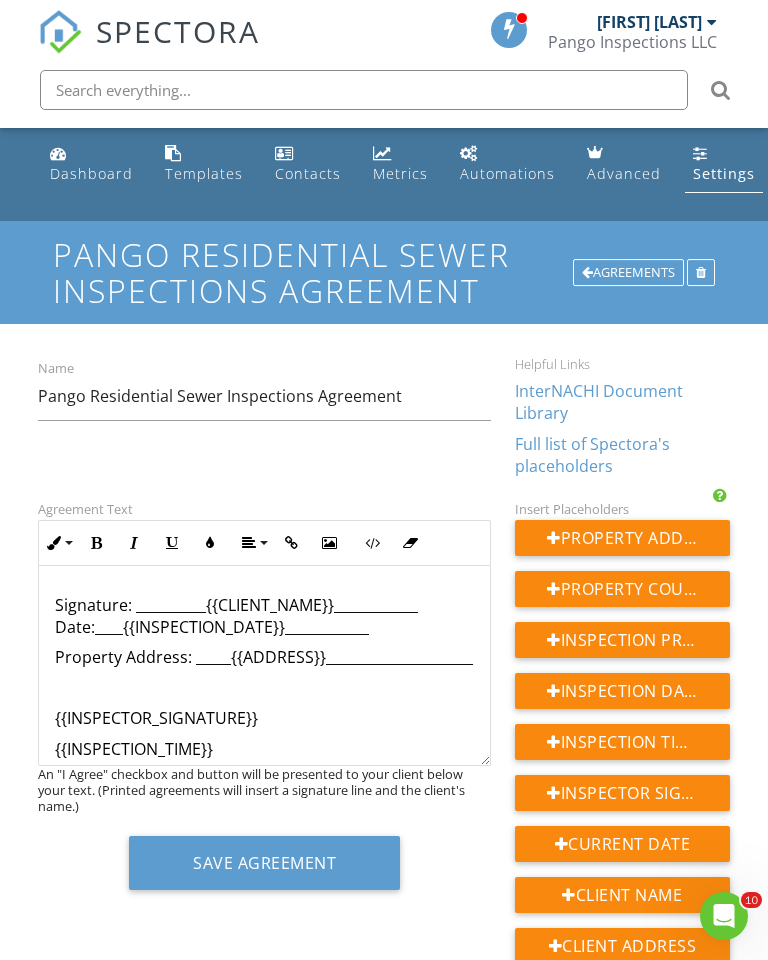 click on "Dashboard" at bounding box center (91, 173) 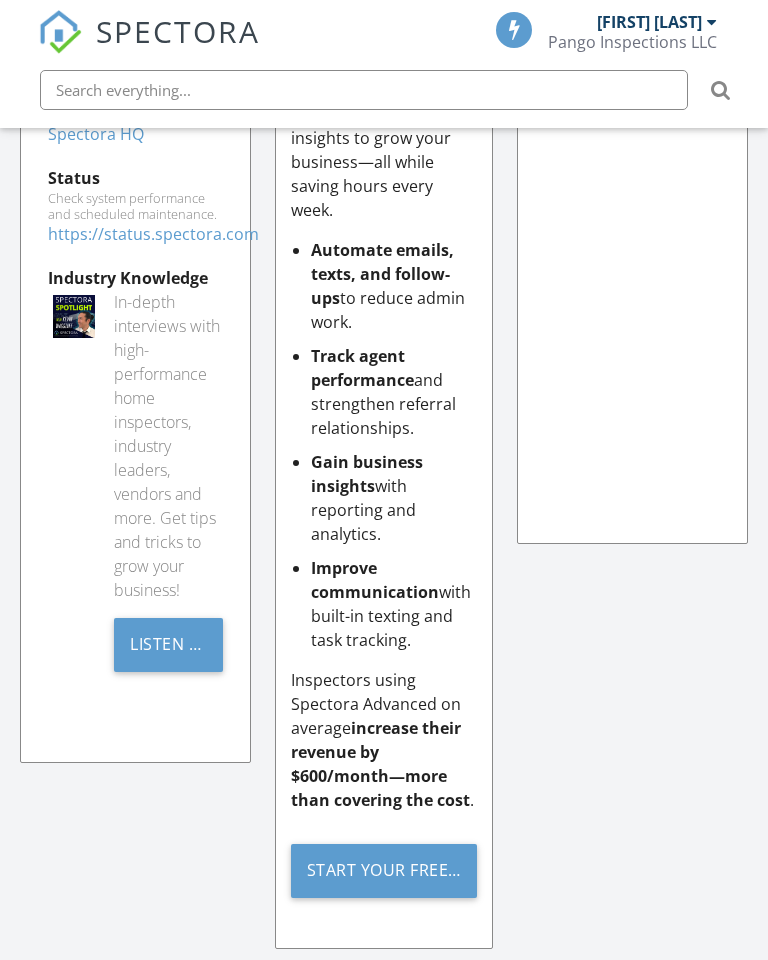 scroll, scrollTop: 0, scrollLeft: 0, axis: both 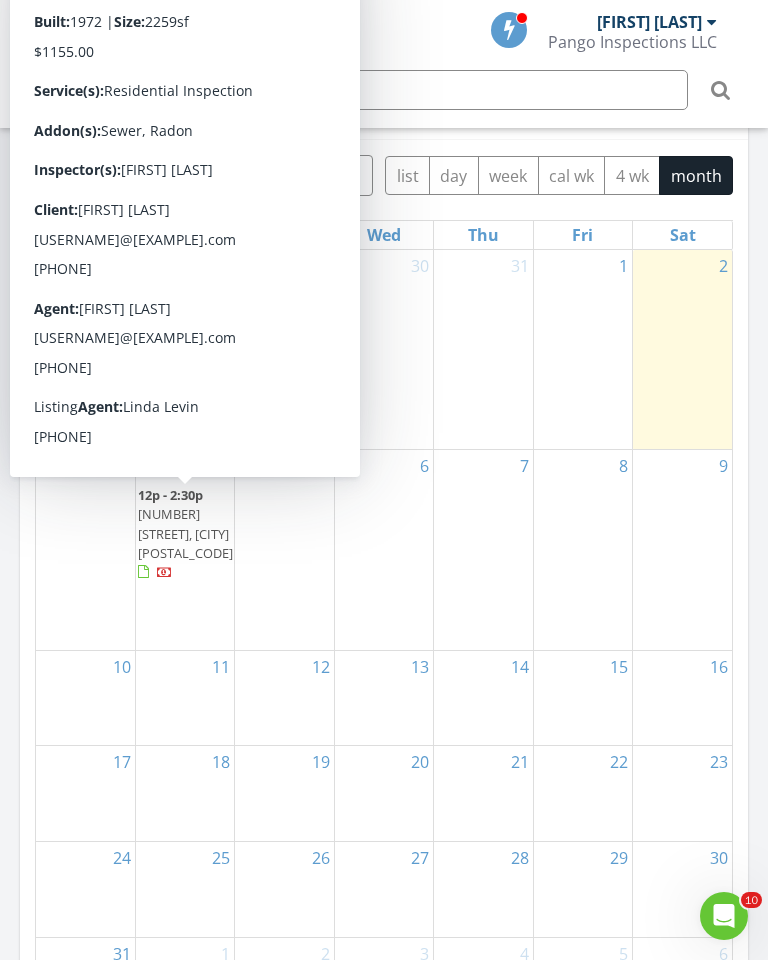 click on "[NUMBER] [STREET], [CITY] [POSTAL_CODE]" at bounding box center [185, 533] 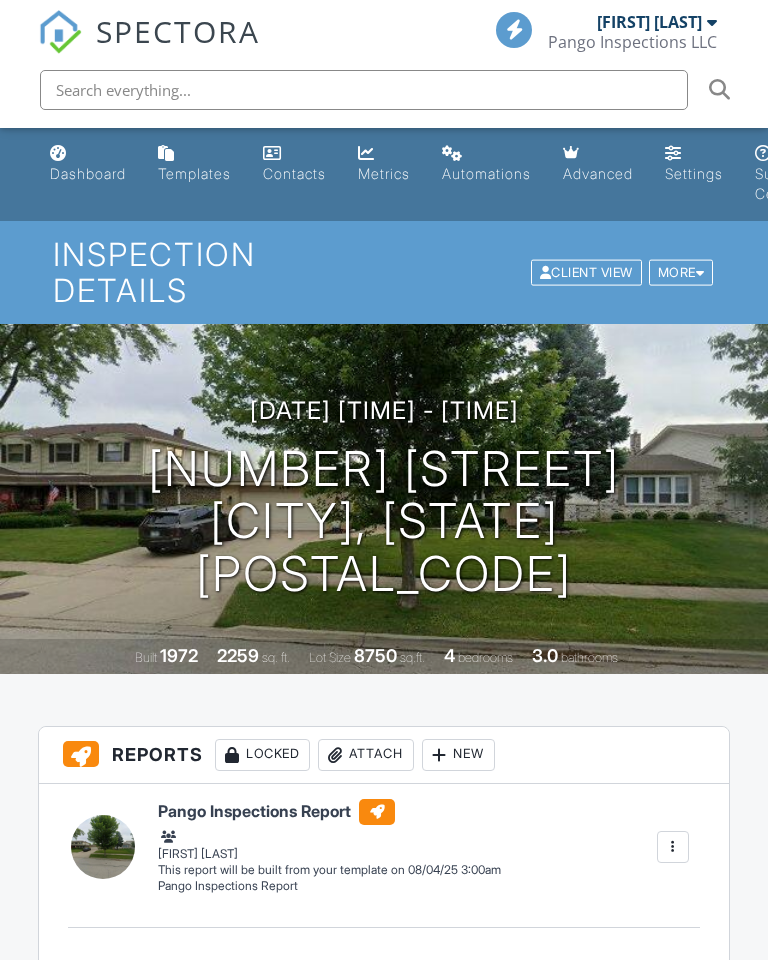 scroll, scrollTop: 707, scrollLeft: 0, axis: vertical 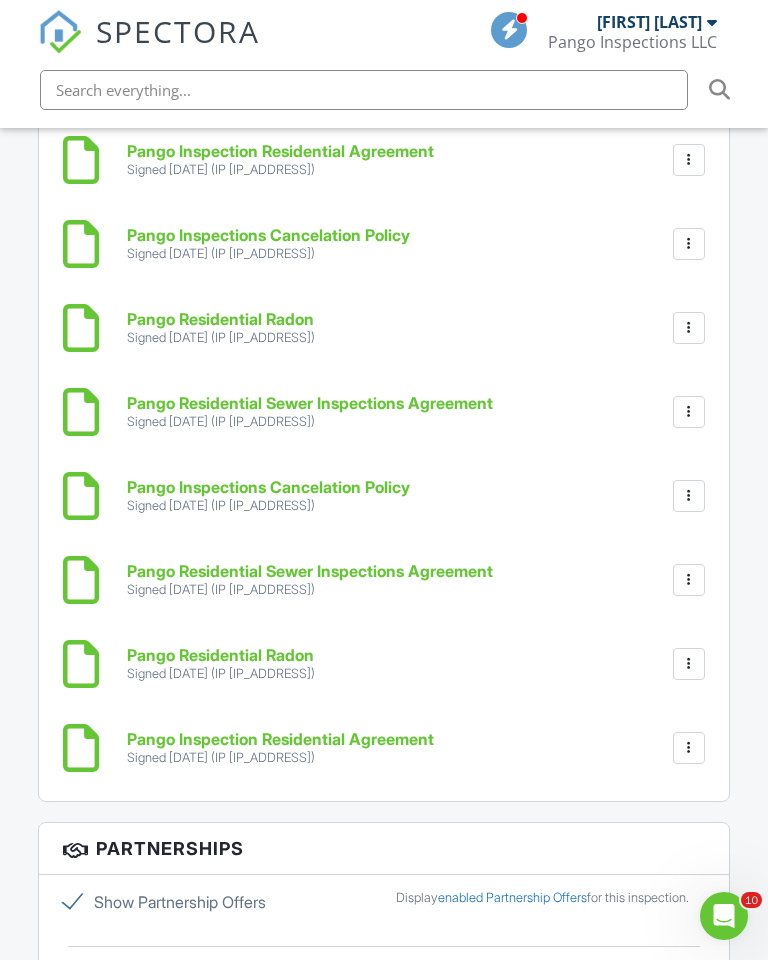 click at bounding box center [689, 412] 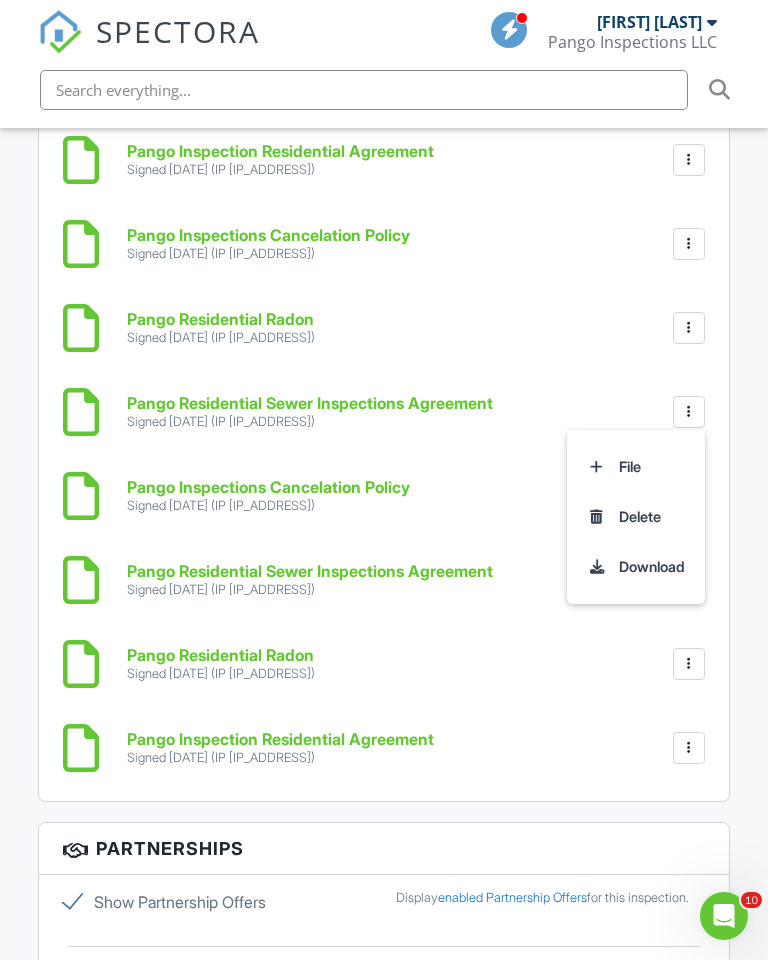 click on "Dashboard
Templates
Contacts
Metrics
Automations
Advanced
Settings
Support Center
Inspection Details
Client View
More
Property Details
Reschedule
Reorder / Copy
Share
Cancel
Delete
Print Order
Convert to V9
Disable Pass on CC Fees
View Change Log
08/04/2025 12:00 pm
- 2:30 pm
18 W Appletree Ln
Arlington Heights, IL 60004
Built
1972
2259
sq. ft.
Lot Size
8750
sq.ft.
4
bedrooms
3.0
bathrooms
+ − Leaflet  |  © MapTiler   © OpenStreetMap contributors
All emails and texts are disabled for this inspection!
Turn on emails and texts
Turn on and Requeue Notifications
Reports
Locked
Attach
New
Pango Inspections Report" at bounding box center [384, -201] 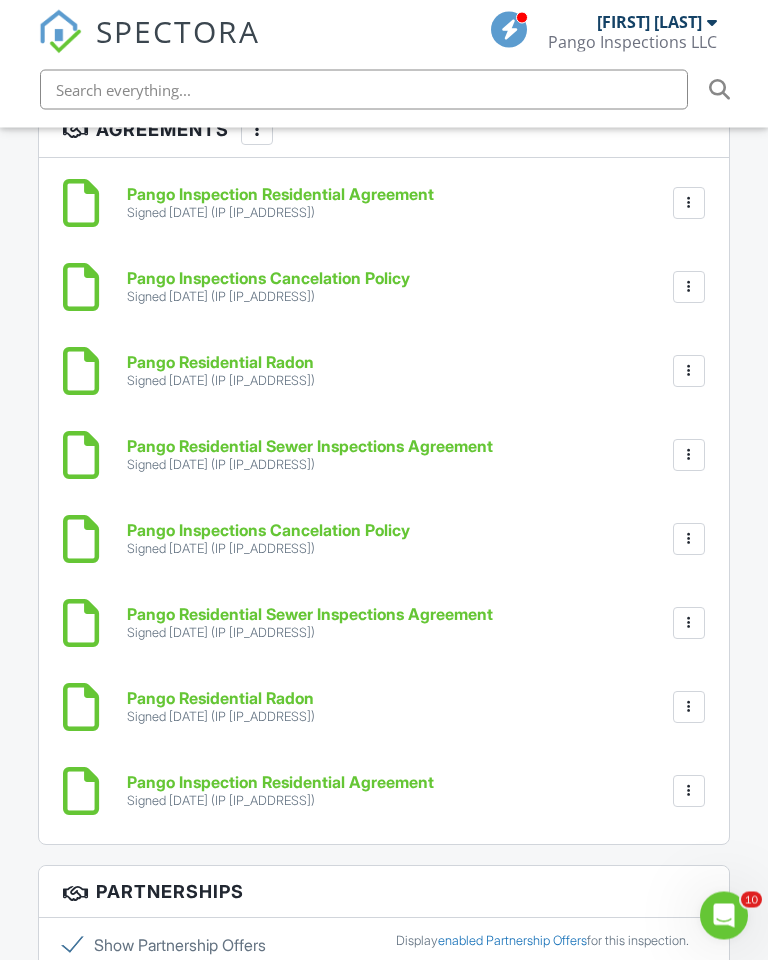 scroll, scrollTop: 3381, scrollLeft: 0, axis: vertical 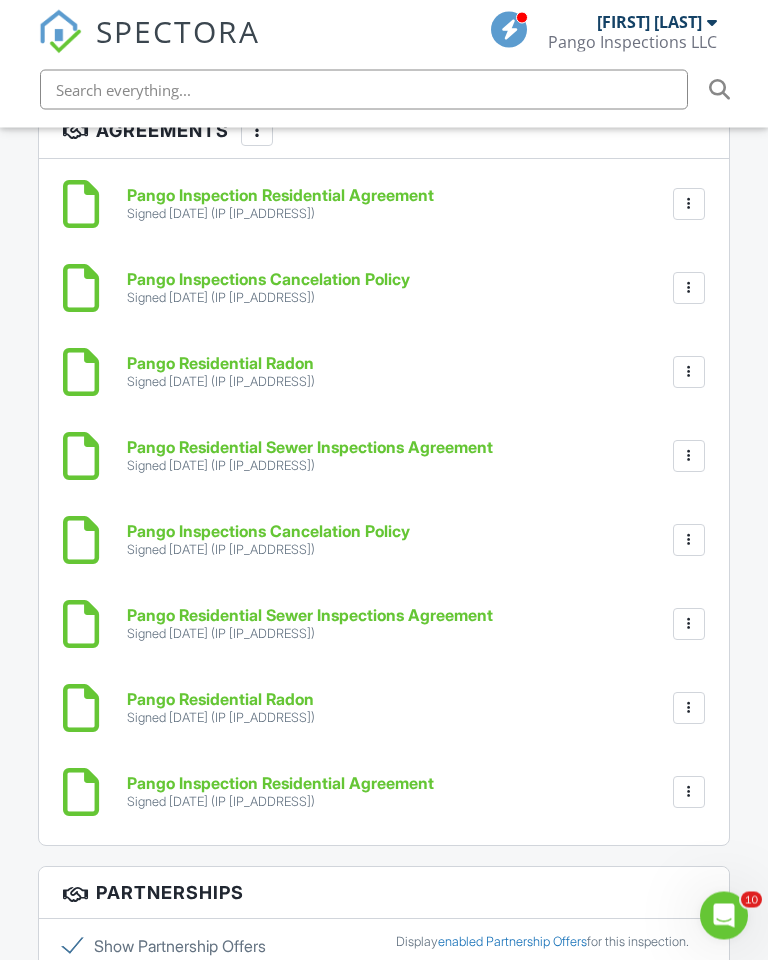 click at bounding box center [689, 793] 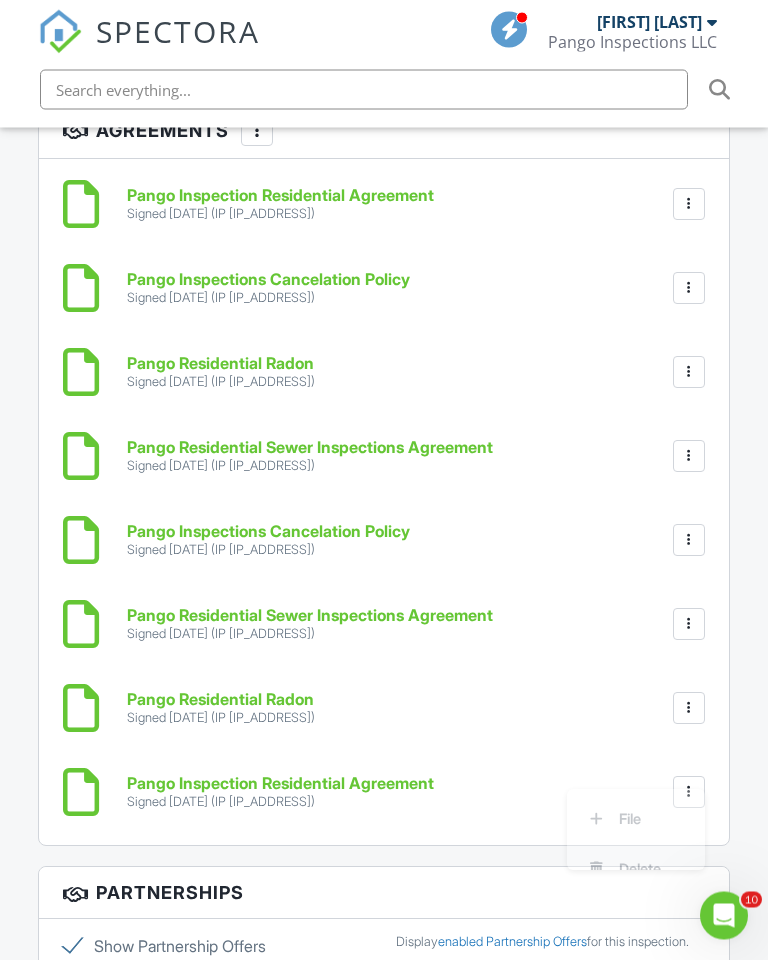 scroll, scrollTop: 3382, scrollLeft: 0, axis: vertical 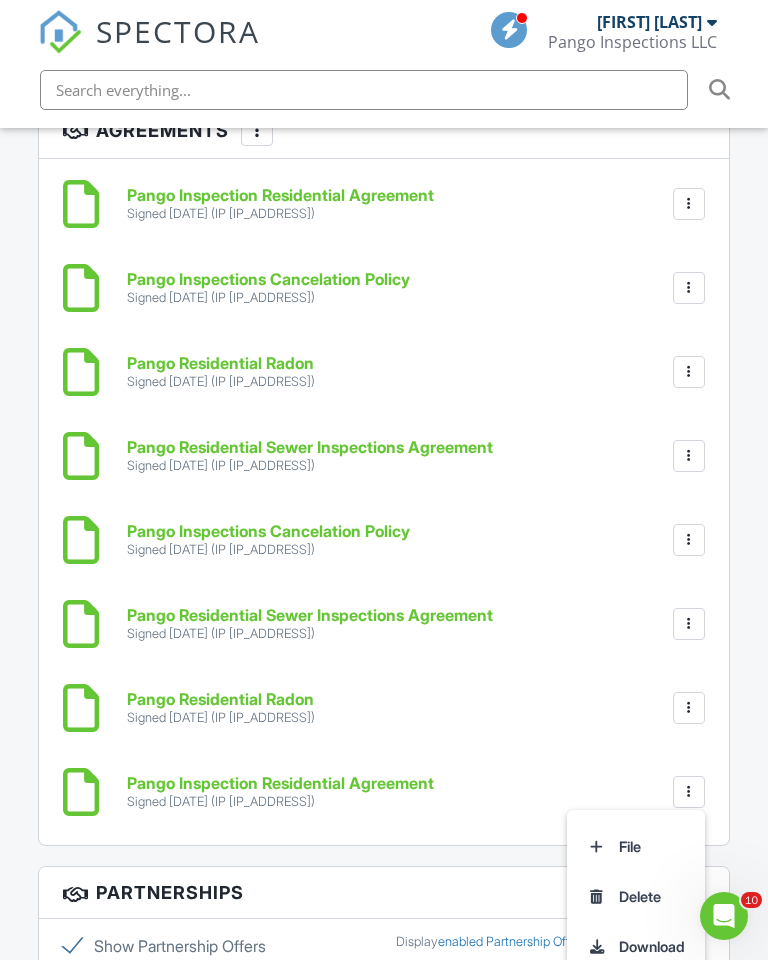 click on "Pango Residential Radon
Signed 08/02/2025 (IP 98.193.41.133)
File
Delete
Download" at bounding box center [409, 708] 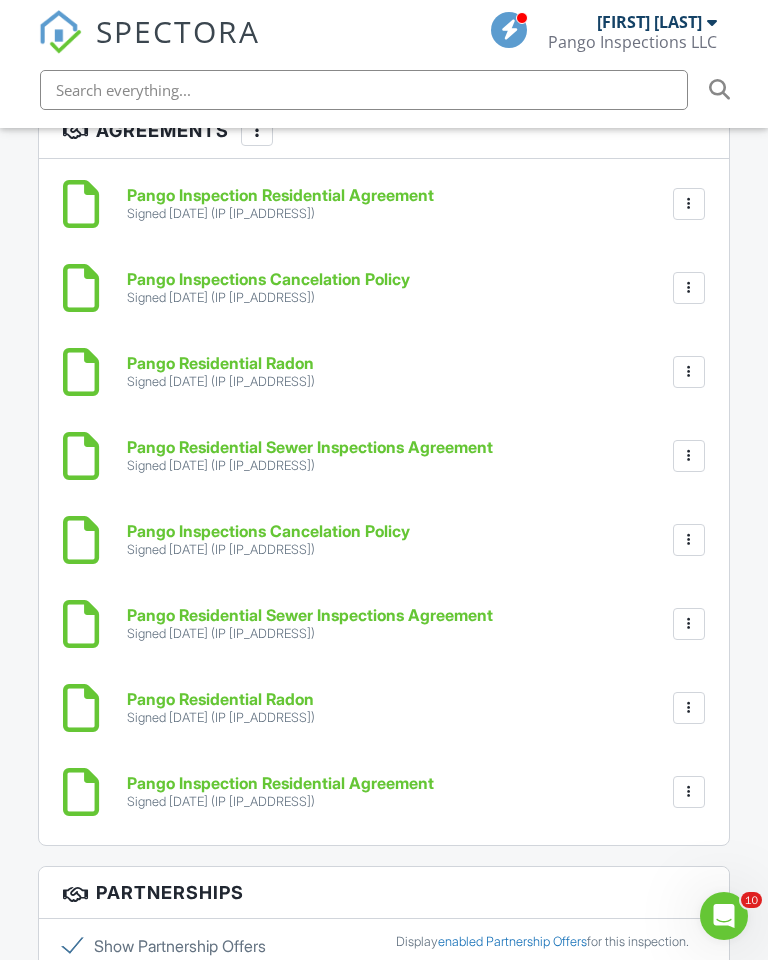 click at bounding box center (689, 624) 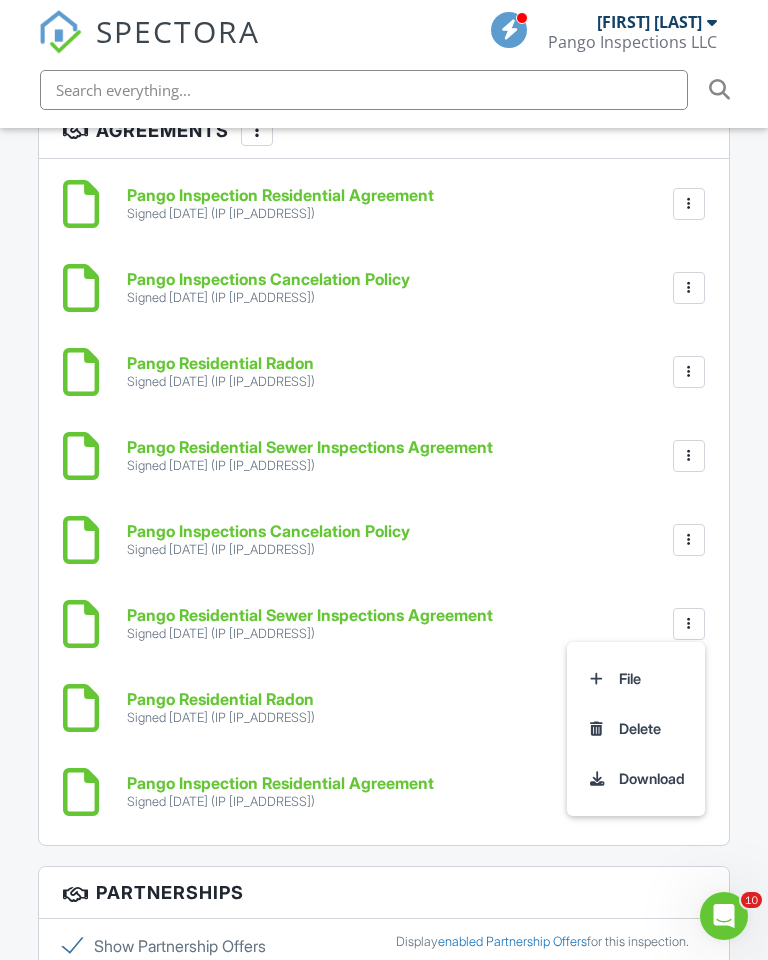 click at bounding box center (81, 624) 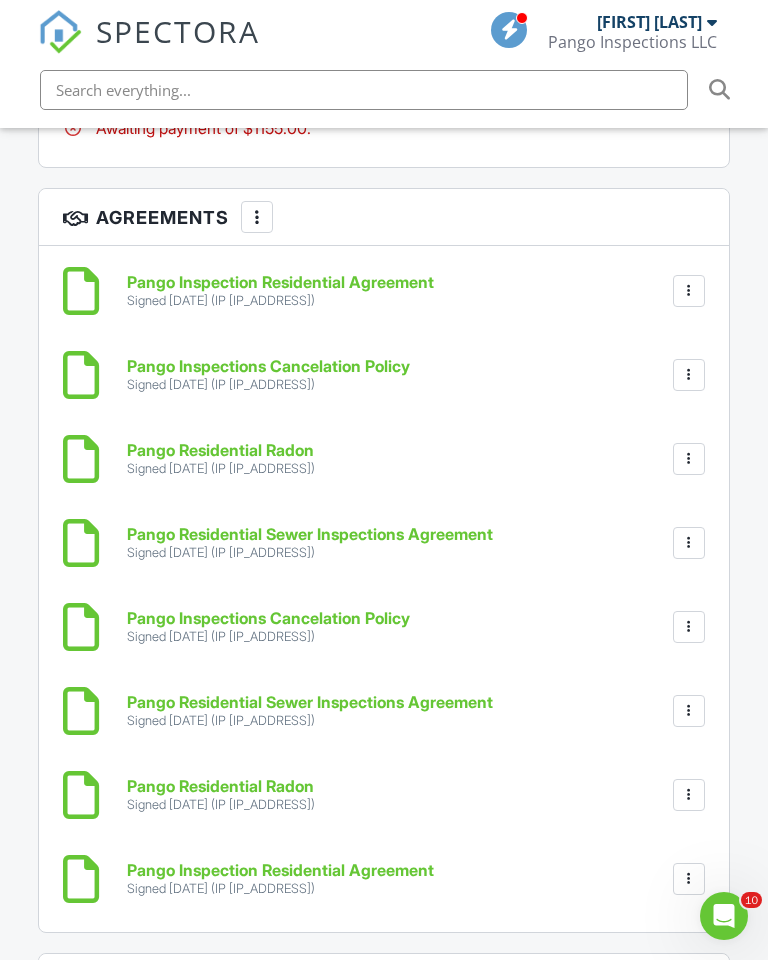 scroll, scrollTop: 3293, scrollLeft: 0, axis: vertical 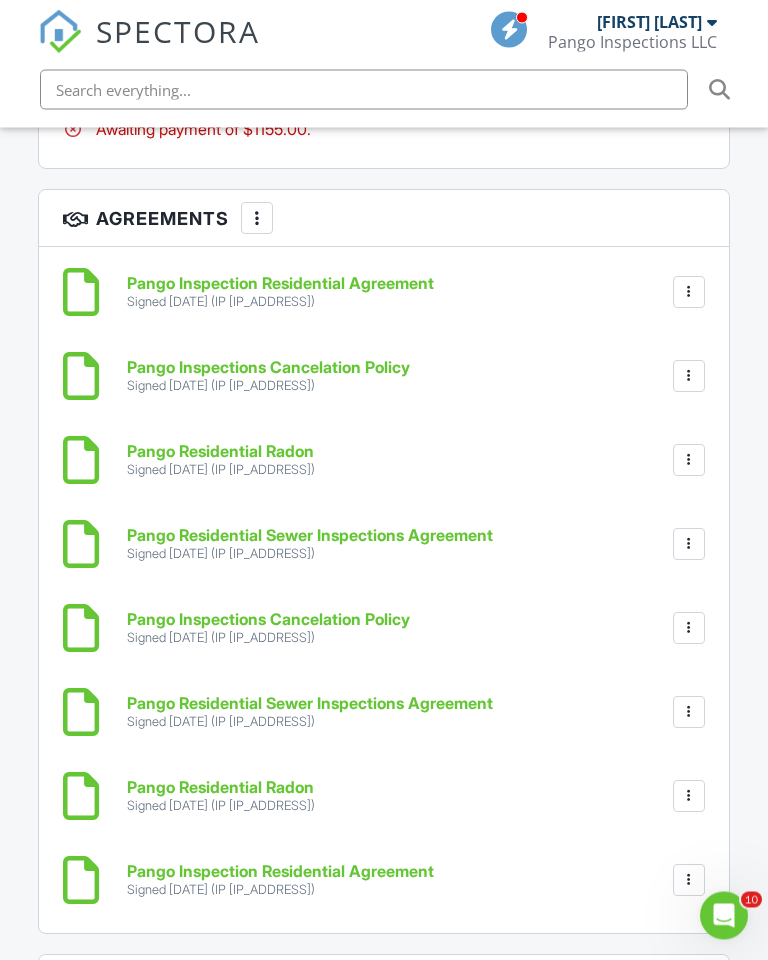click on "Pango Residential Sewer Inspections Agreement" at bounding box center [310, 537] 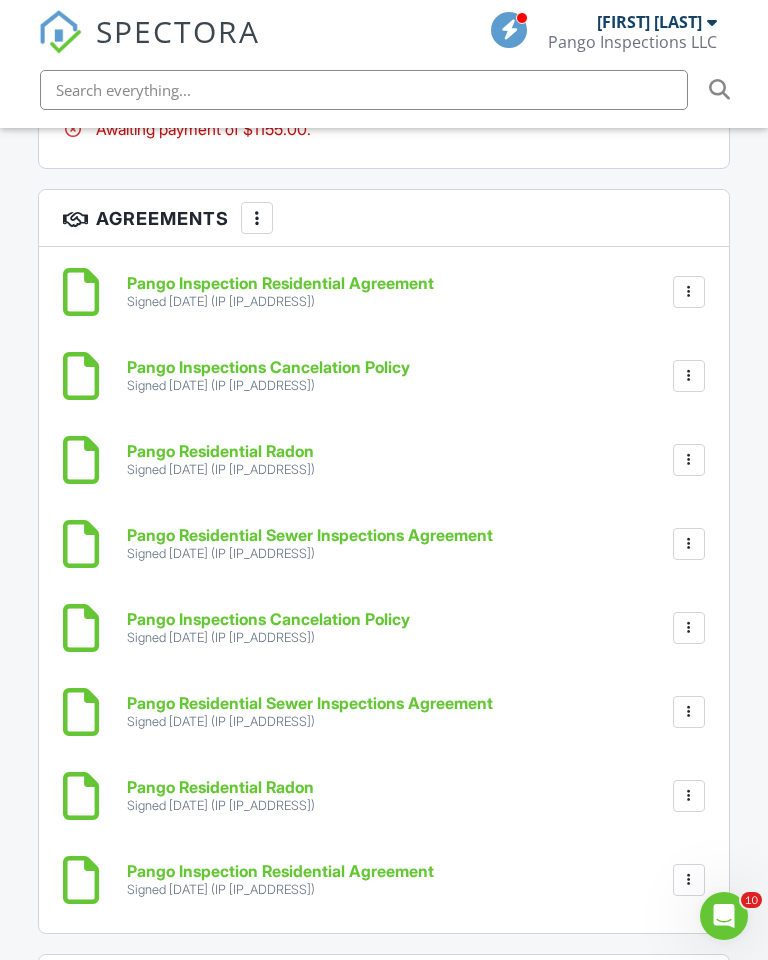 scroll, scrollTop: 3391, scrollLeft: 24, axis: both 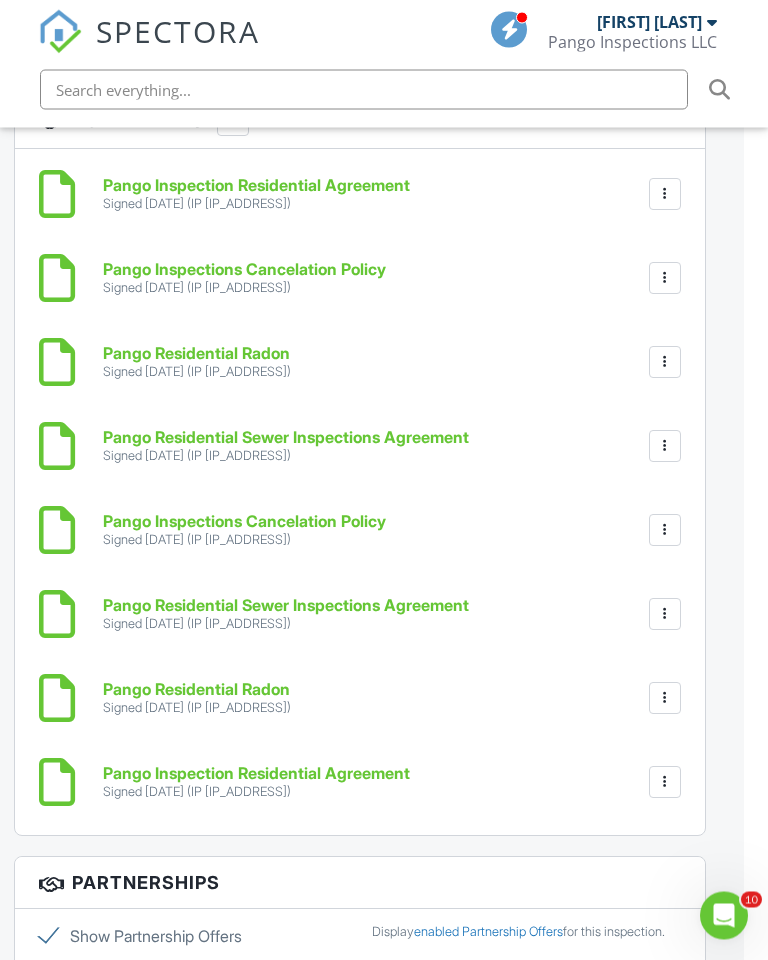 click at bounding box center [665, 783] 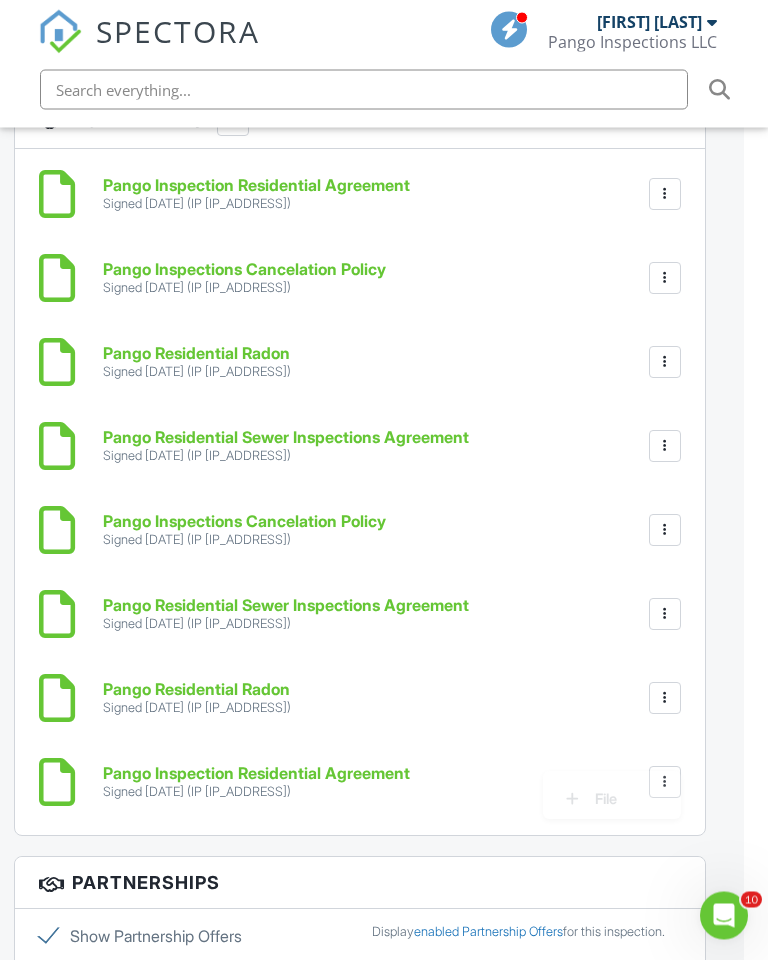 scroll, scrollTop: 3392, scrollLeft: 24, axis: both 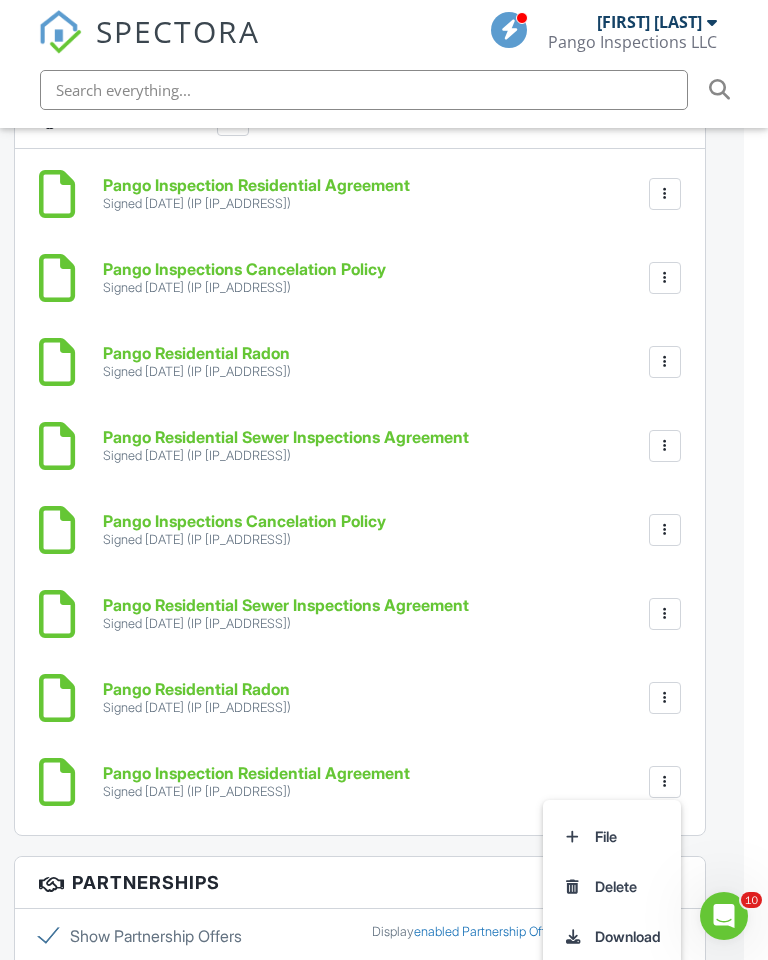 click on "Delete" at bounding box center [612, 887] 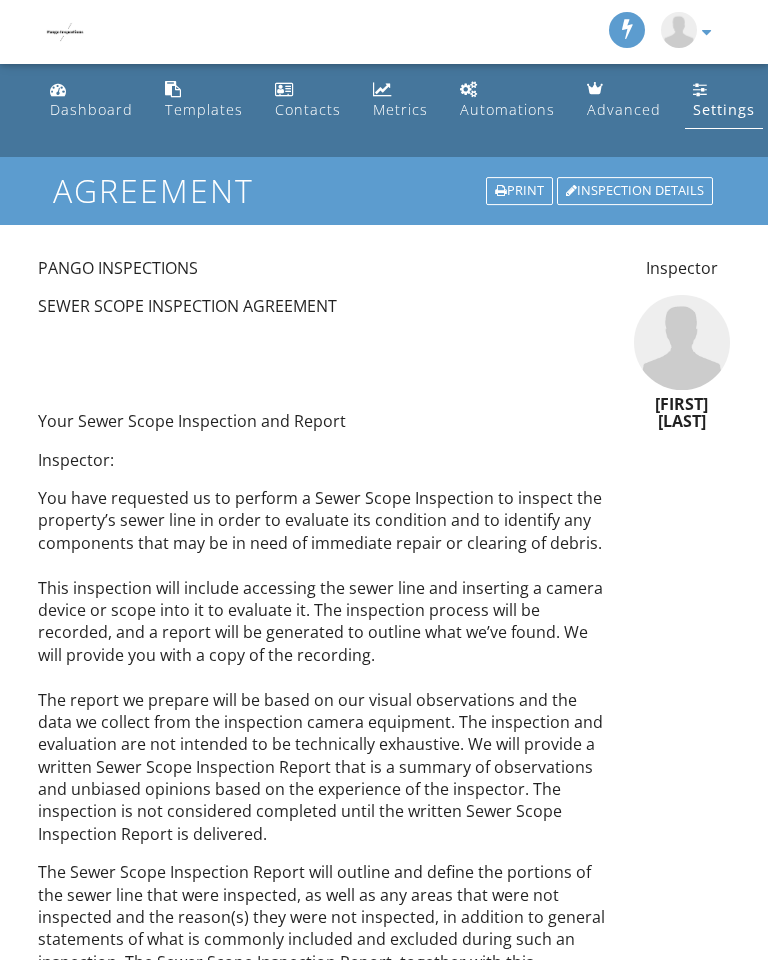 scroll, scrollTop: 0, scrollLeft: 0, axis: both 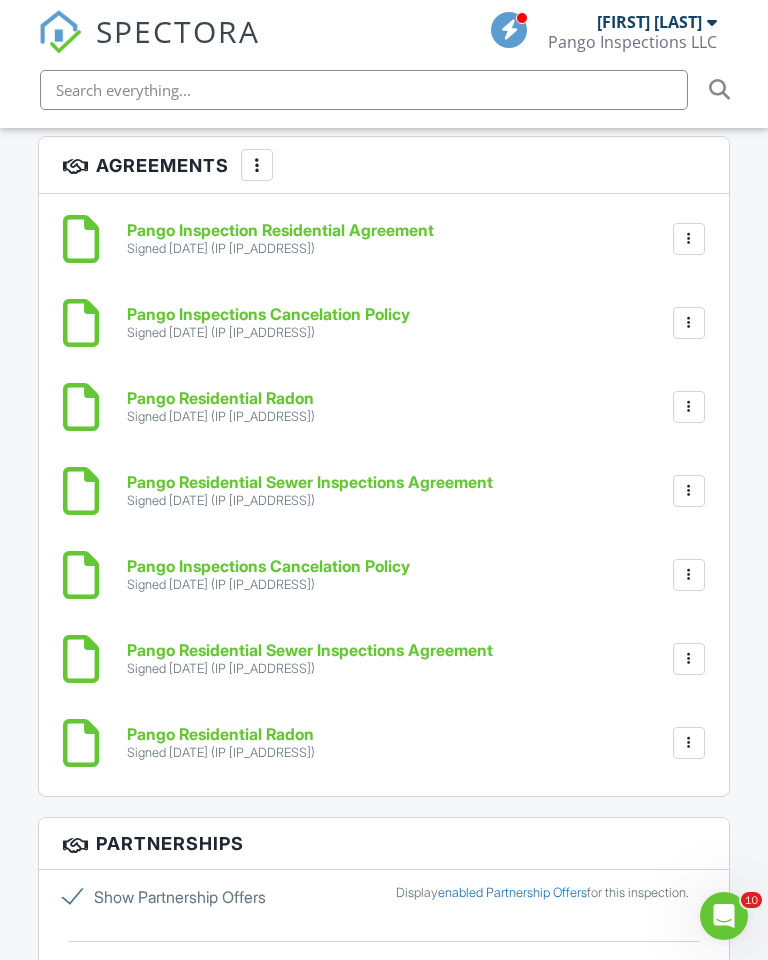 click at bounding box center (689, 743) 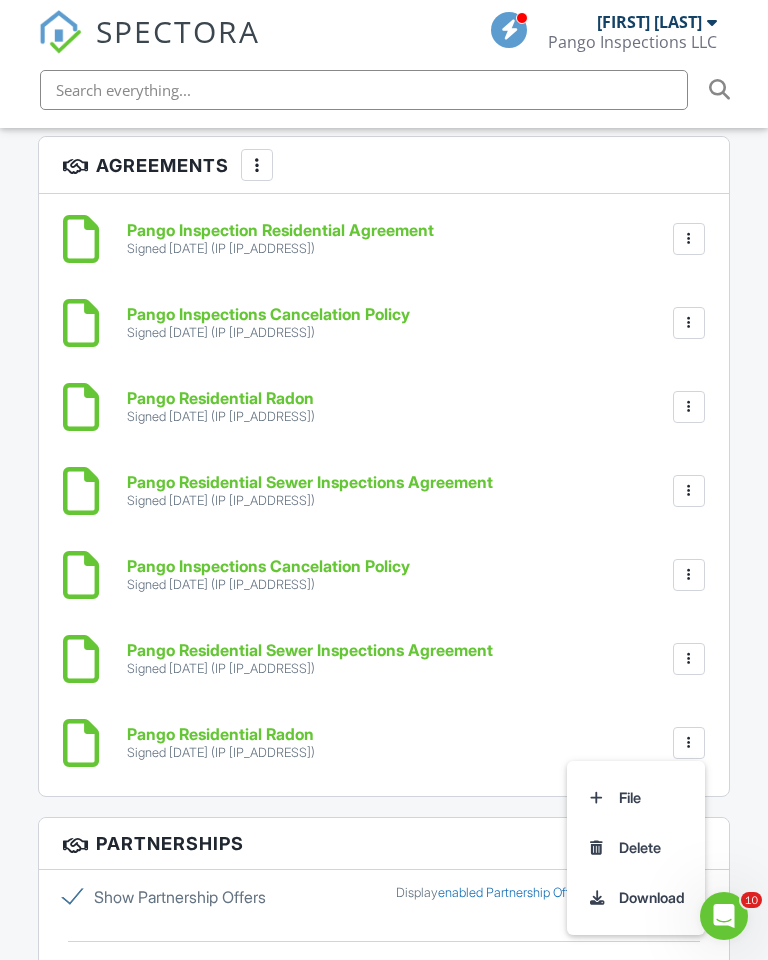 click on "Delete" at bounding box center (636, 848) 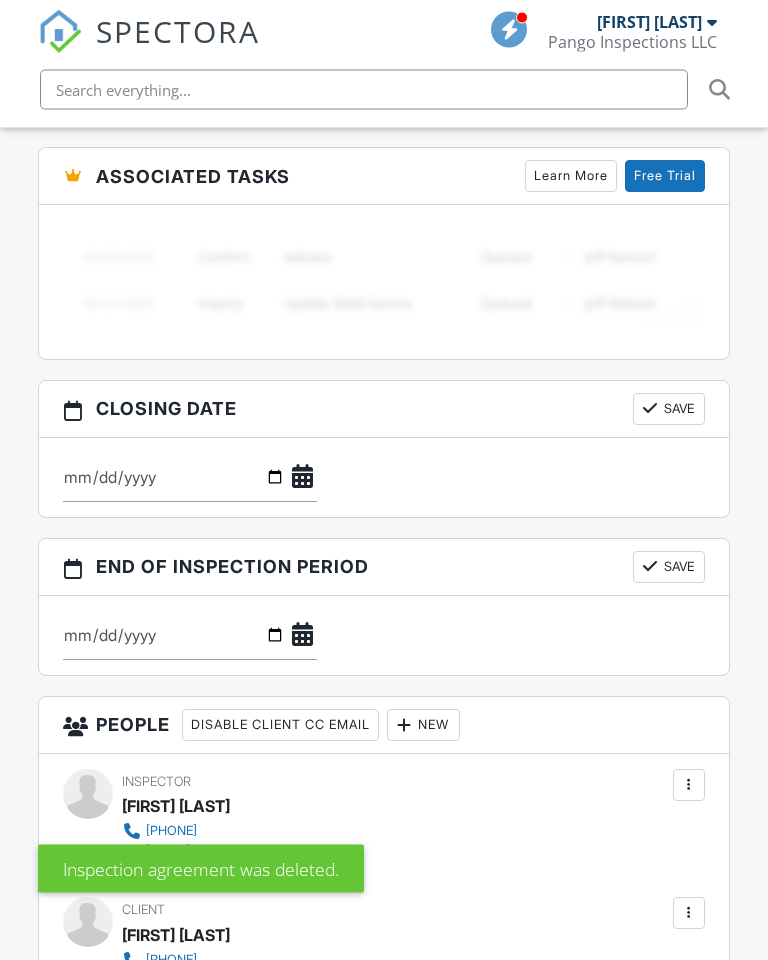 scroll, scrollTop: 0, scrollLeft: 0, axis: both 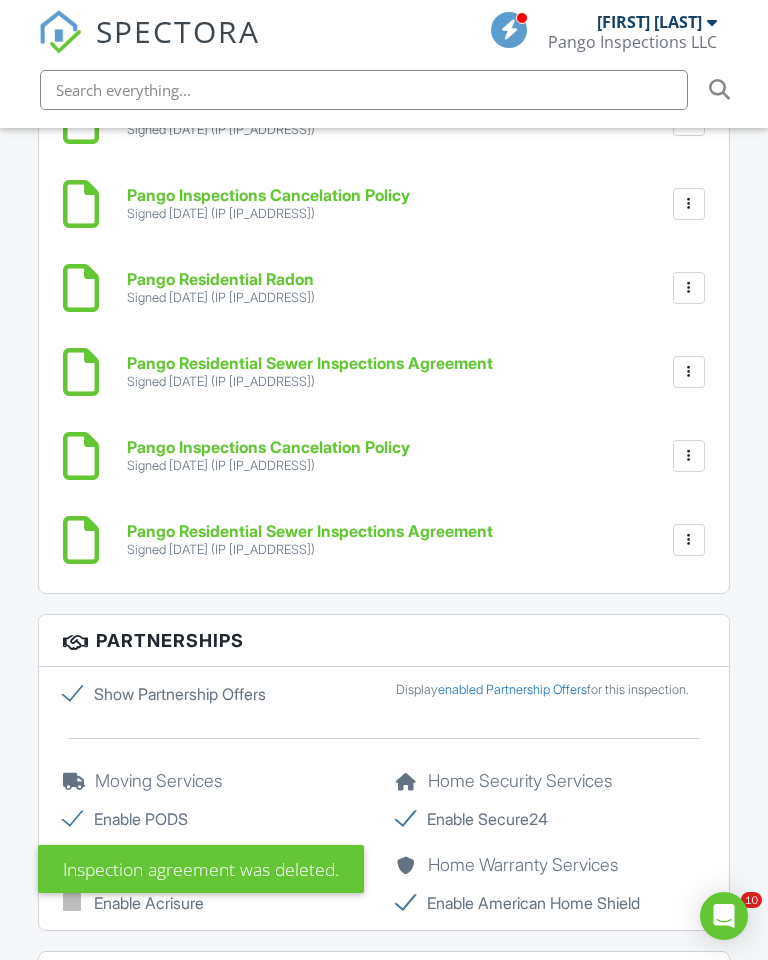 click at bounding box center (689, 540) 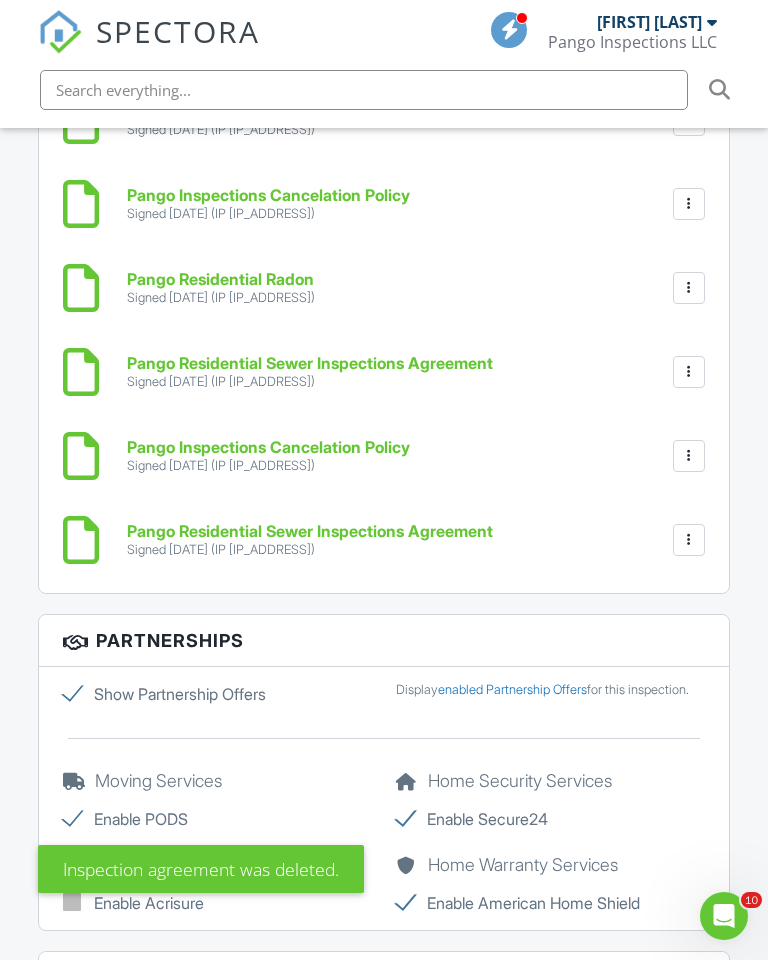 scroll, scrollTop: 0, scrollLeft: 0, axis: both 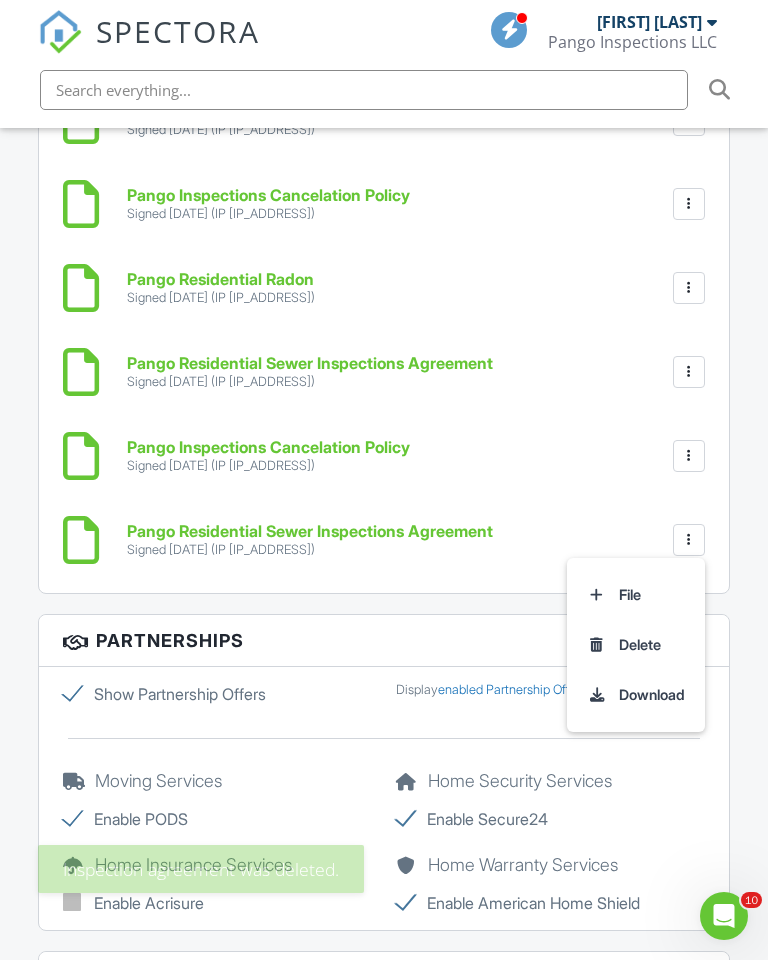 click on "Pango Residential Sewer Inspections Agreement" at bounding box center [310, 532] 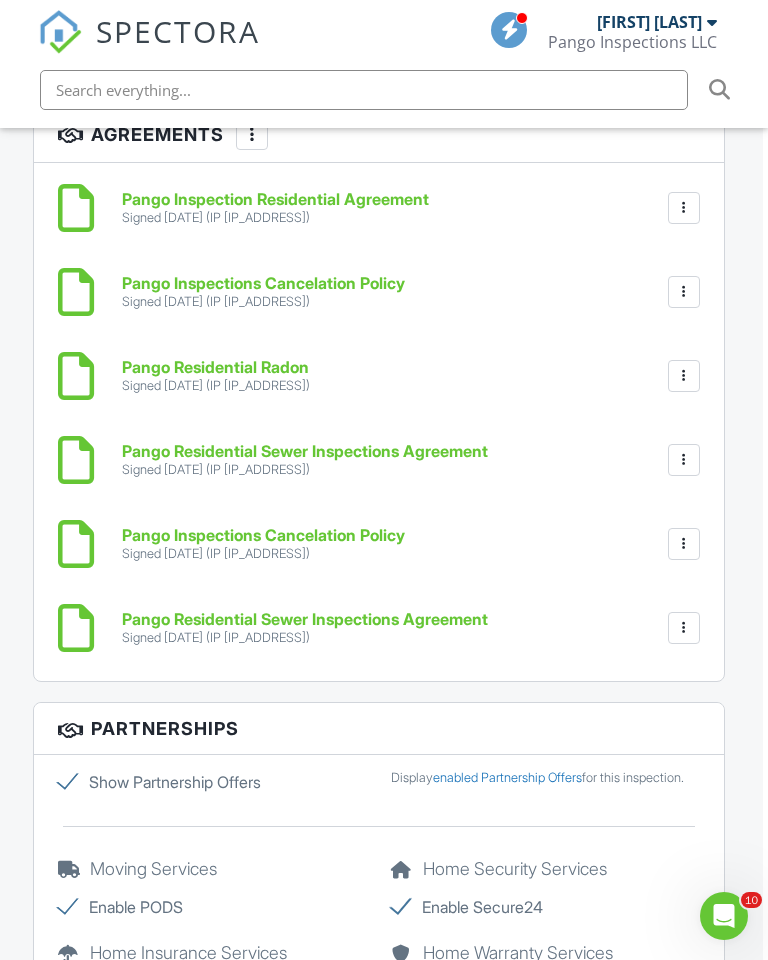 scroll, scrollTop: 3377, scrollLeft: 3, axis: both 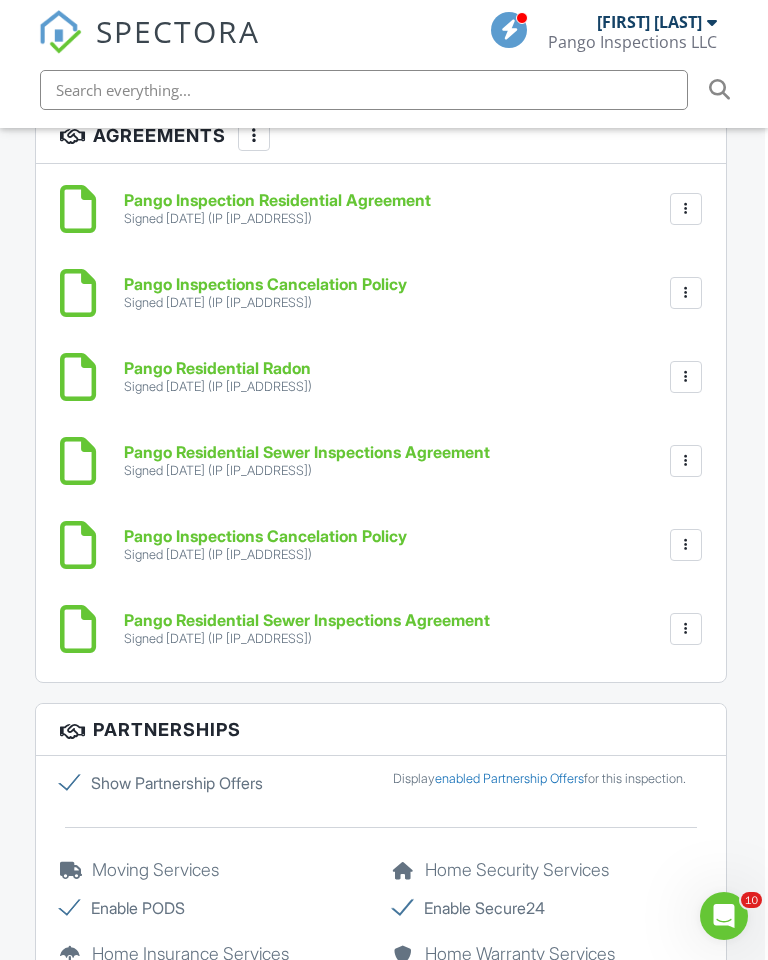 click at bounding box center (686, 461) 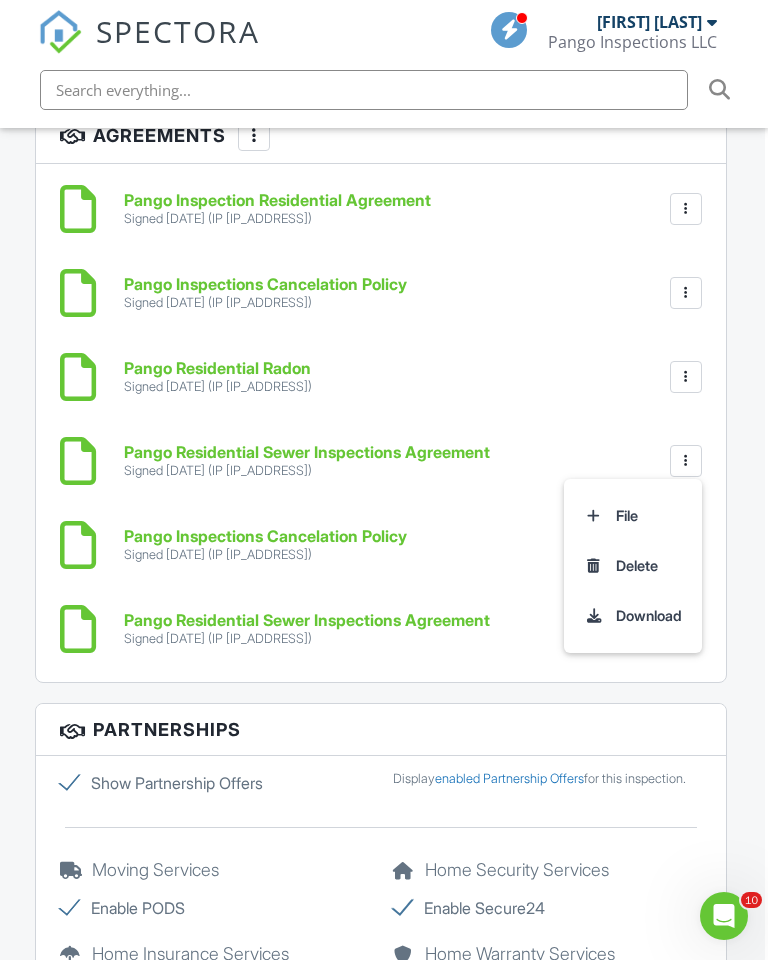 click on "Pango Inspection Residential Agreement
Signed 08/02/2025 (IP 98.193.41.133)
File
Delete
Download
Pango Inspections Cancelation Policy
Signed 08/02/2025 (IP 98.193.41.133)
File
Delete
Download
Pango Residential Radon
Signed 08/02/2025 (IP 98.193.41.133)
File
Delete
Download
Pango Residential Sewer Inspections Agreement
Signed 08/02/2025 (IP 98.193.41.133)
File
Delete
Download
Pango Inspections Cancelation Policy
Signed 08/02/2025 (IP 98.193.41.133)
File
Delete
Download
Pango Residential Sewer Inspections Agreement
Signed 08/02/2025 (IP 98.193.41.133)
File
Delete
Download" at bounding box center (380, 423) 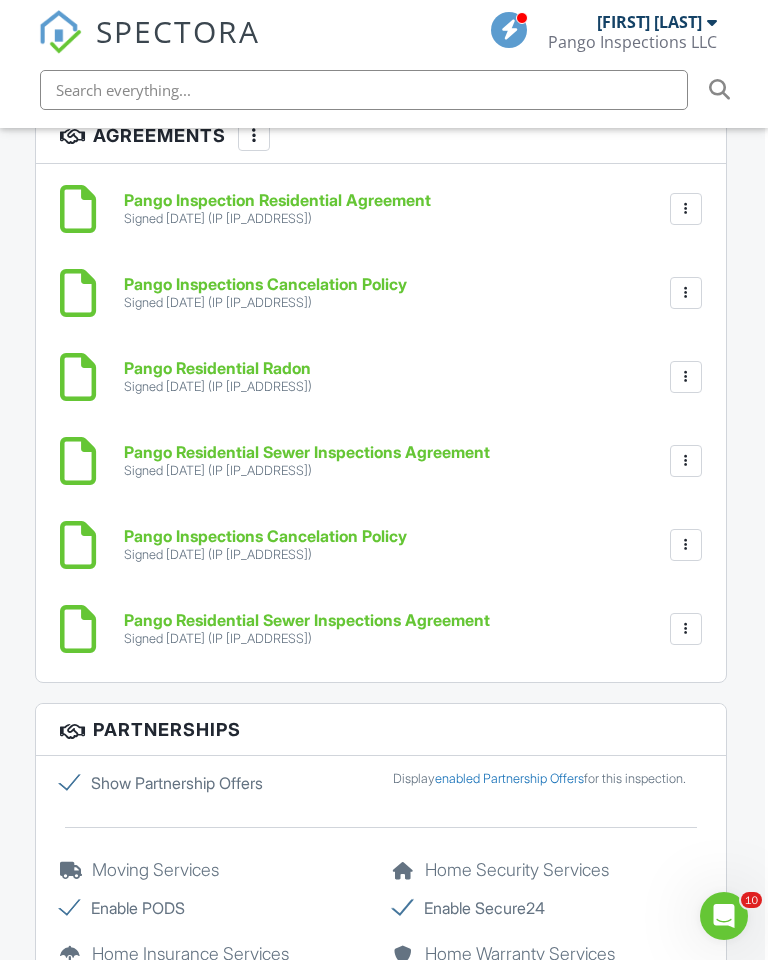 click at bounding box center [78, 461] 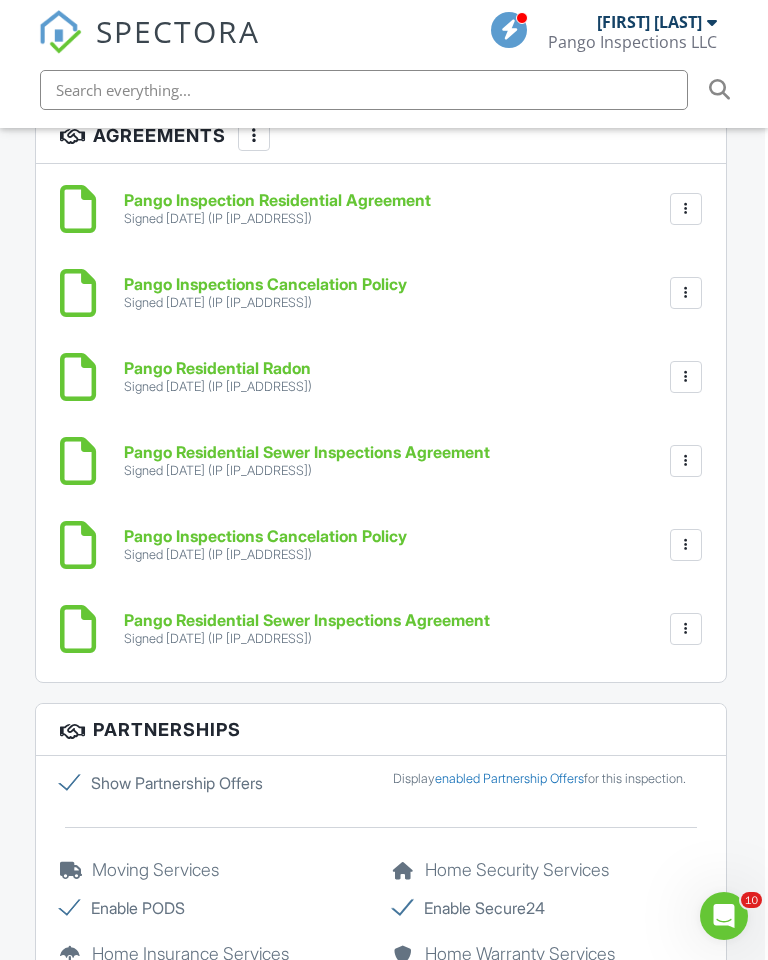 click at bounding box center [686, 629] 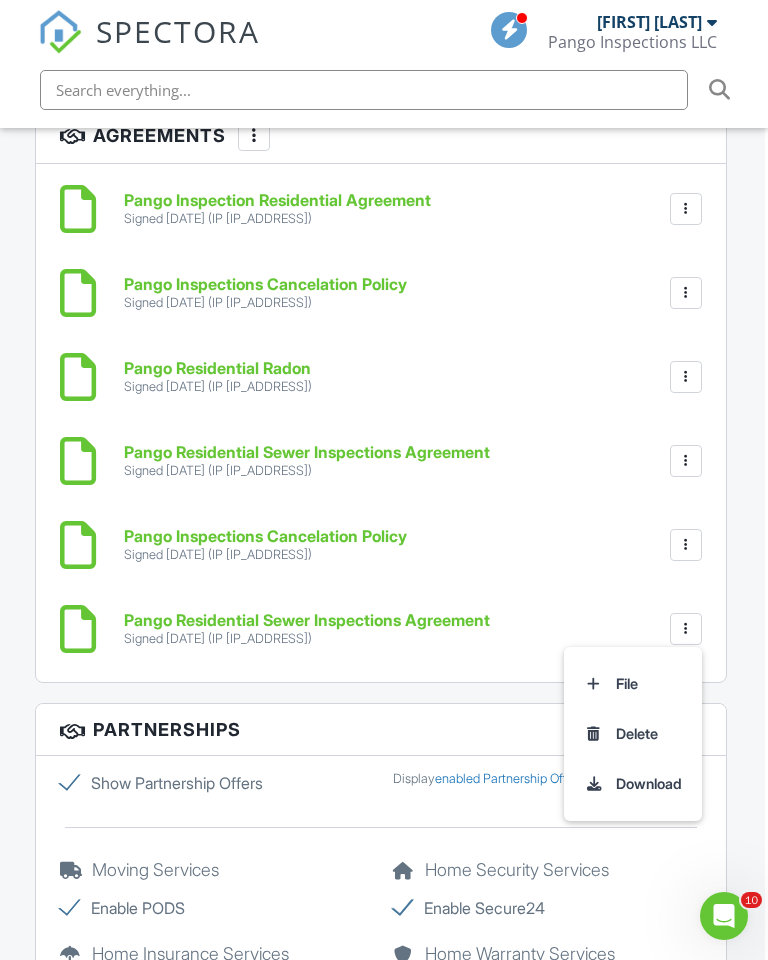 click on "Delete" at bounding box center (633, 734) 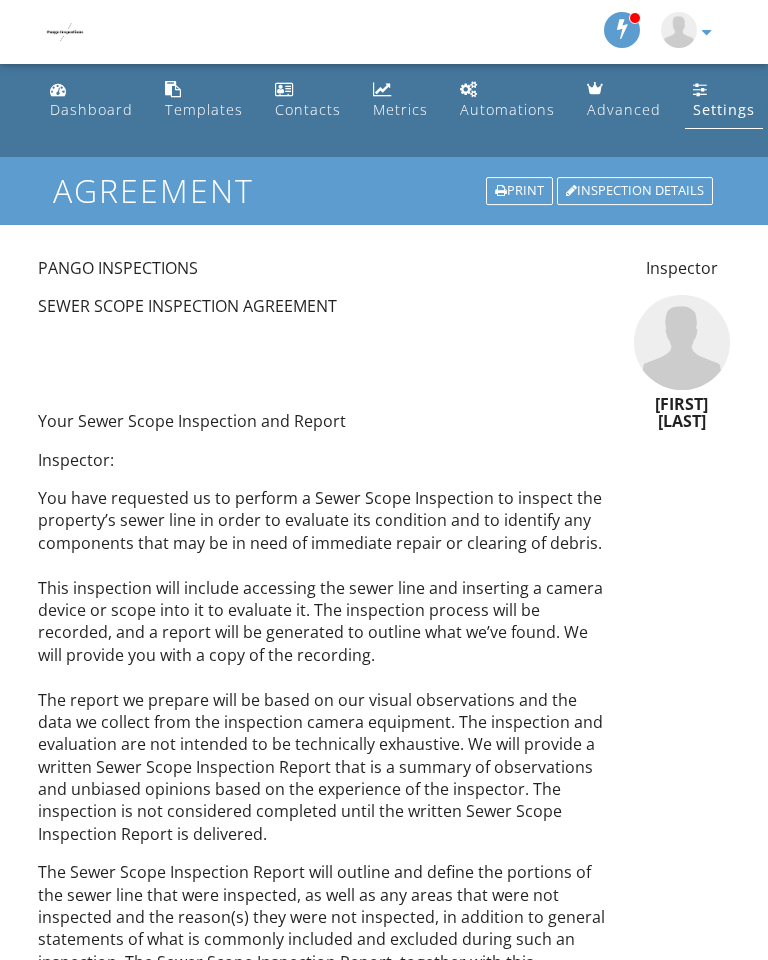 scroll, scrollTop: 0, scrollLeft: 0, axis: both 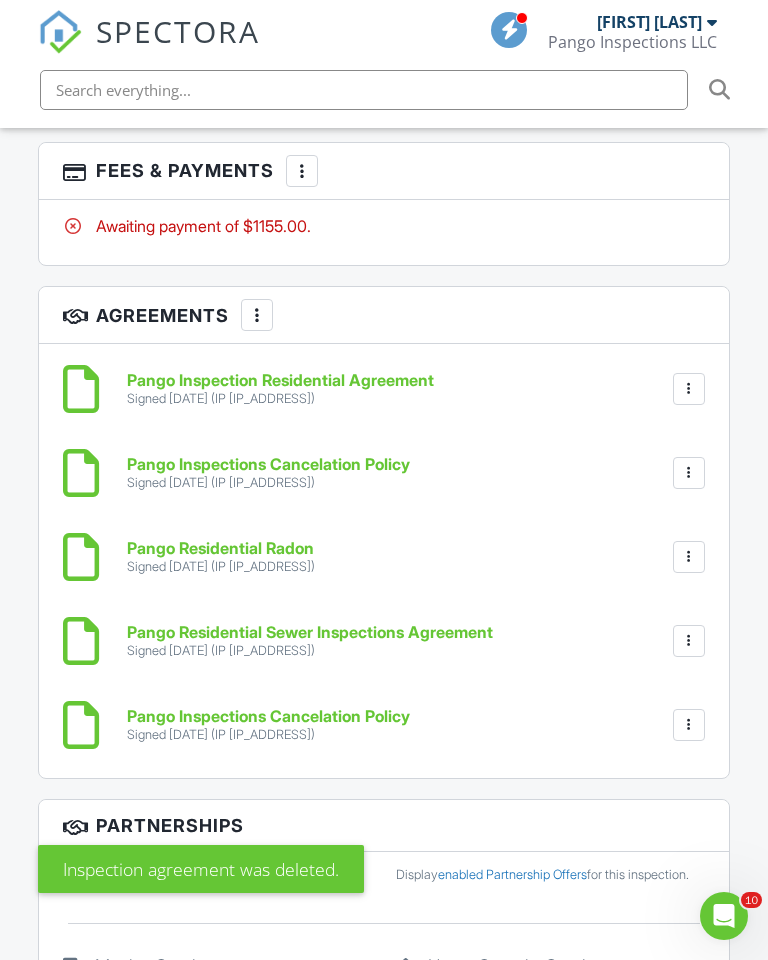 click at bounding box center [689, 725] 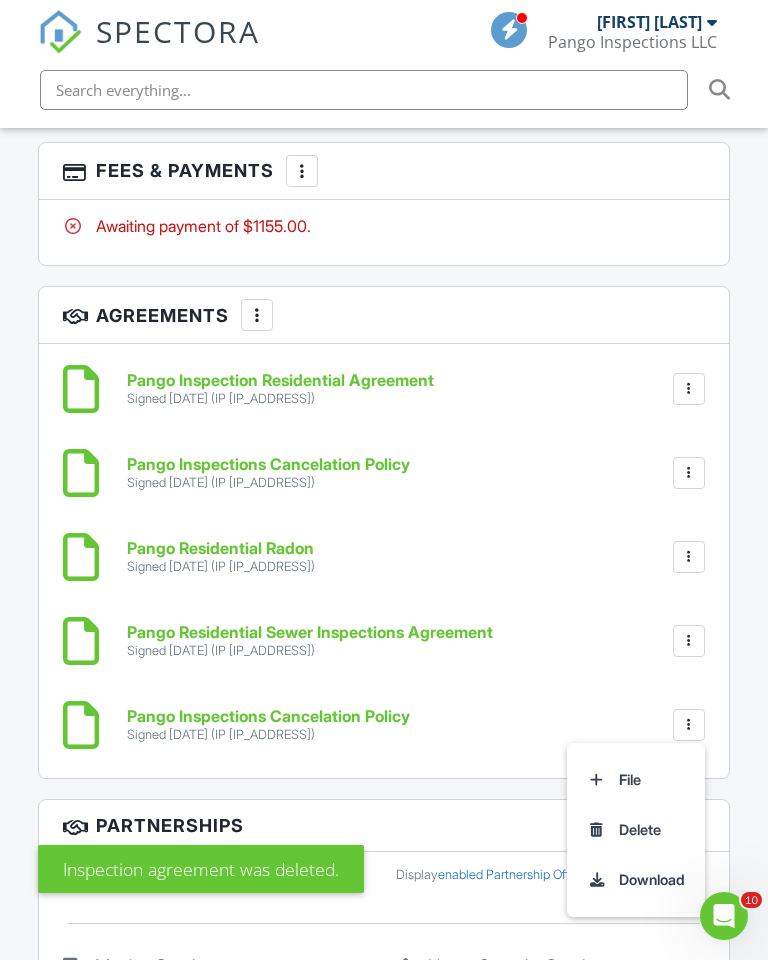 click on "Delete" at bounding box center [636, 830] 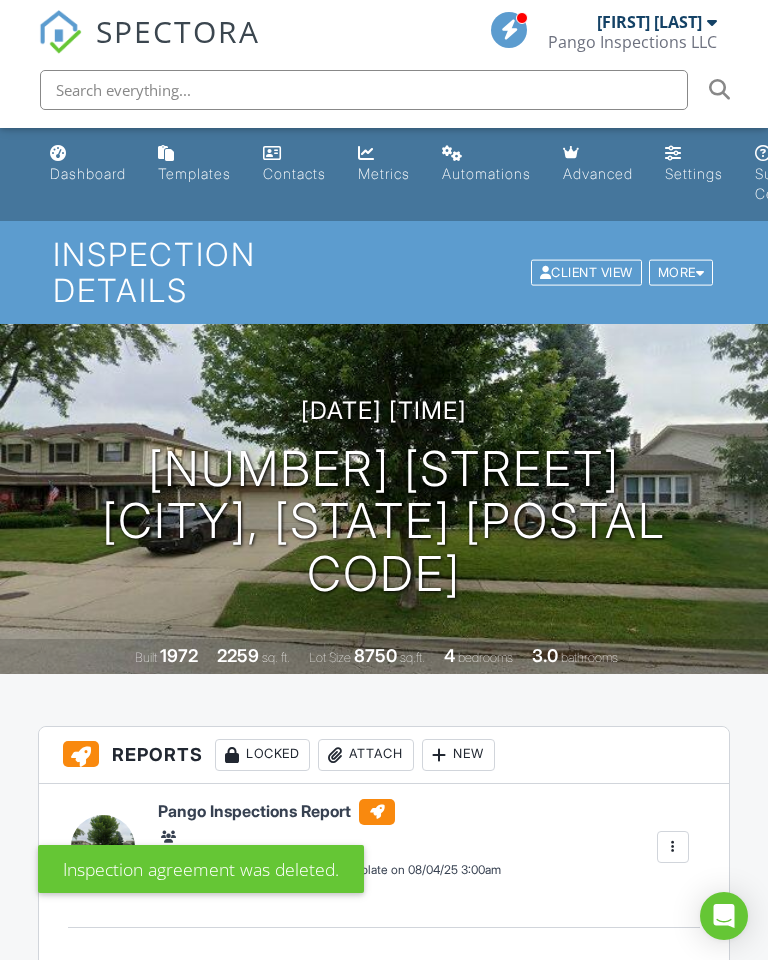 scroll, scrollTop: 0, scrollLeft: 0, axis: both 